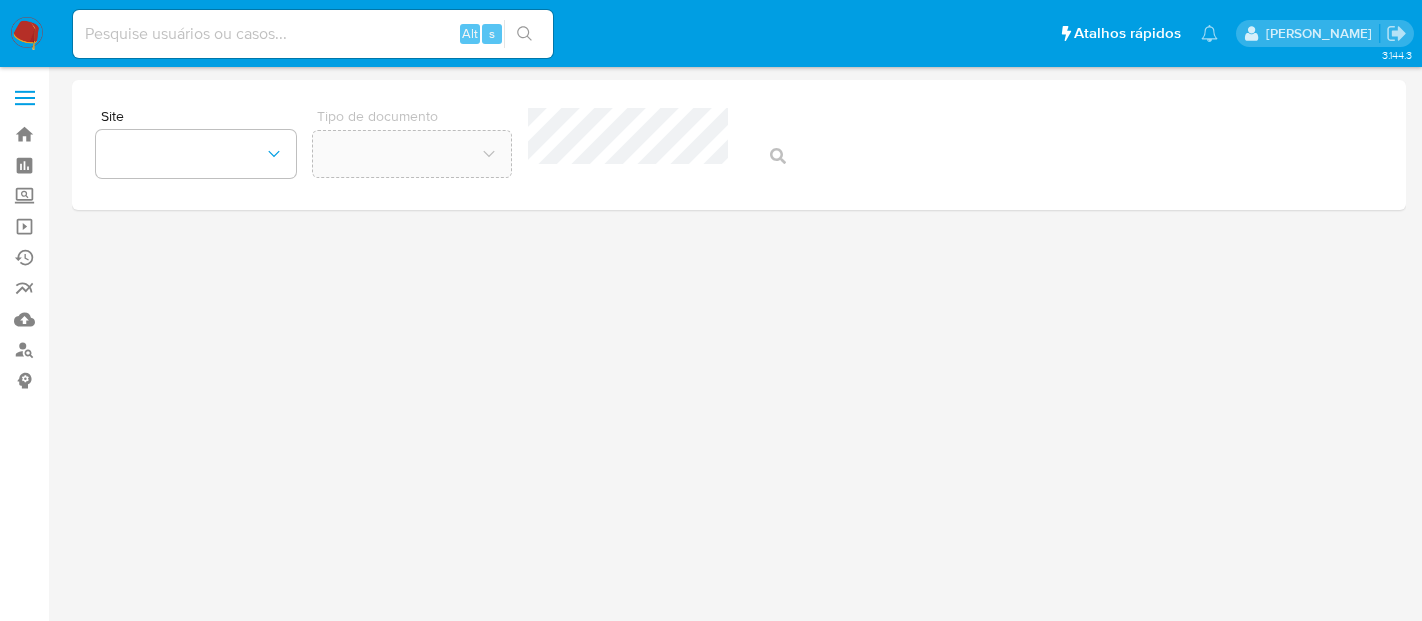 scroll, scrollTop: 0, scrollLeft: 0, axis: both 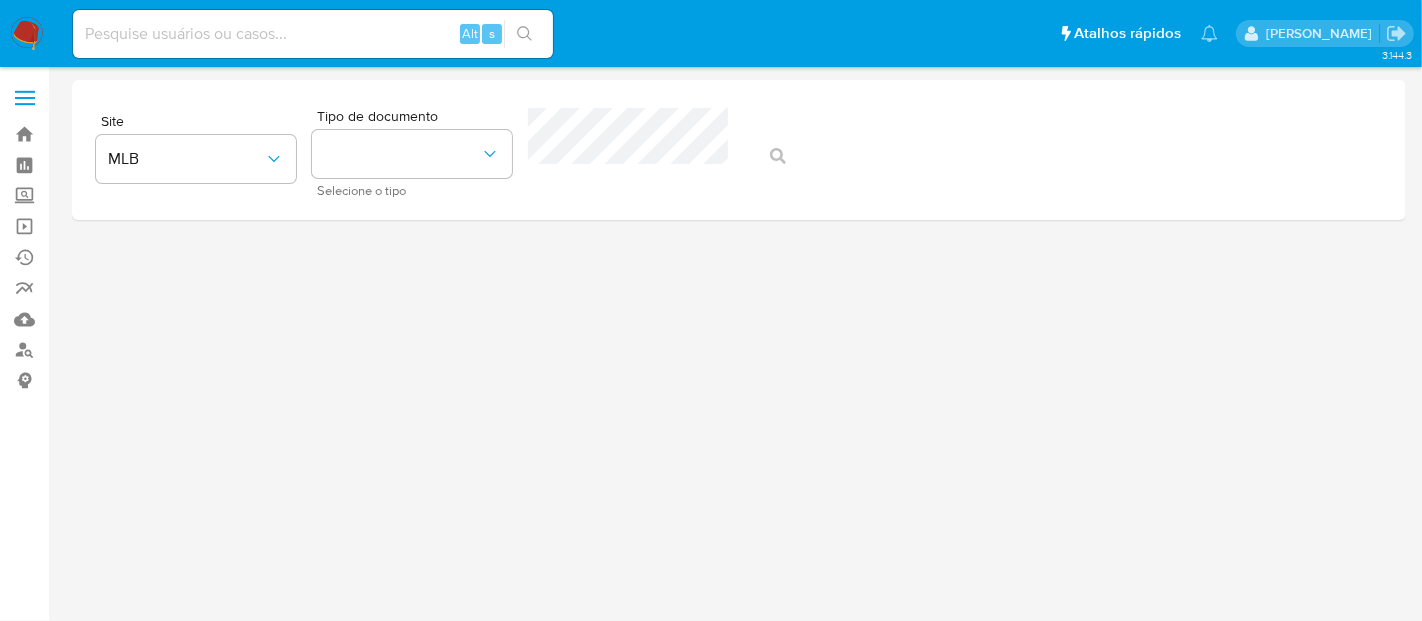 click at bounding box center [27, 34] 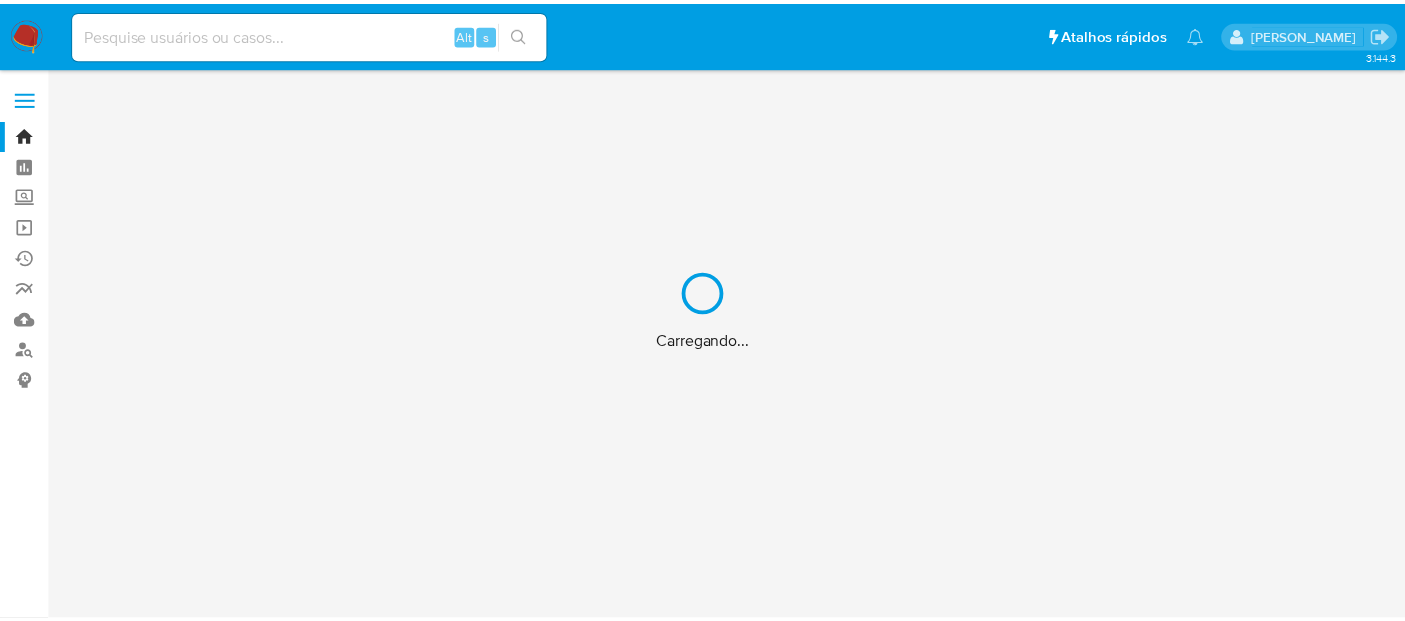 scroll, scrollTop: 0, scrollLeft: 0, axis: both 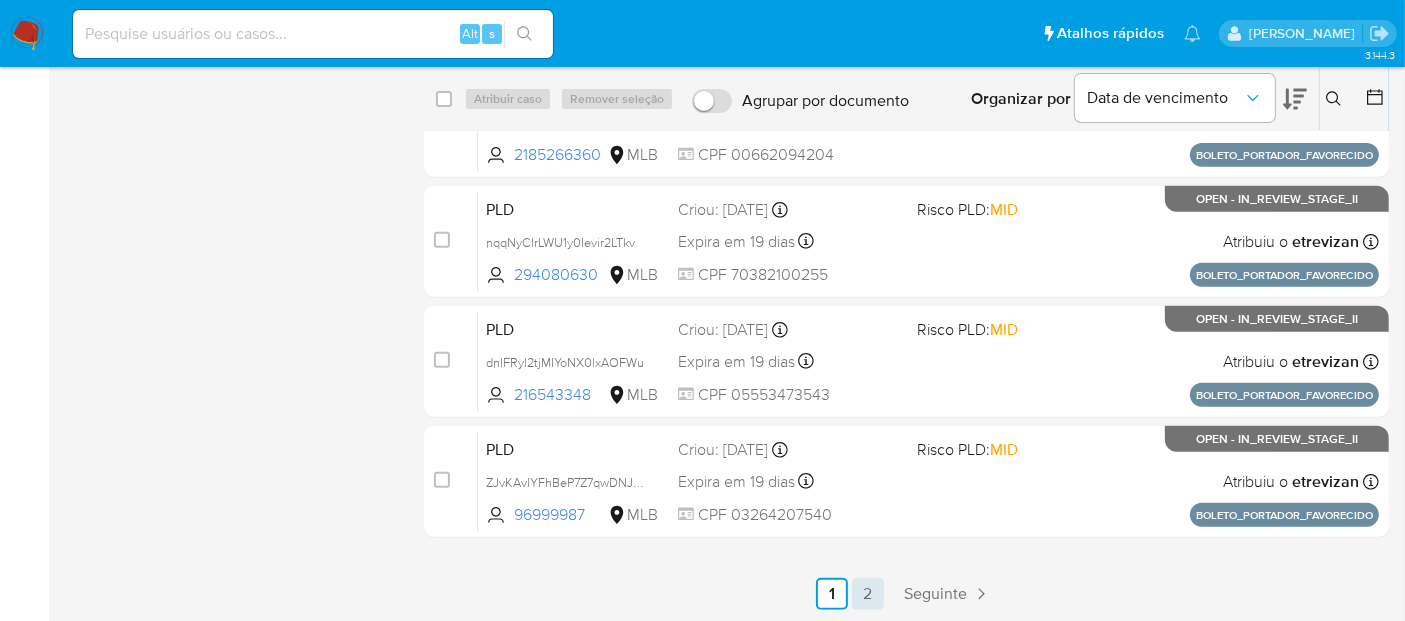 click on "2" at bounding box center [868, 594] 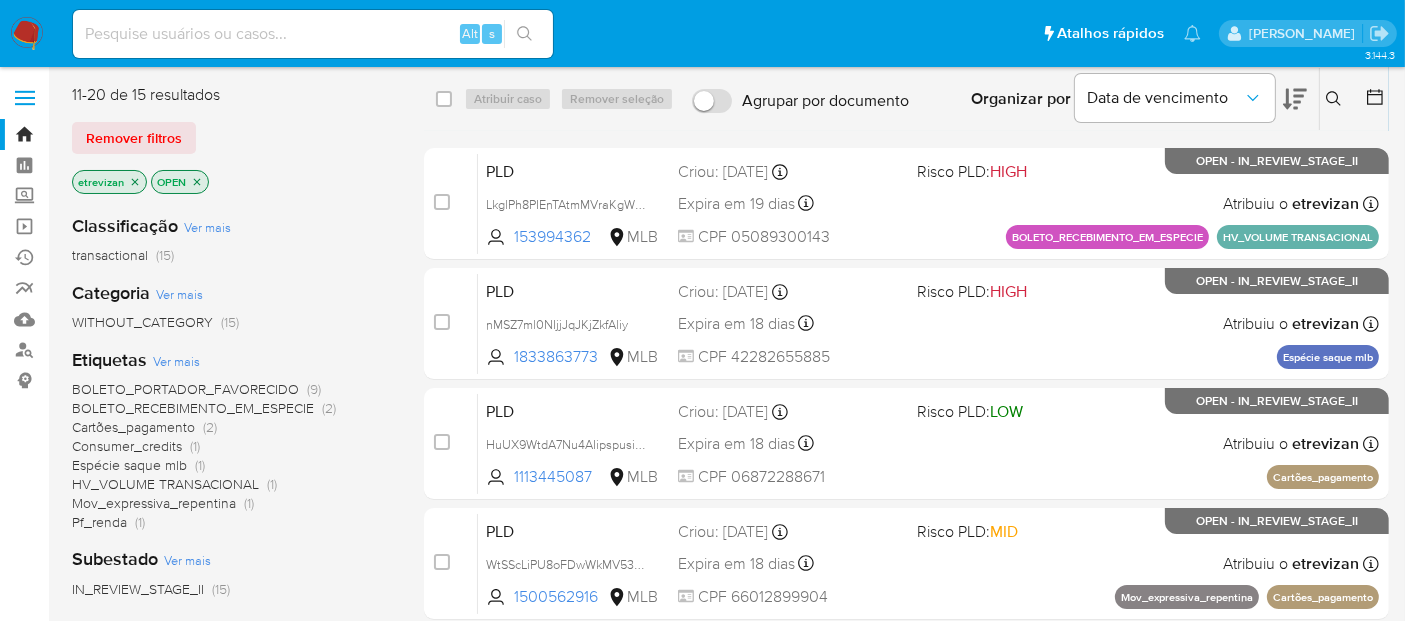 click at bounding box center (313, 34) 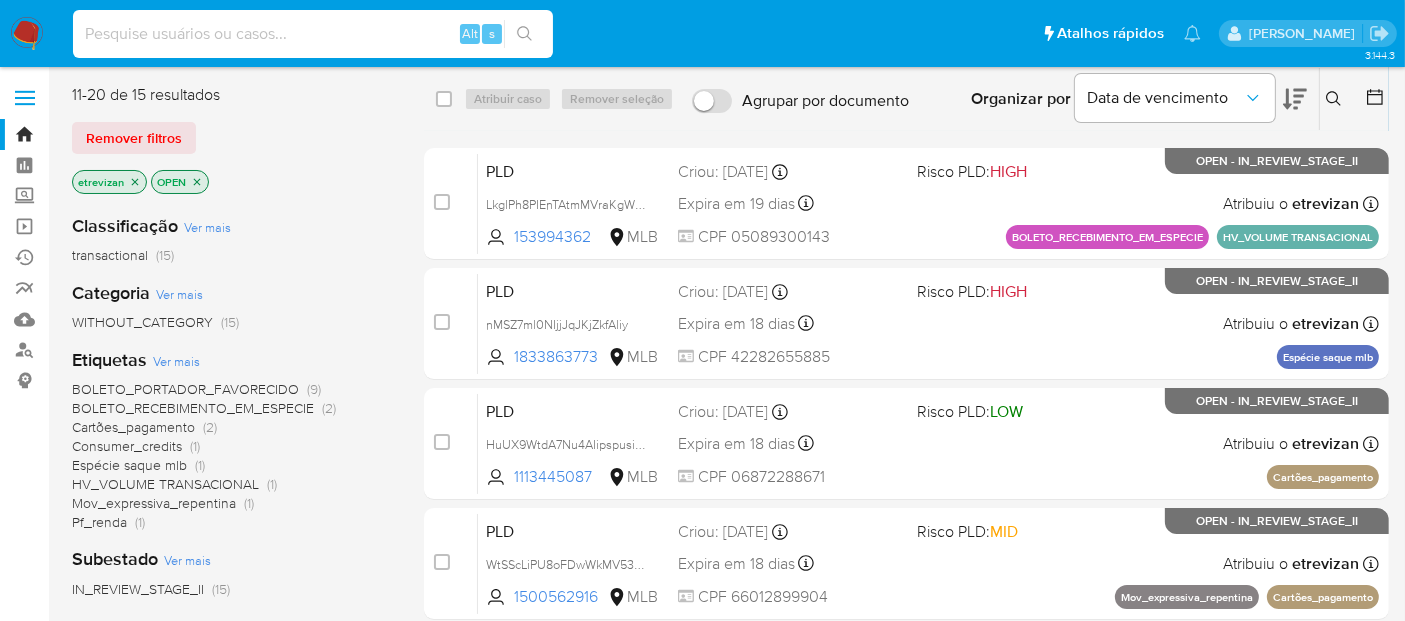 paste on "PyMLiTPNagPk94YUUJ6qpXKt" 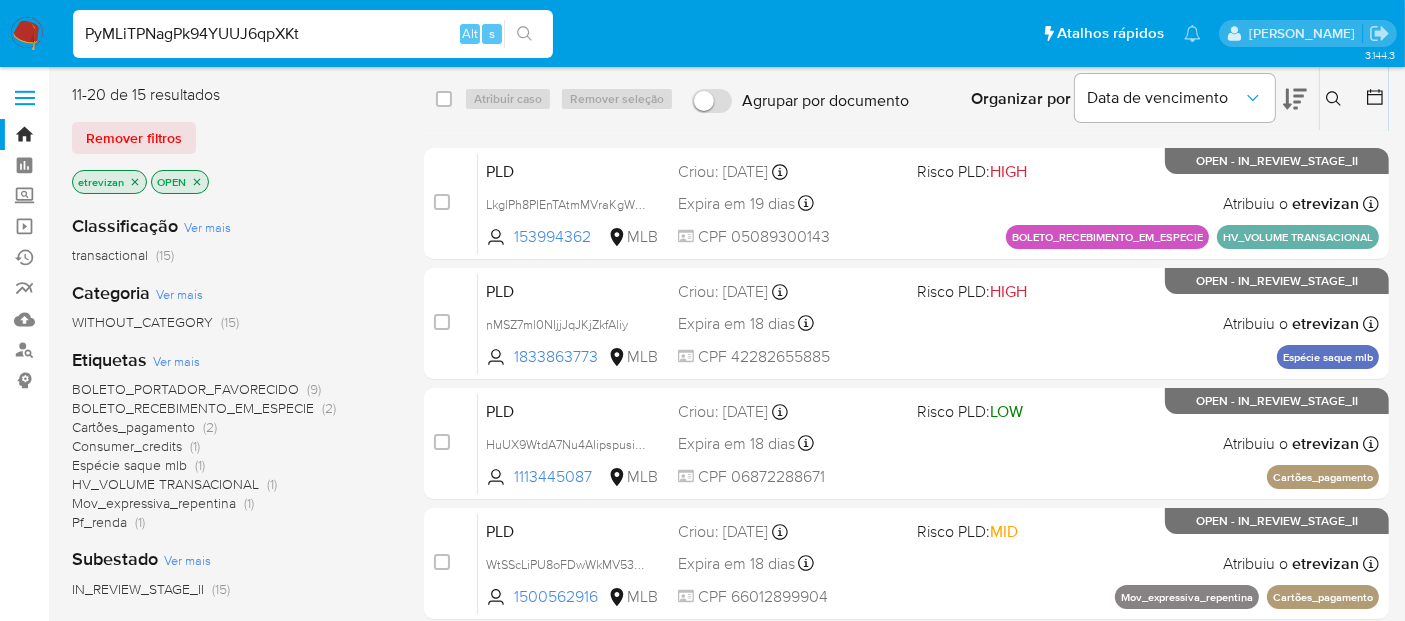 type on "PyMLiTPNagPk94YUUJ6qpXKt" 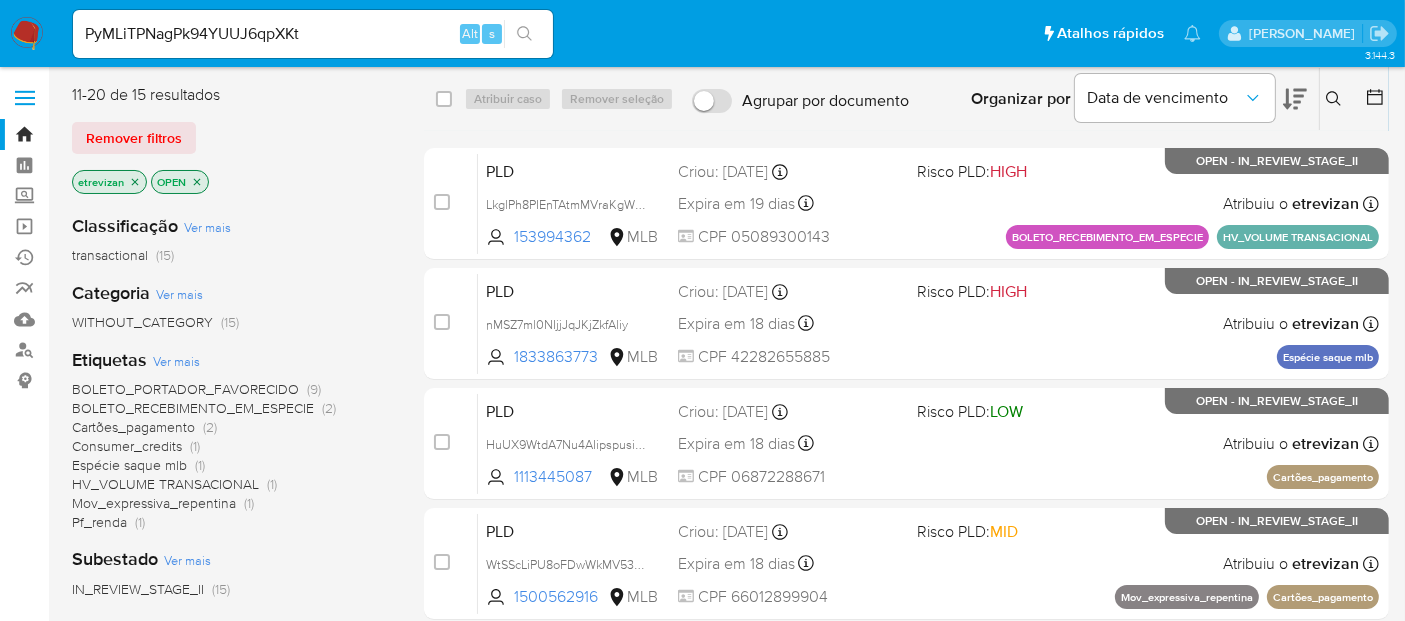 click at bounding box center (524, 34) 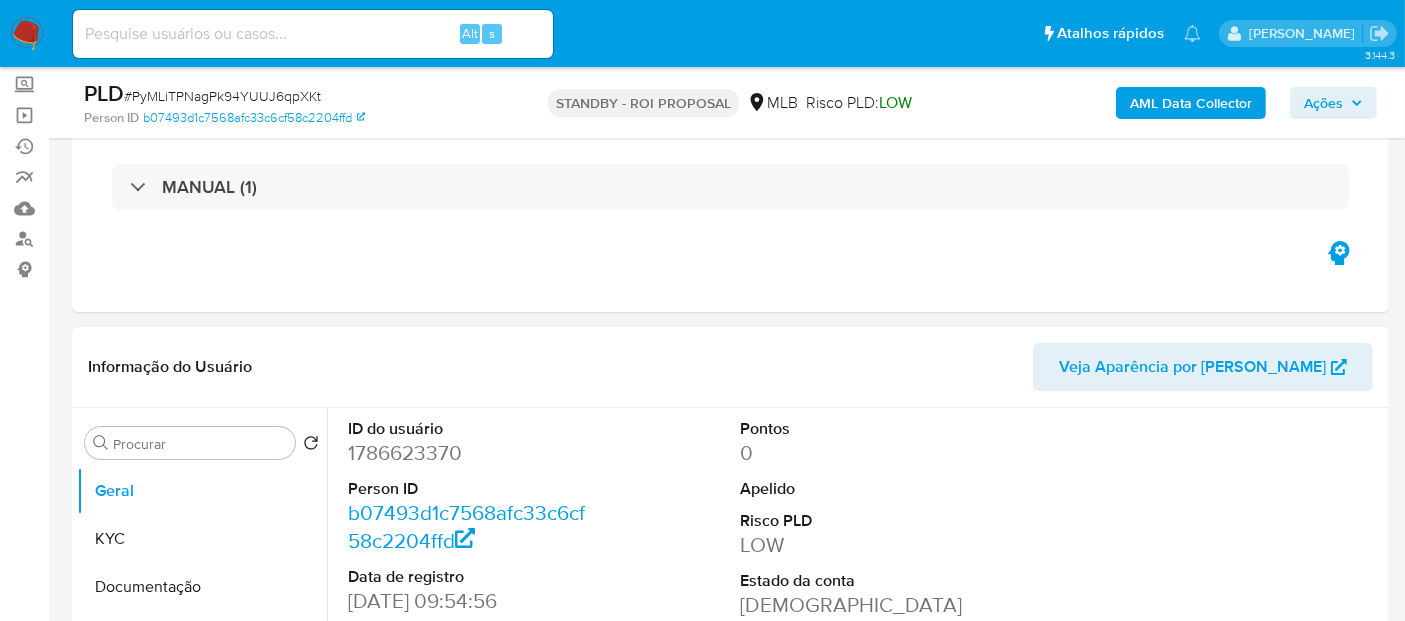 scroll, scrollTop: 222, scrollLeft: 0, axis: vertical 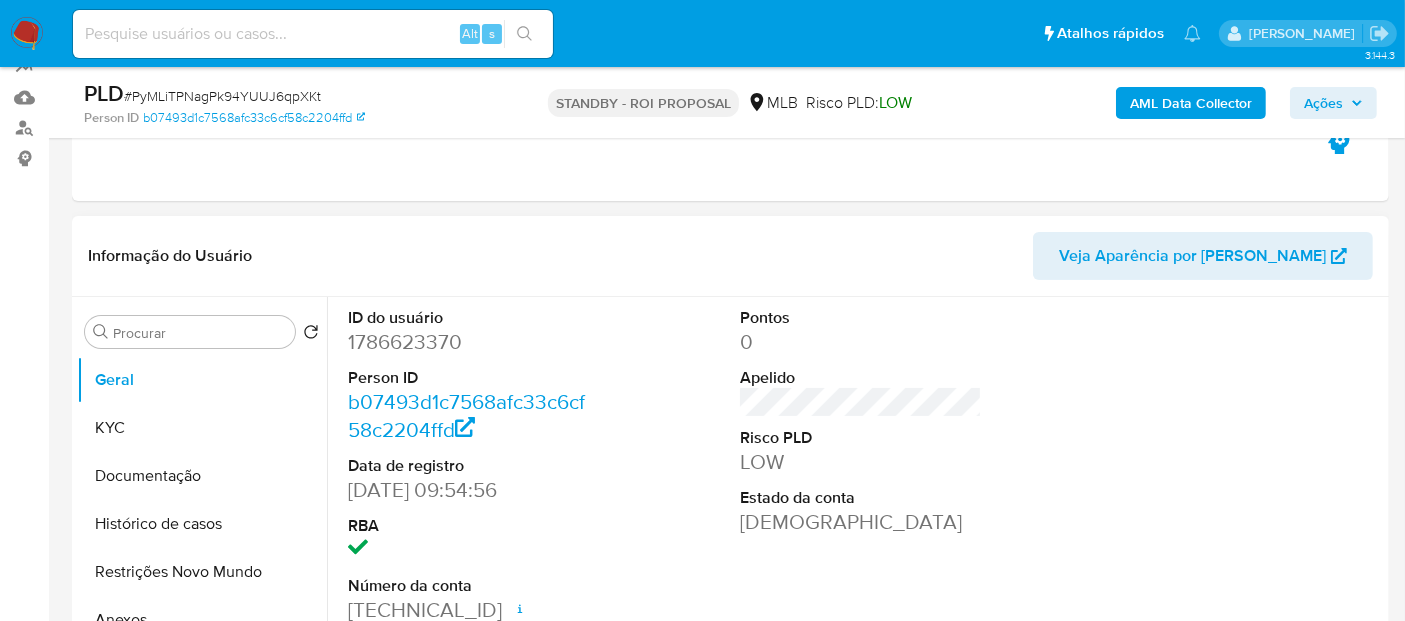 select on "10" 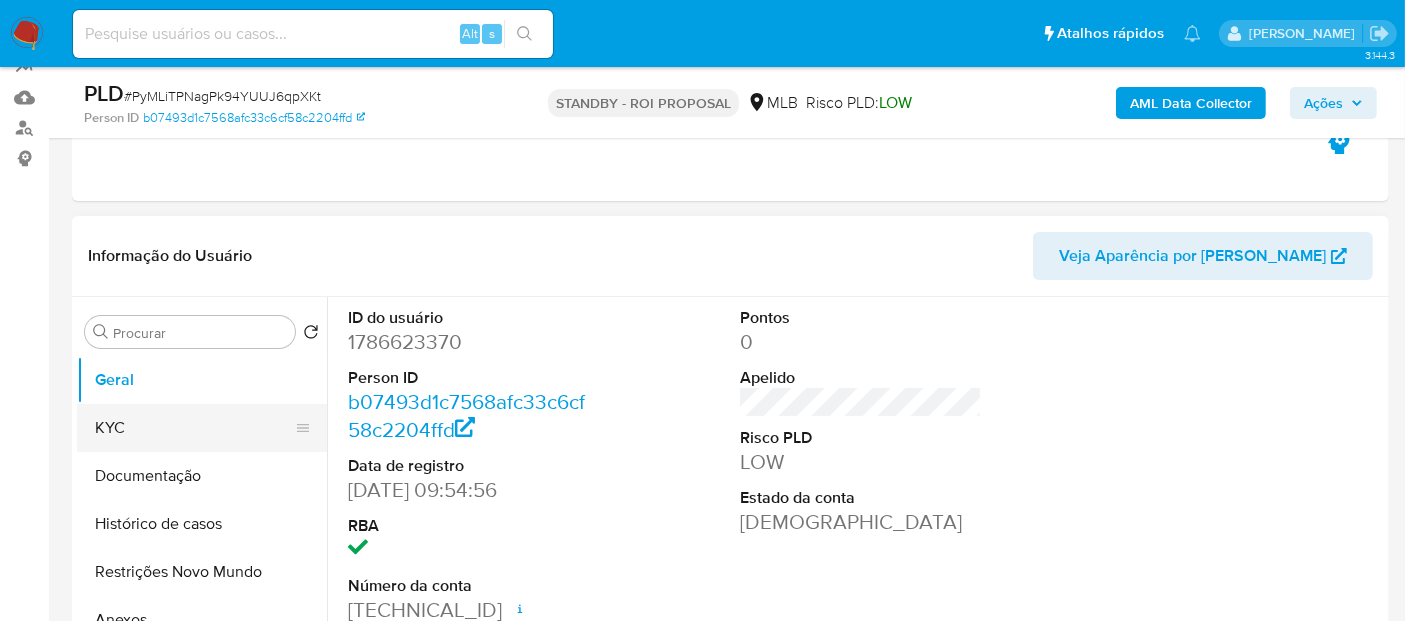 drag, startPoint x: 123, startPoint y: 424, endPoint x: 182, endPoint y: 424, distance: 59 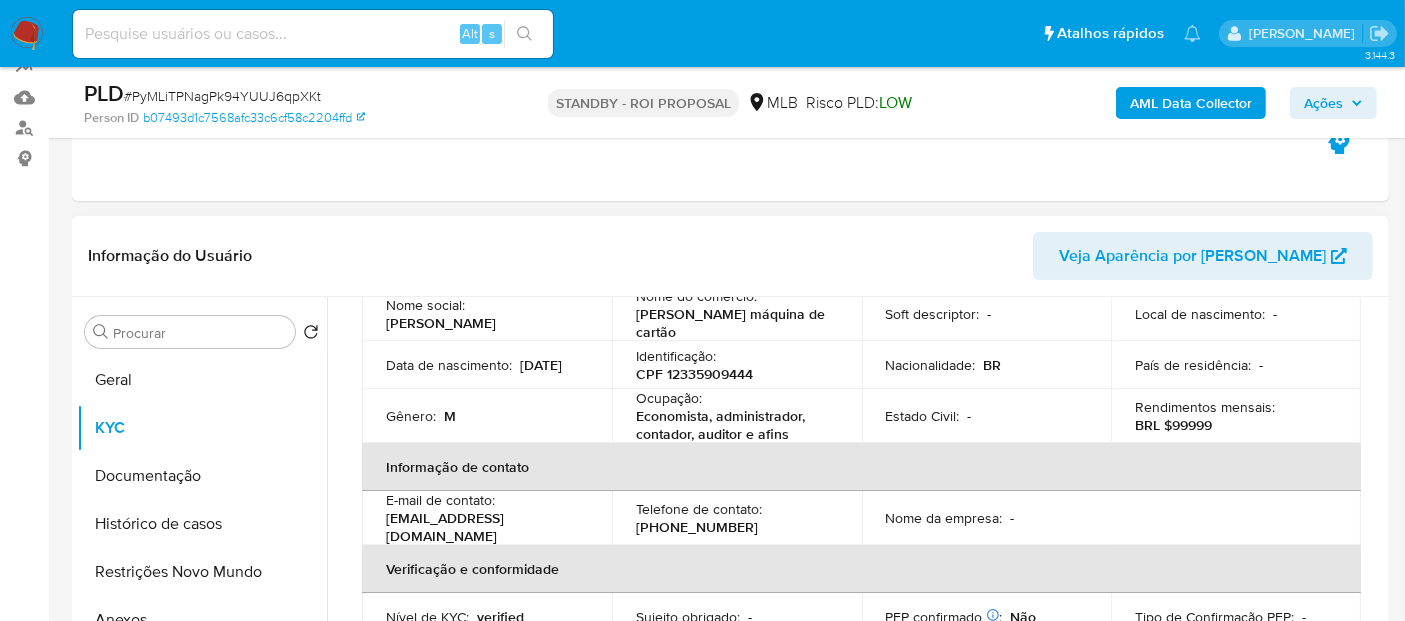 scroll, scrollTop: 222, scrollLeft: 0, axis: vertical 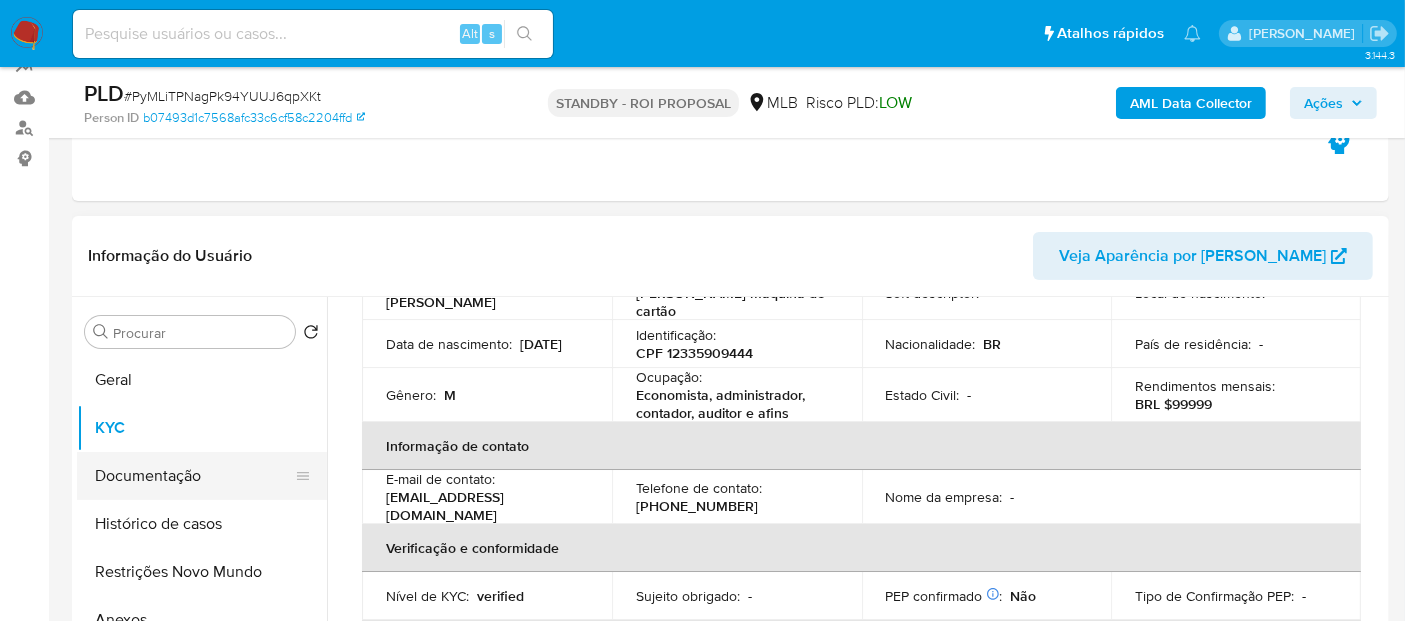 click on "Documentação" at bounding box center [194, 476] 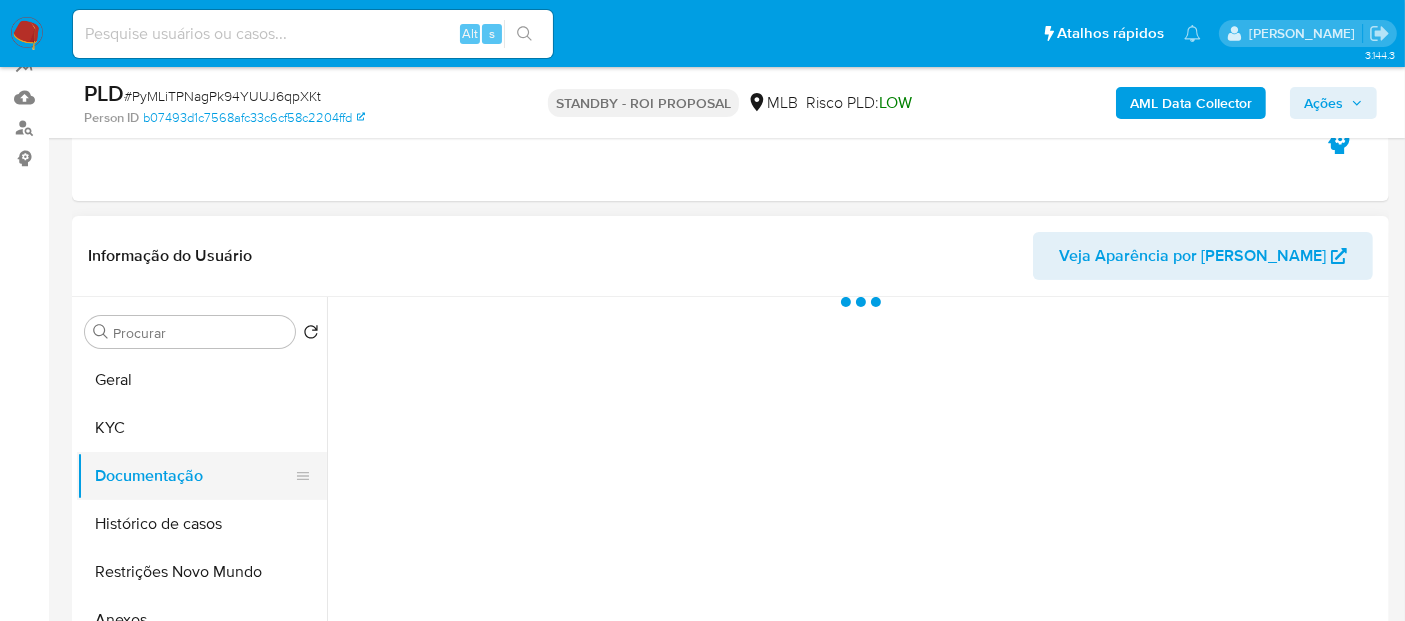 scroll, scrollTop: 0, scrollLeft: 0, axis: both 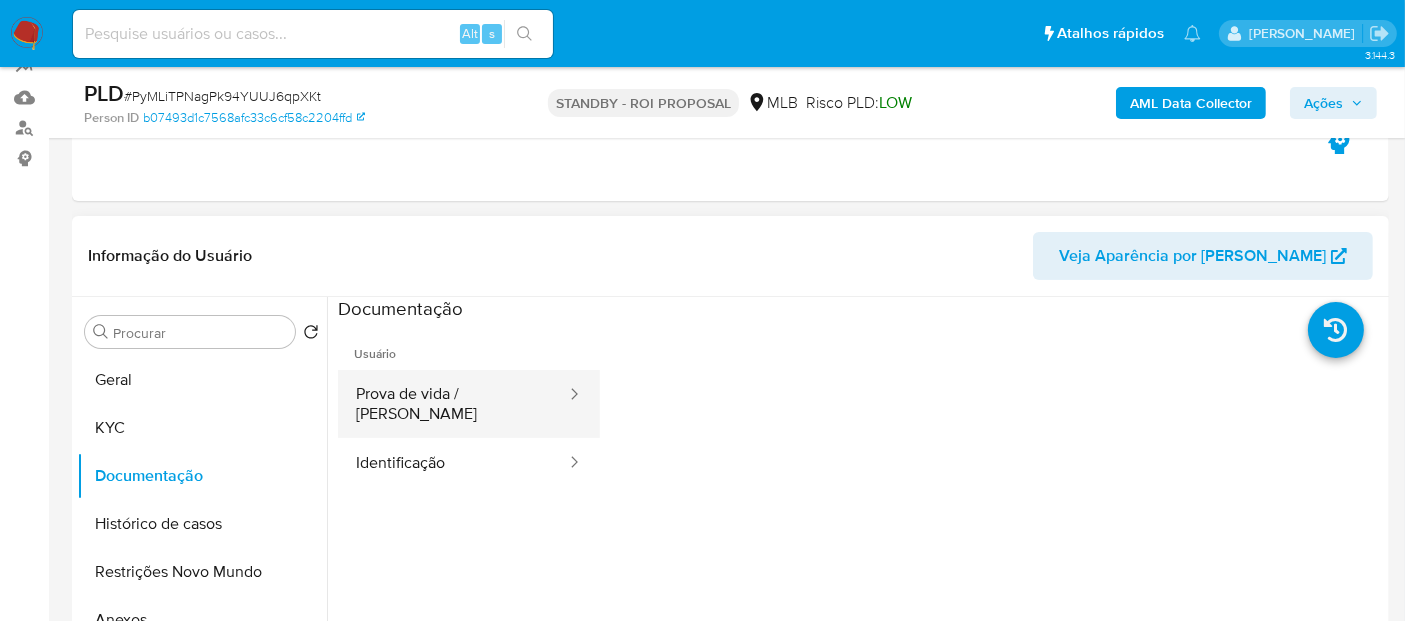 click on "Prova de vida / Selfie" at bounding box center (453, 404) 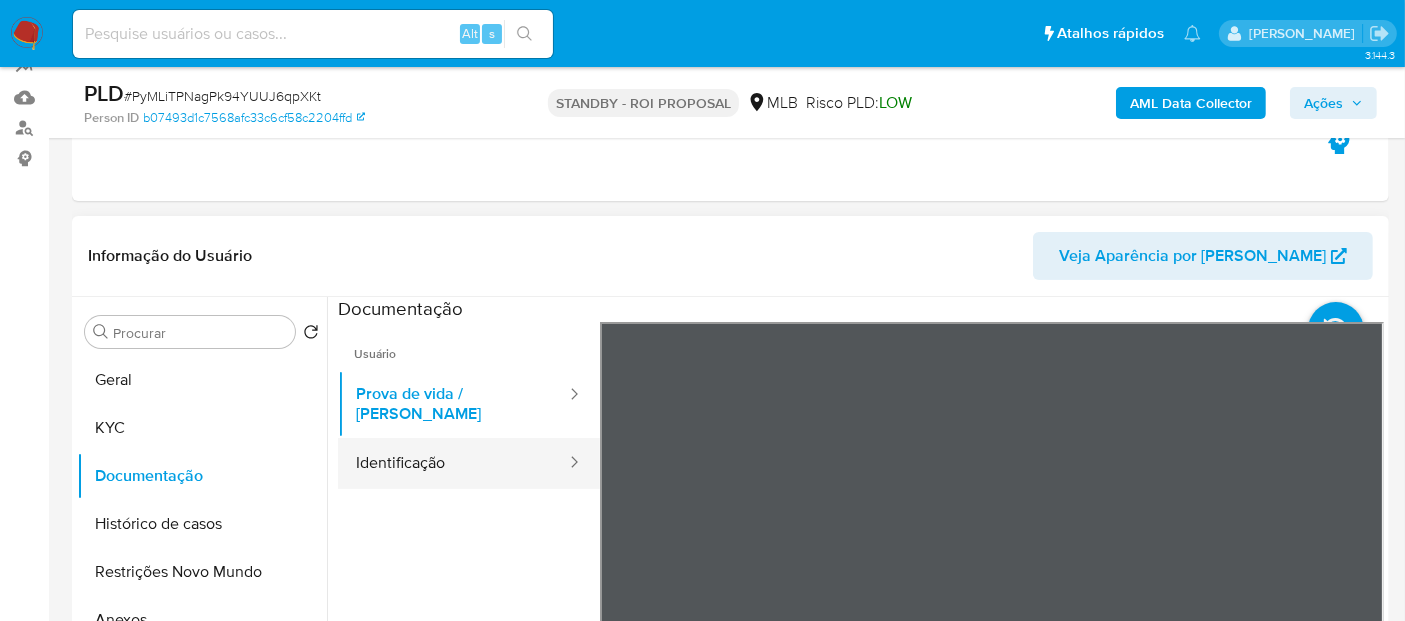 click on "Identificação" at bounding box center (453, 463) 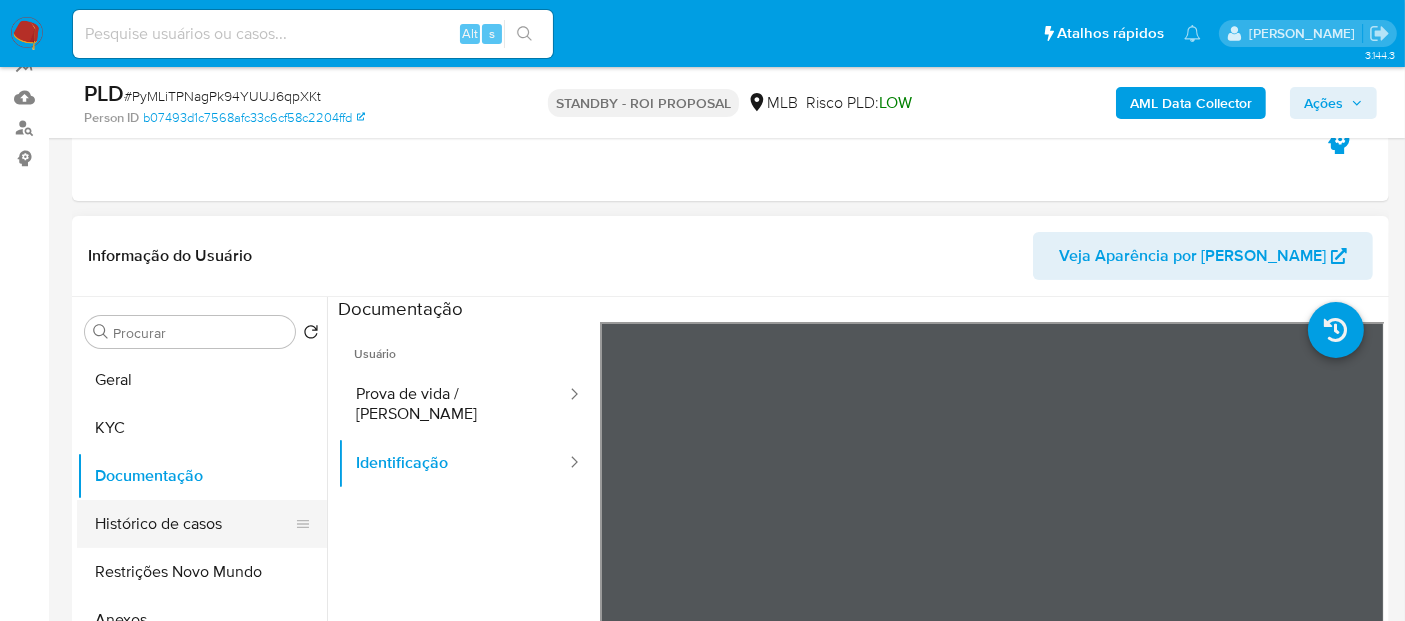 click on "Histórico de casos" at bounding box center (194, 524) 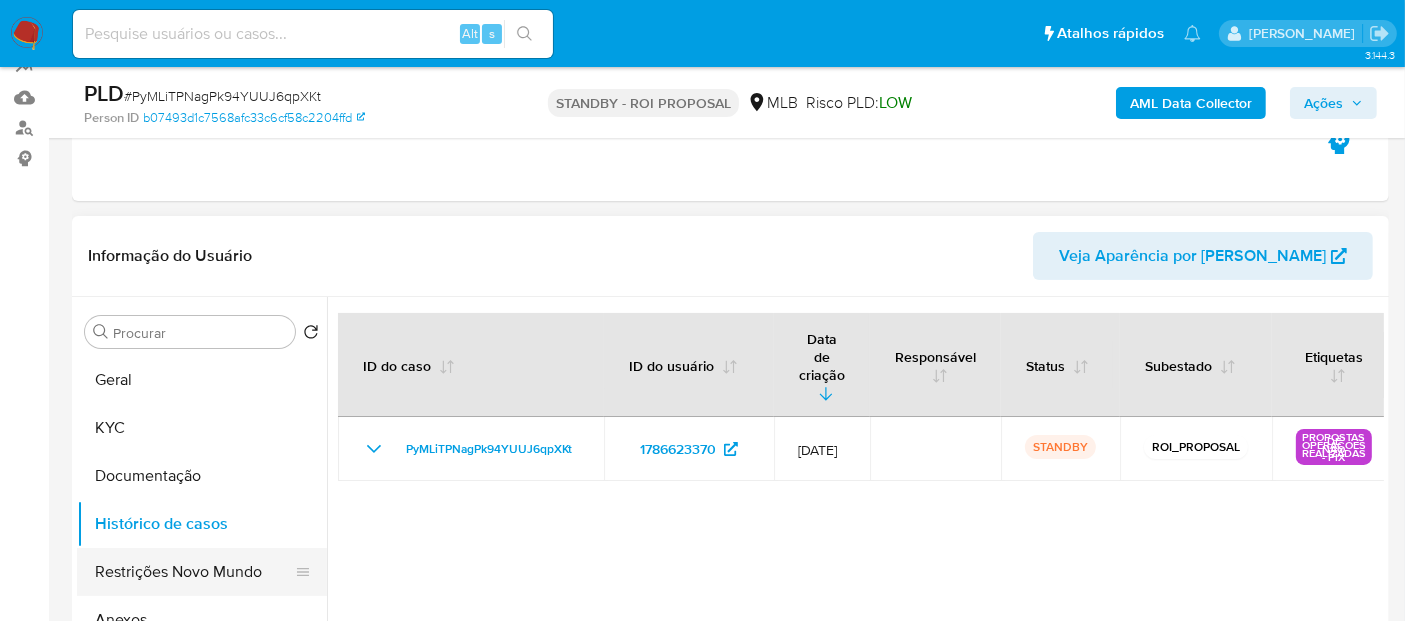 click on "Restrições Novo Mundo" at bounding box center [194, 572] 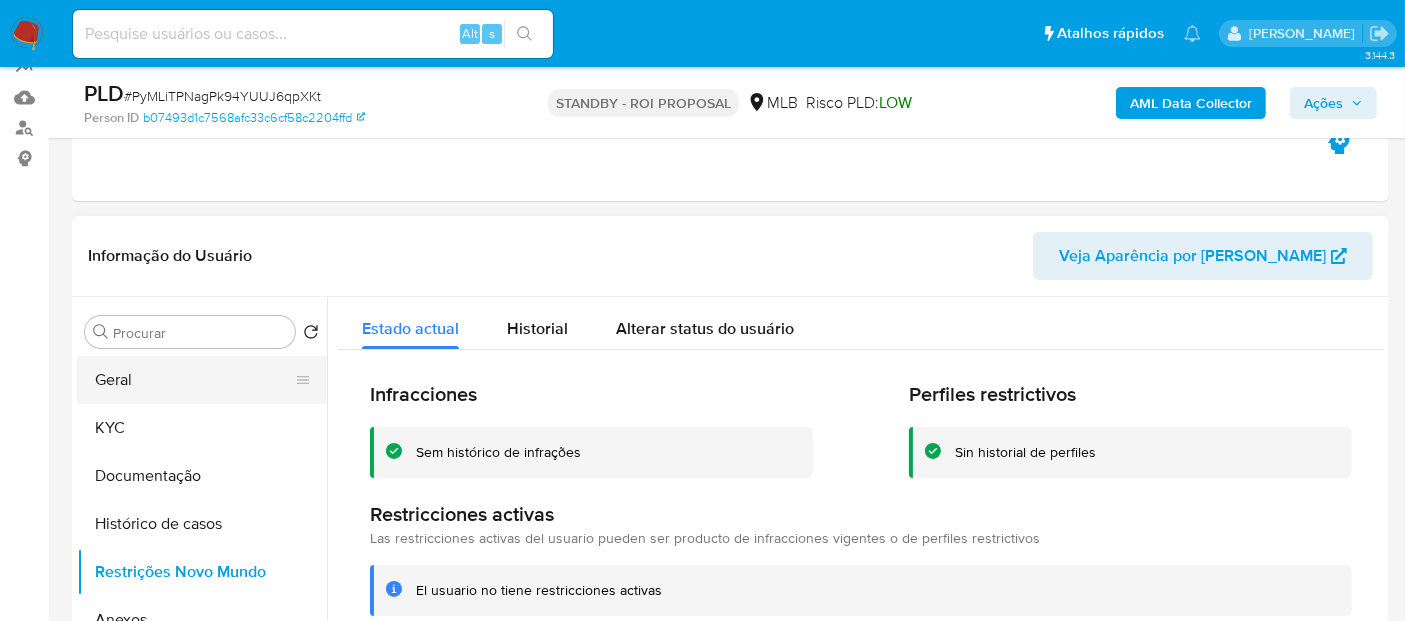 click on "Geral" at bounding box center (194, 380) 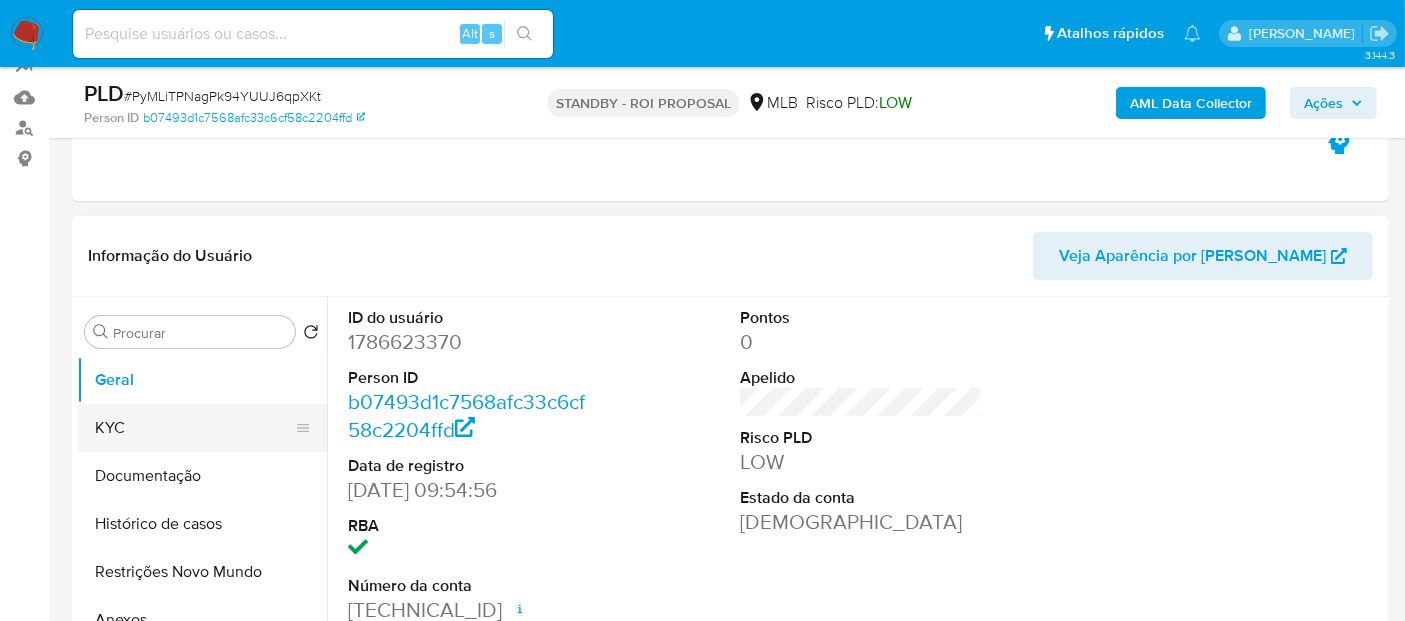 click on "KYC" at bounding box center (194, 428) 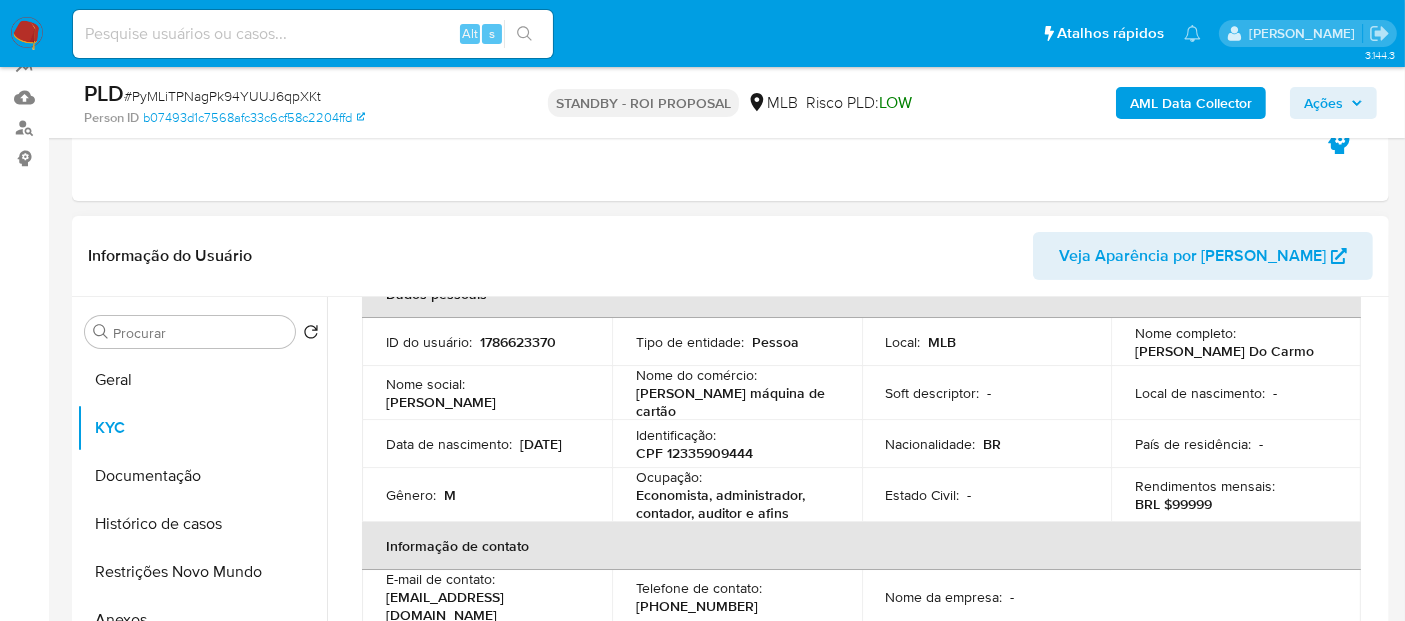 scroll, scrollTop: 222, scrollLeft: 0, axis: vertical 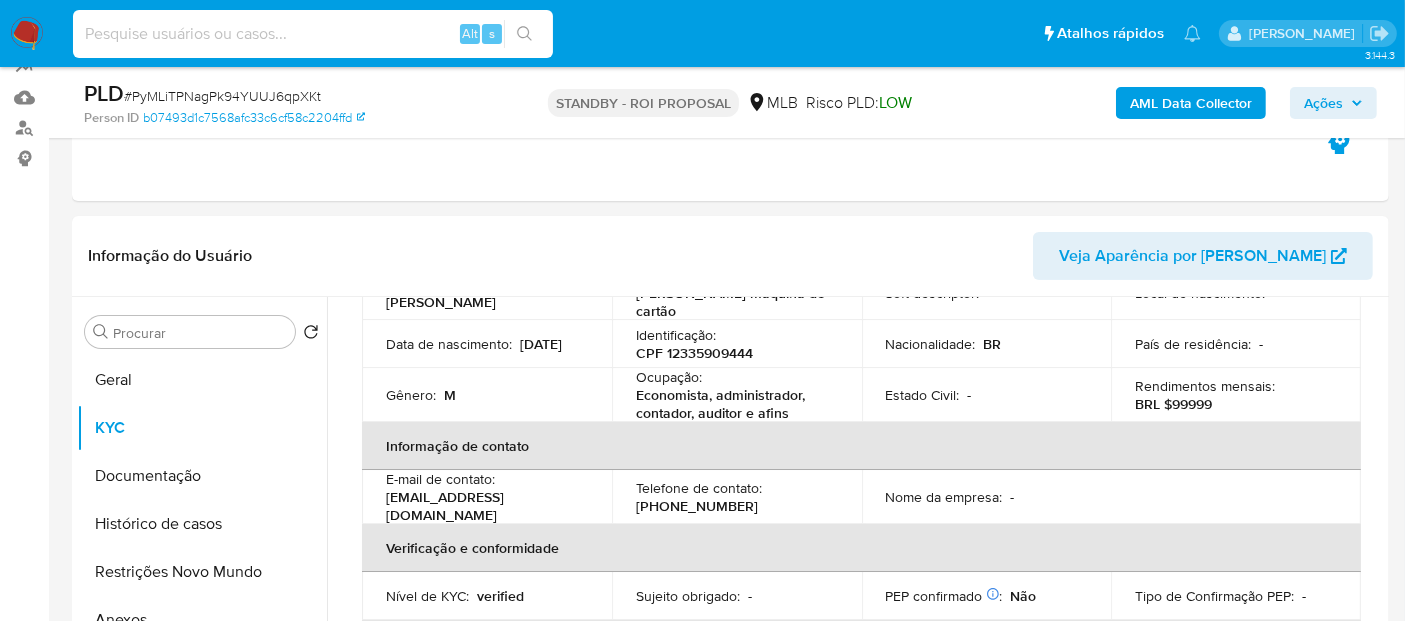 click at bounding box center [313, 34] 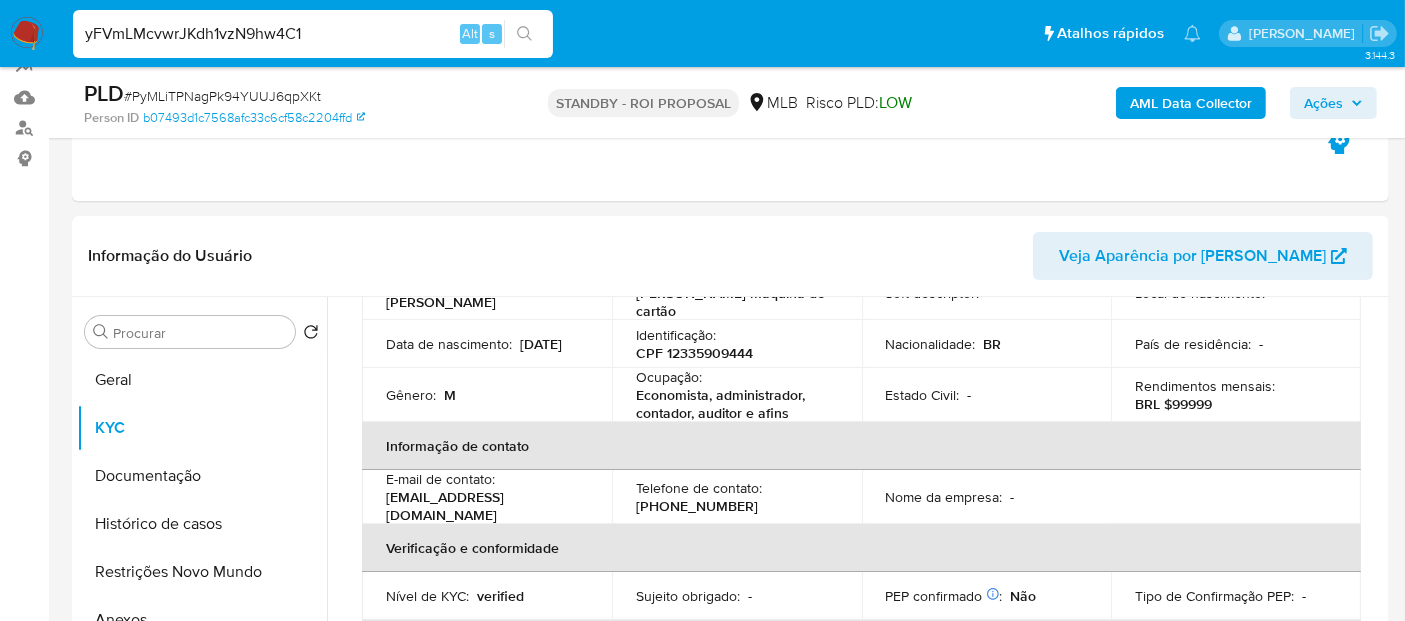 type on "yFVmLMcvwrJKdh1vzN9hw4C1" 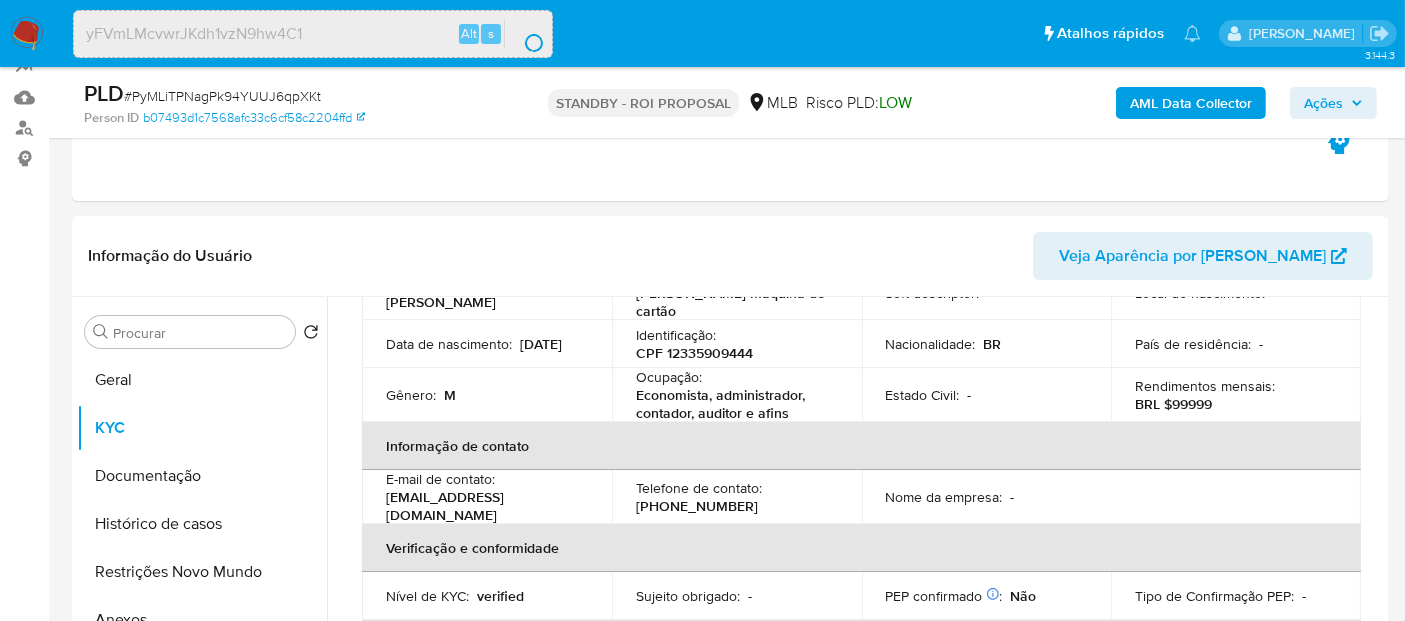 scroll, scrollTop: 0, scrollLeft: 0, axis: both 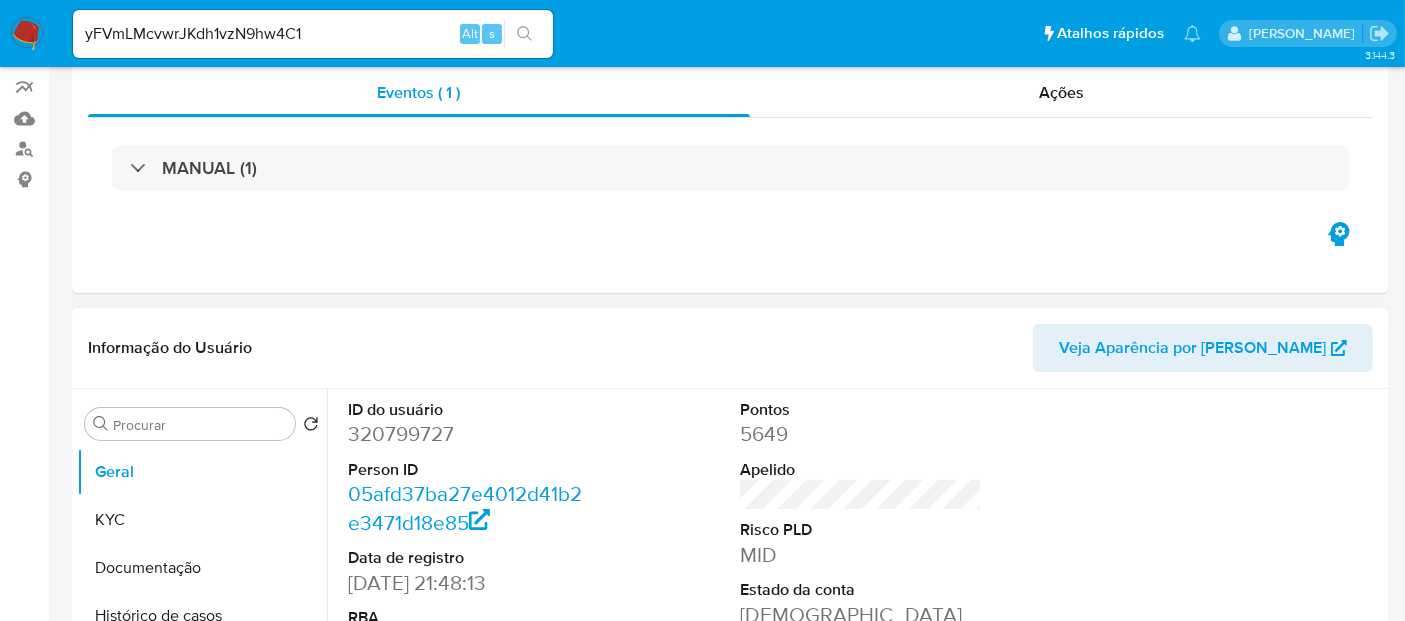 select on "10" 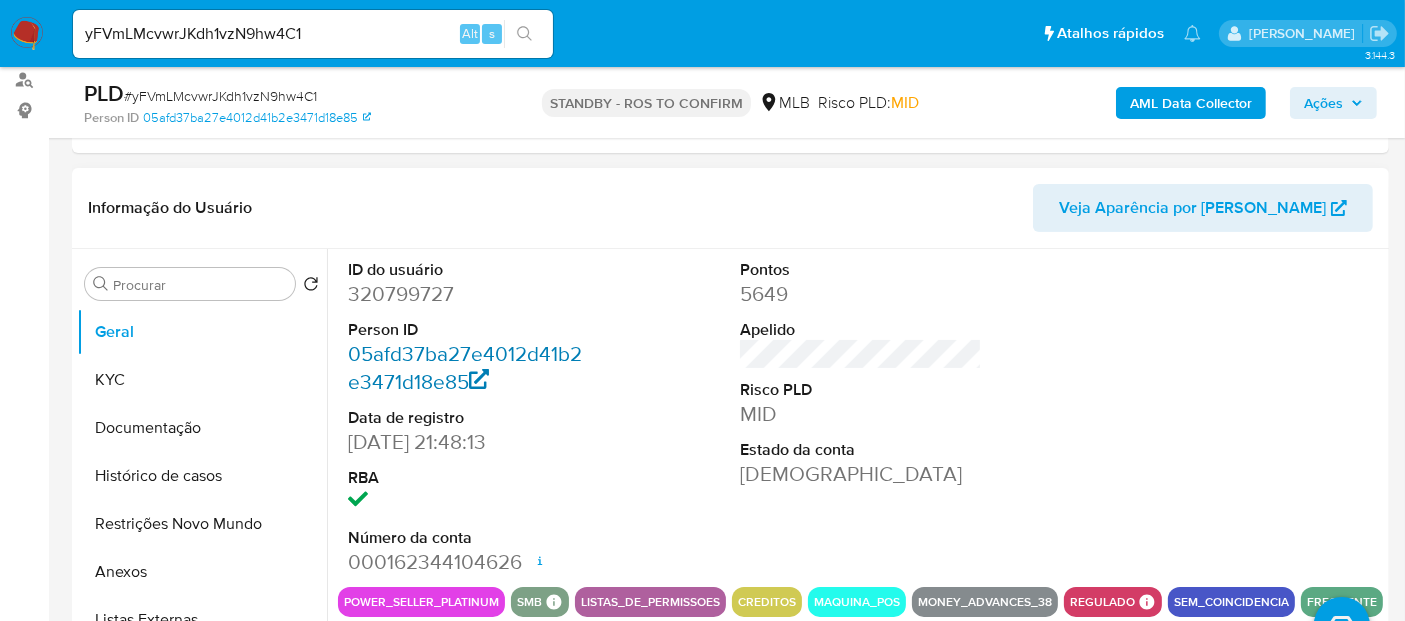 scroll, scrollTop: 333, scrollLeft: 0, axis: vertical 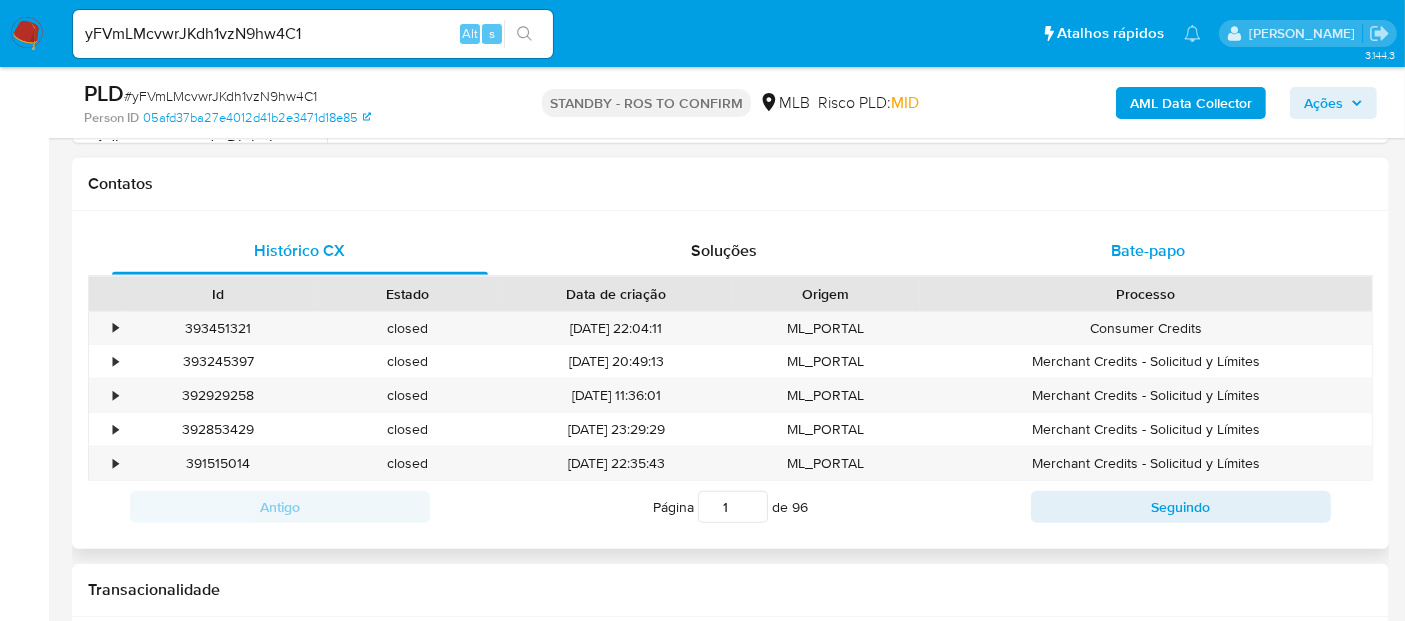click on "Bate-papo" at bounding box center (1148, 250) 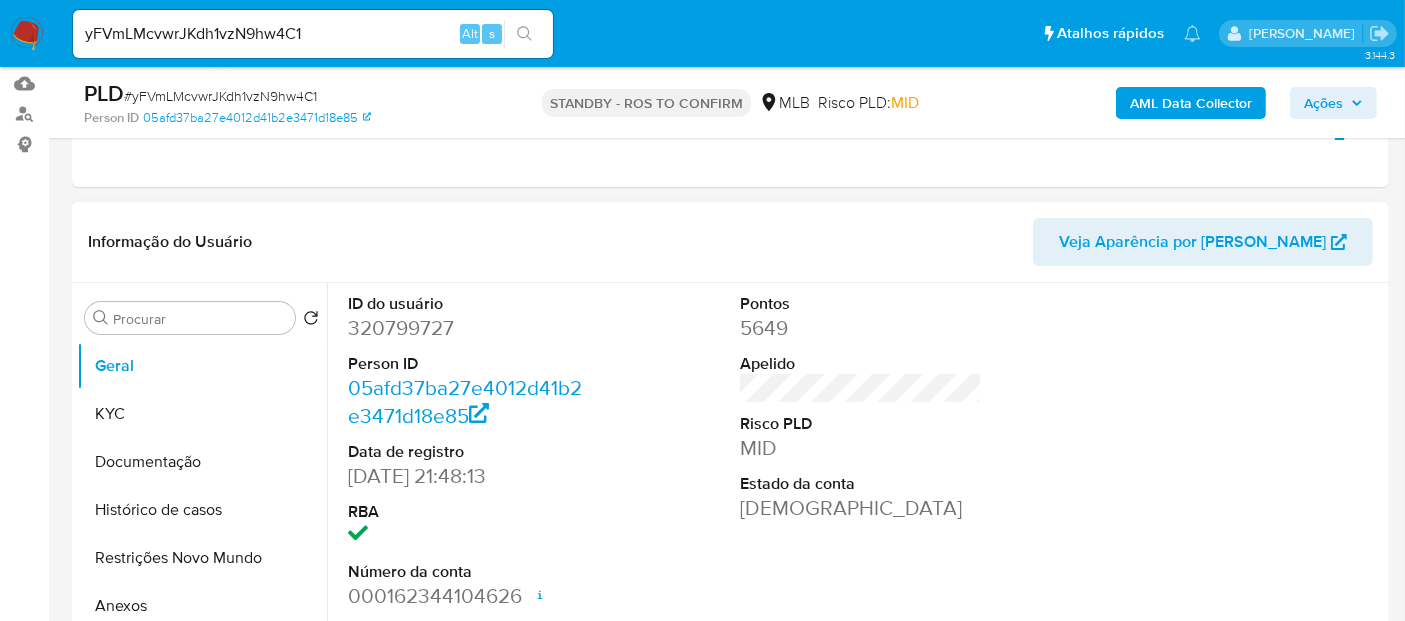 scroll, scrollTop: 222, scrollLeft: 0, axis: vertical 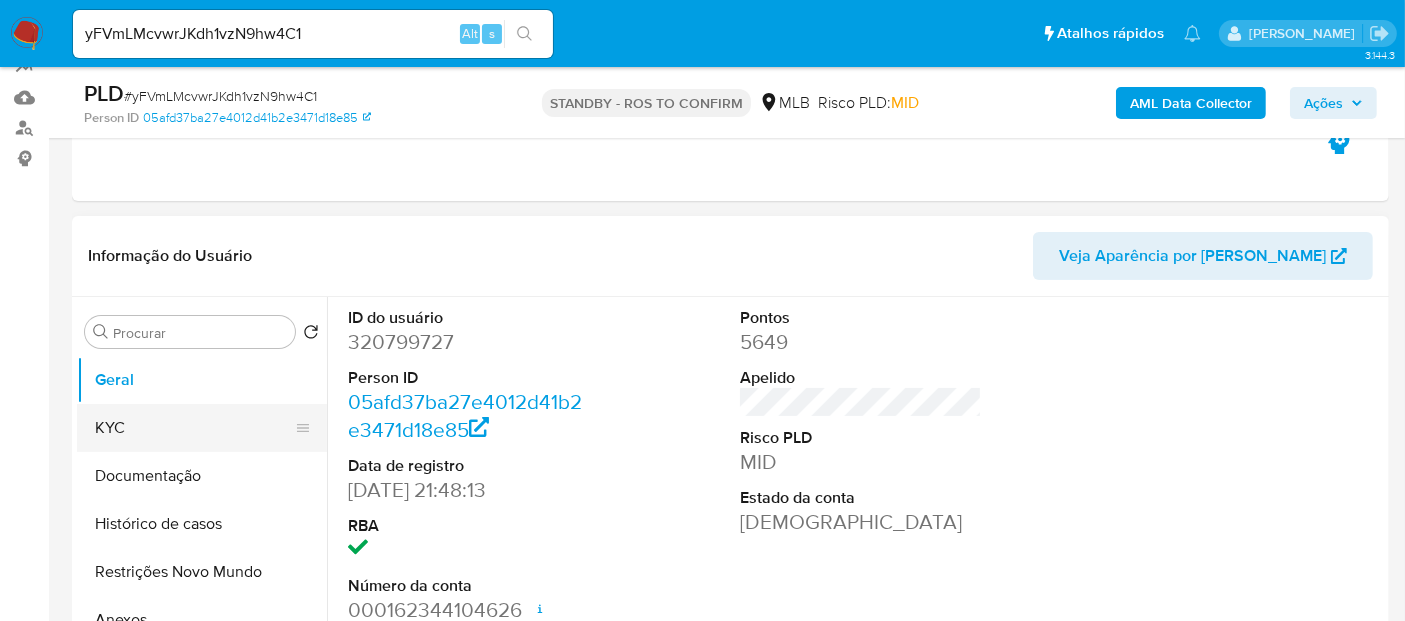 click on "KYC" at bounding box center (194, 428) 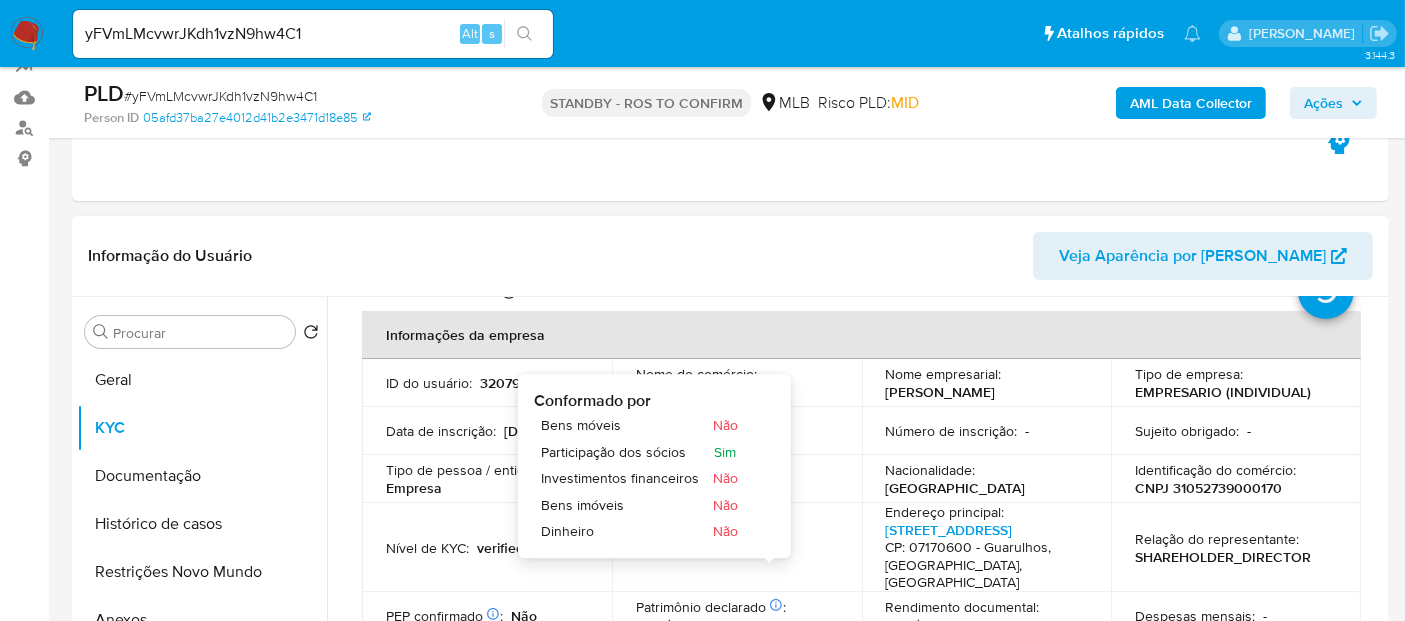scroll, scrollTop: 111, scrollLeft: 0, axis: vertical 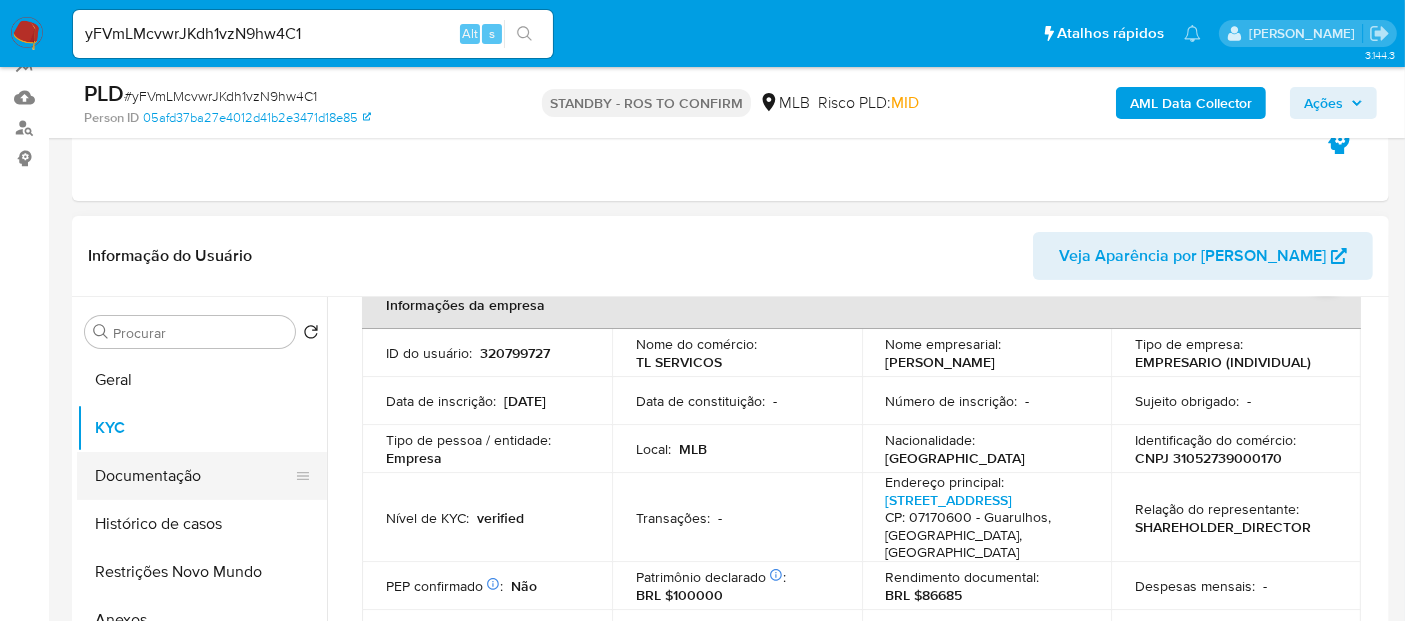 click on "Documentação" at bounding box center [194, 476] 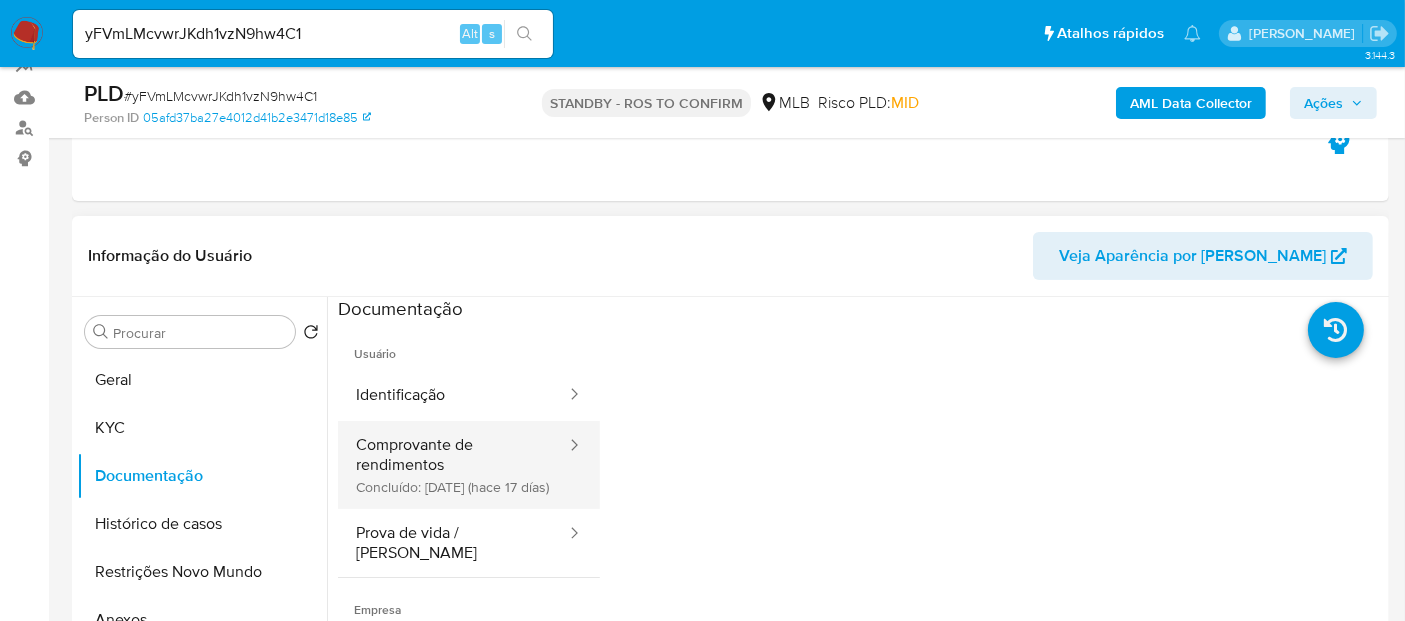 click on "Comprovante de rendimentos Concluído: 22/06/2025 (hace 17 días)" at bounding box center (453, 465) 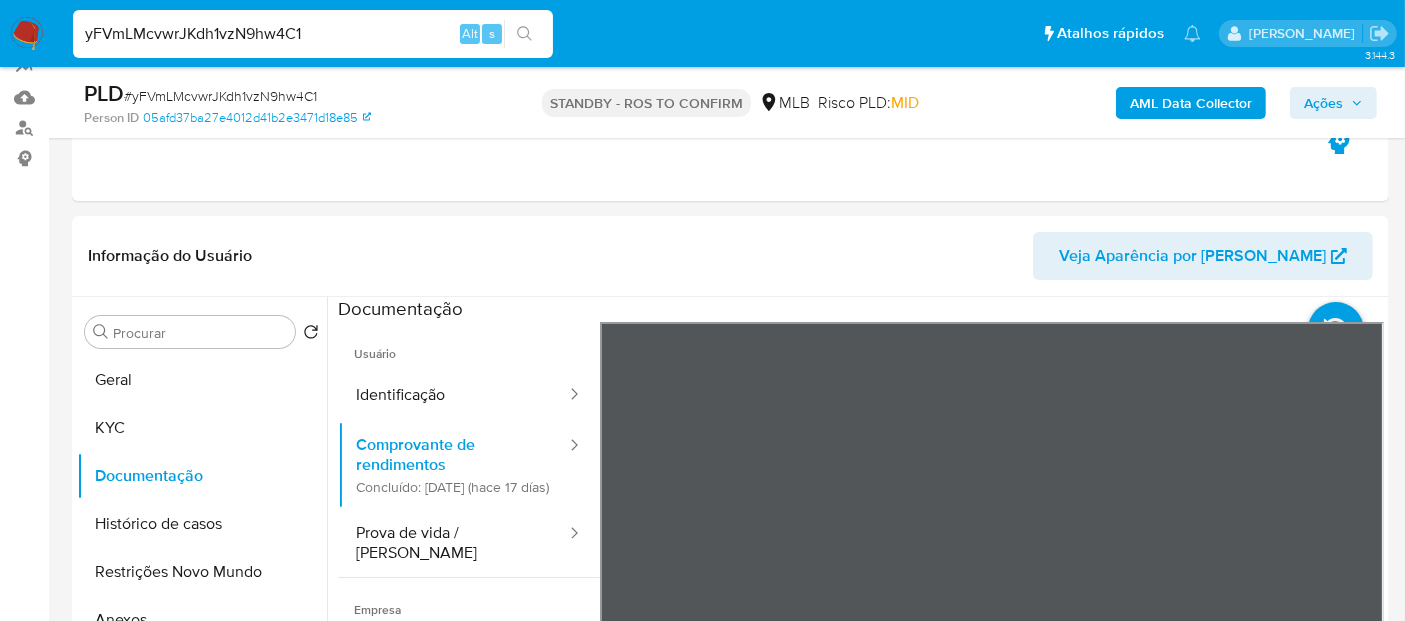 drag, startPoint x: 348, startPoint y: 38, endPoint x: 0, endPoint y: 7, distance: 349.37802 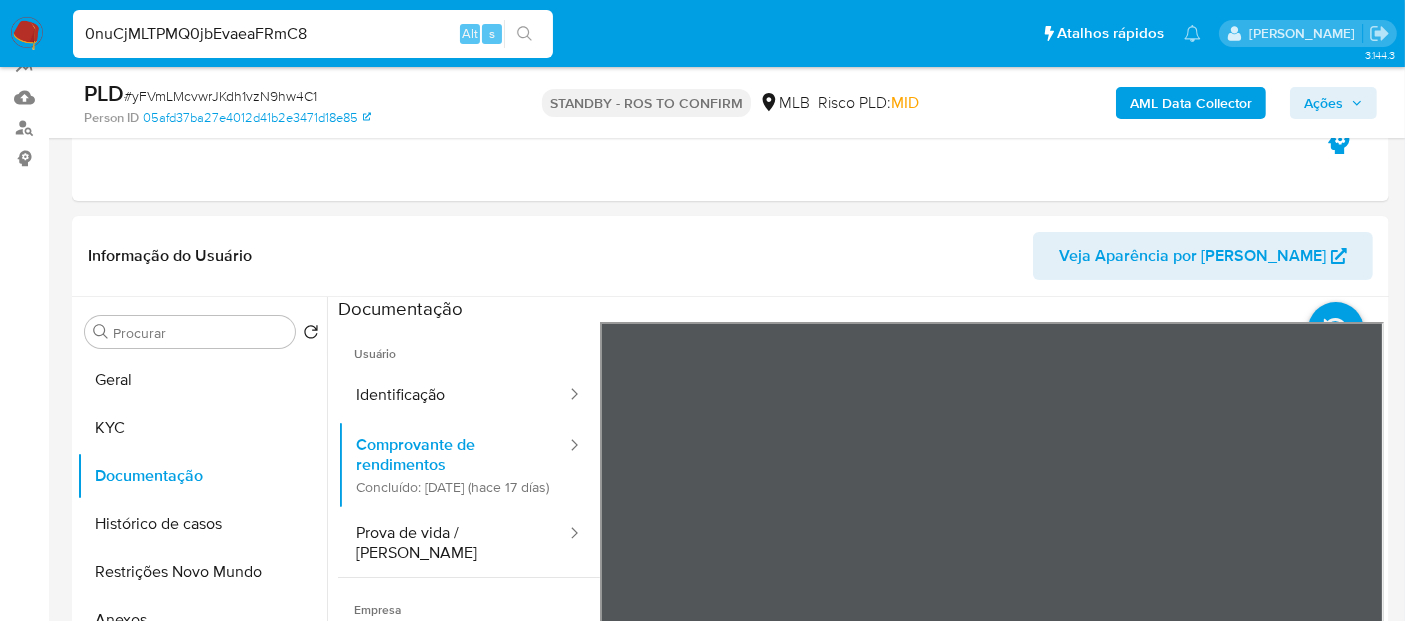 type on "0nuCjMLTPMQ0jbEvaeaFRmC8" 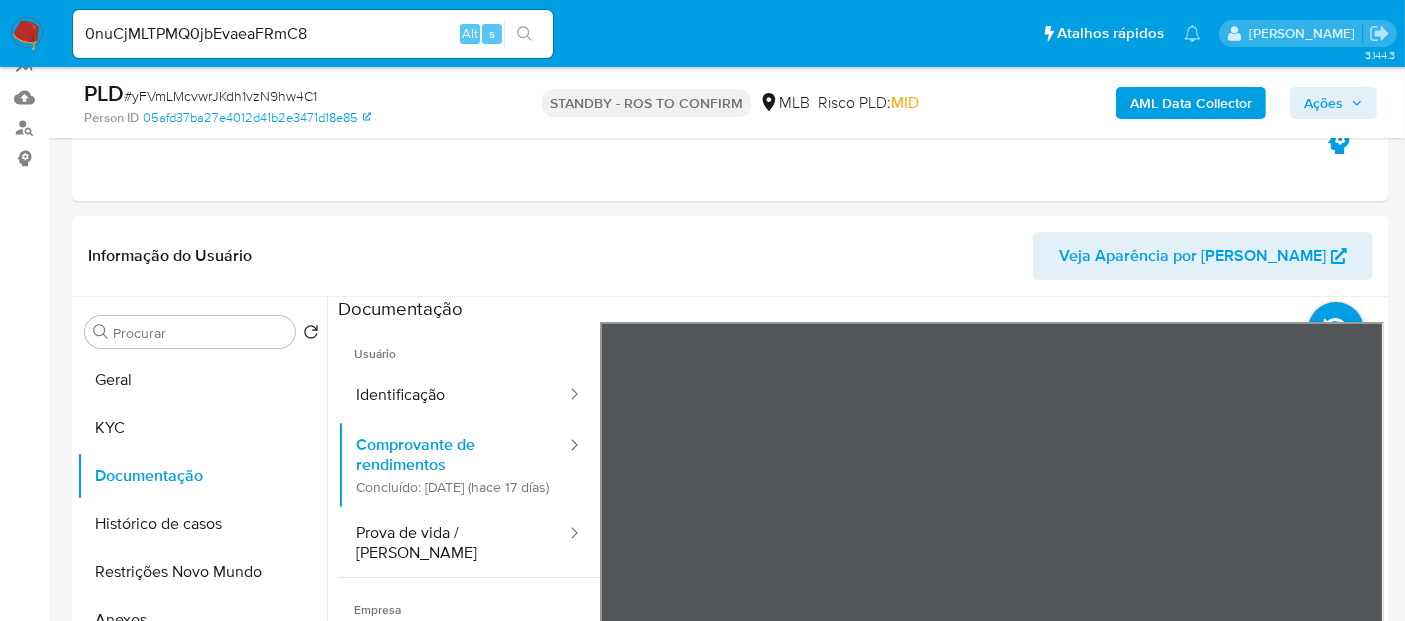 click at bounding box center [524, 34] 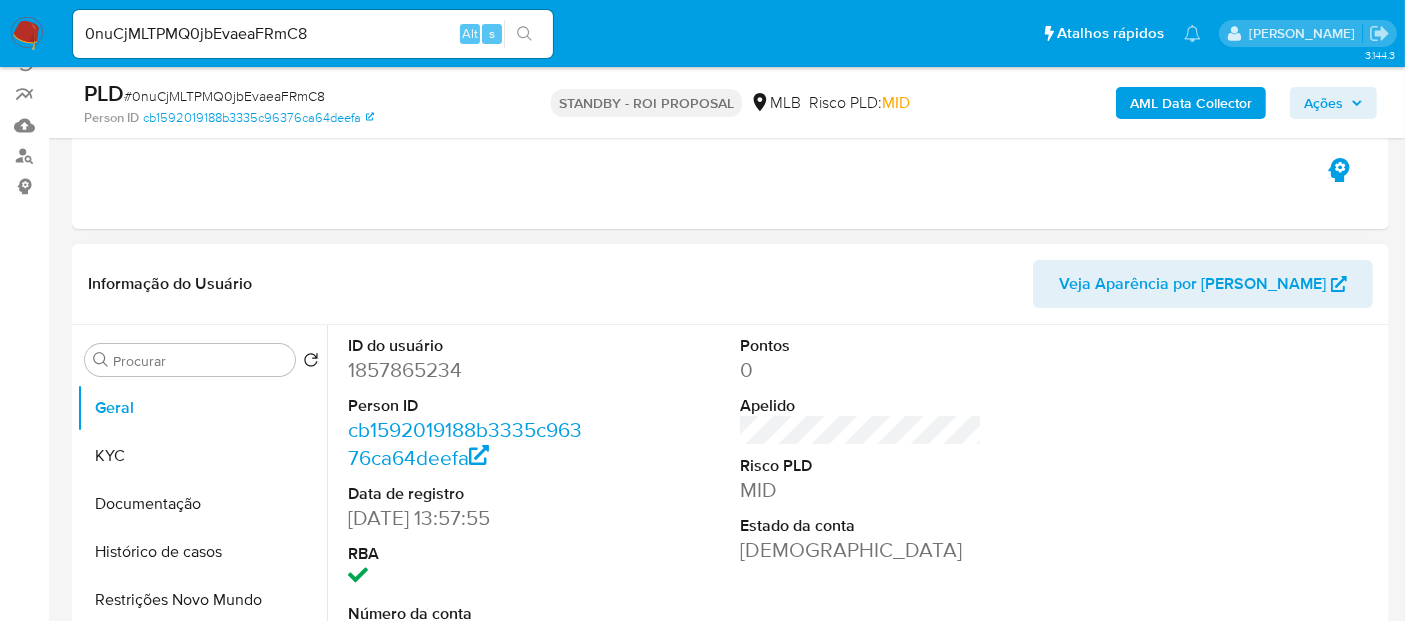 scroll, scrollTop: 222, scrollLeft: 0, axis: vertical 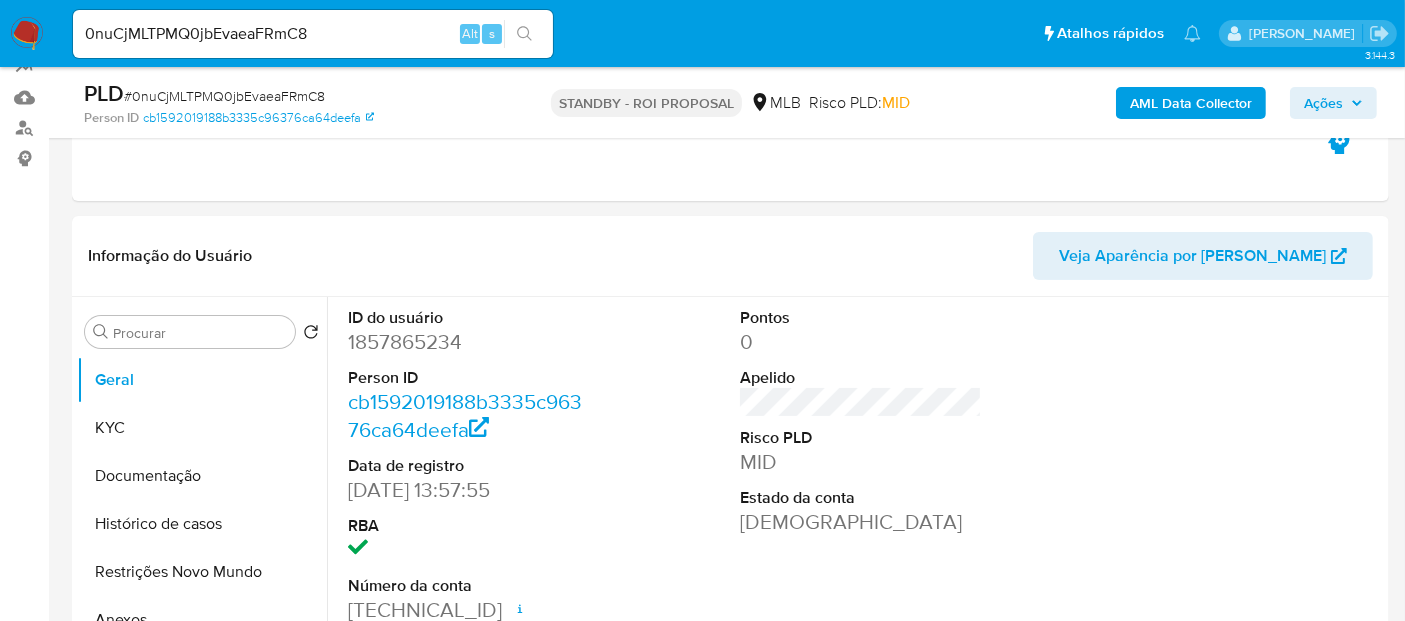 select on "10" 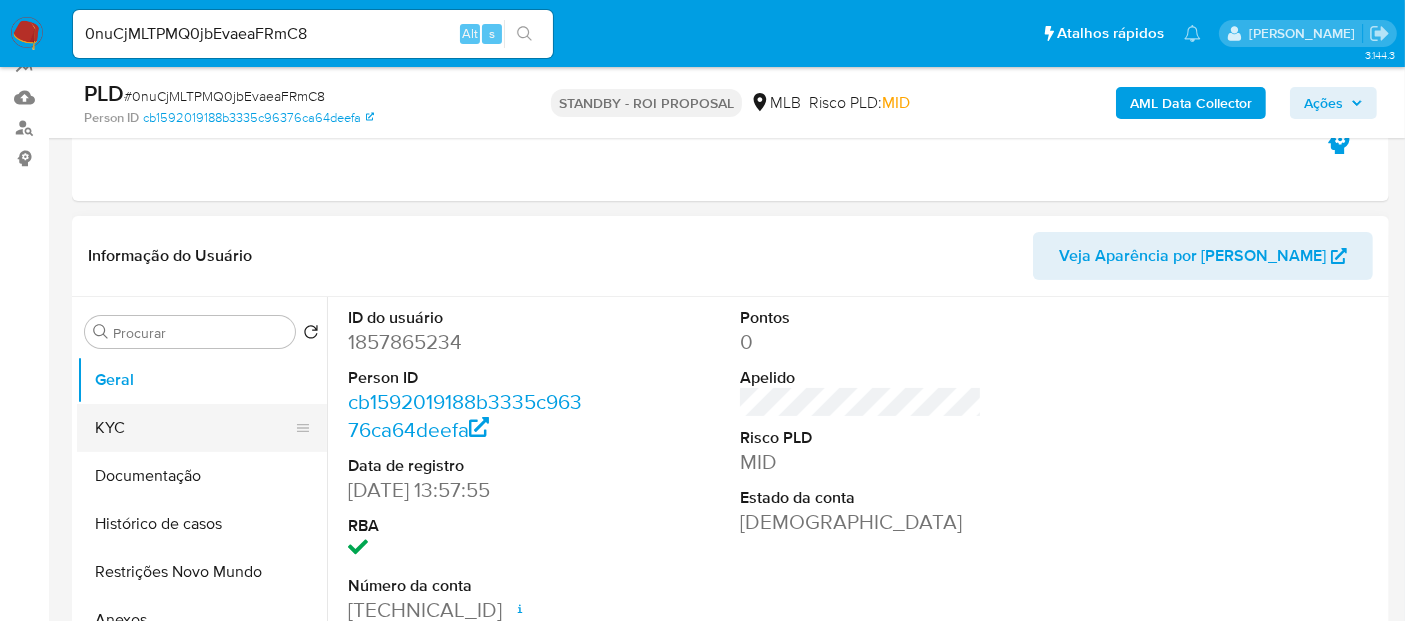 click on "KYC" at bounding box center (194, 428) 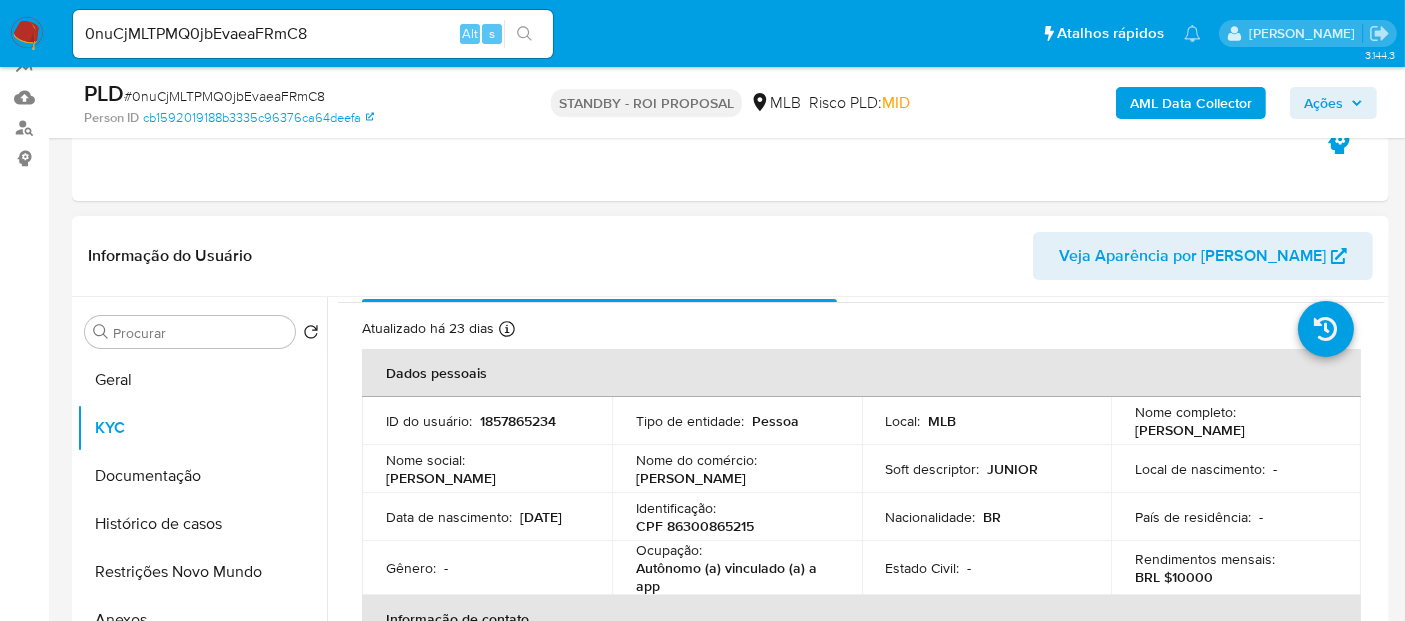 scroll, scrollTop: 111, scrollLeft: 0, axis: vertical 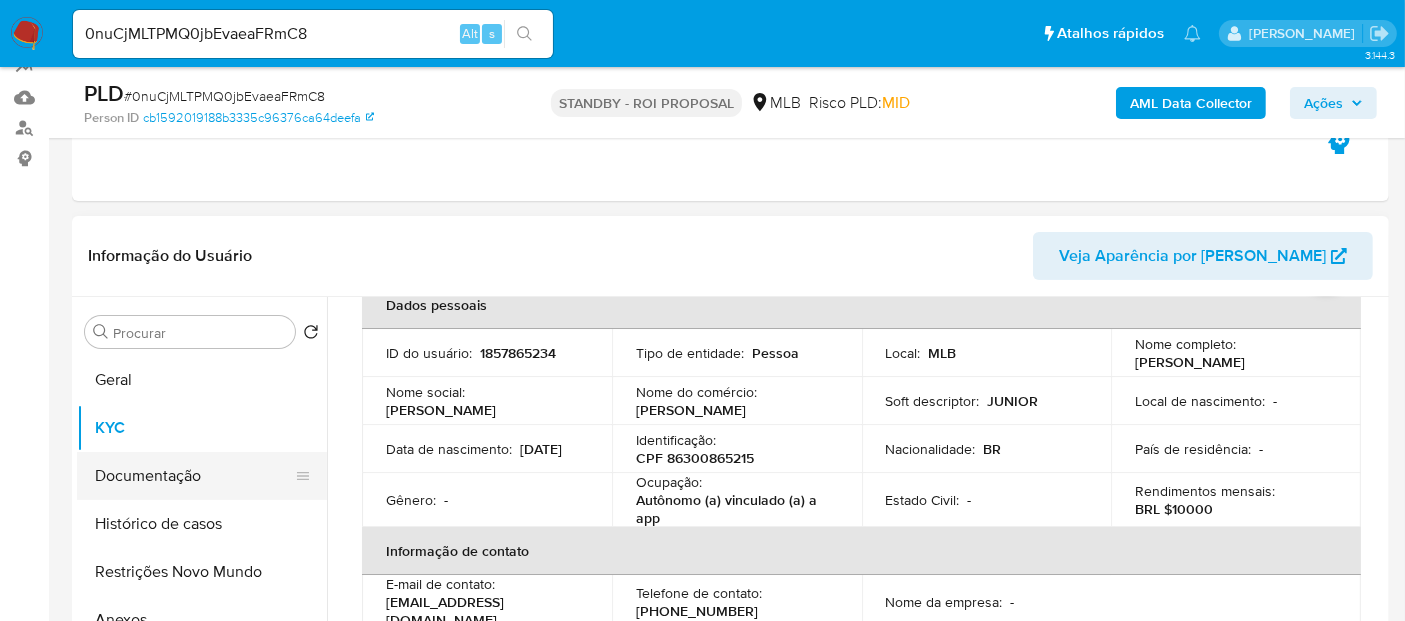 click on "Documentação" at bounding box center [194, 476] 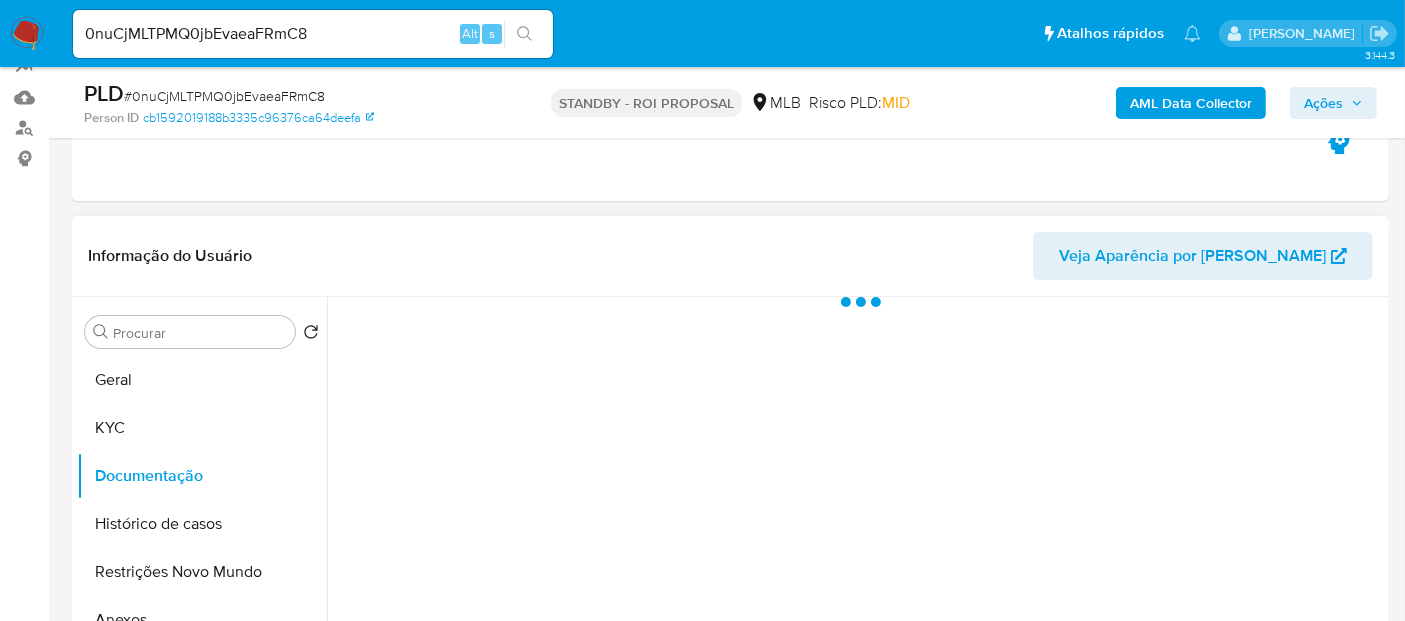 scroll, scrollTop: 0, scrollLeft: 0, axis: both 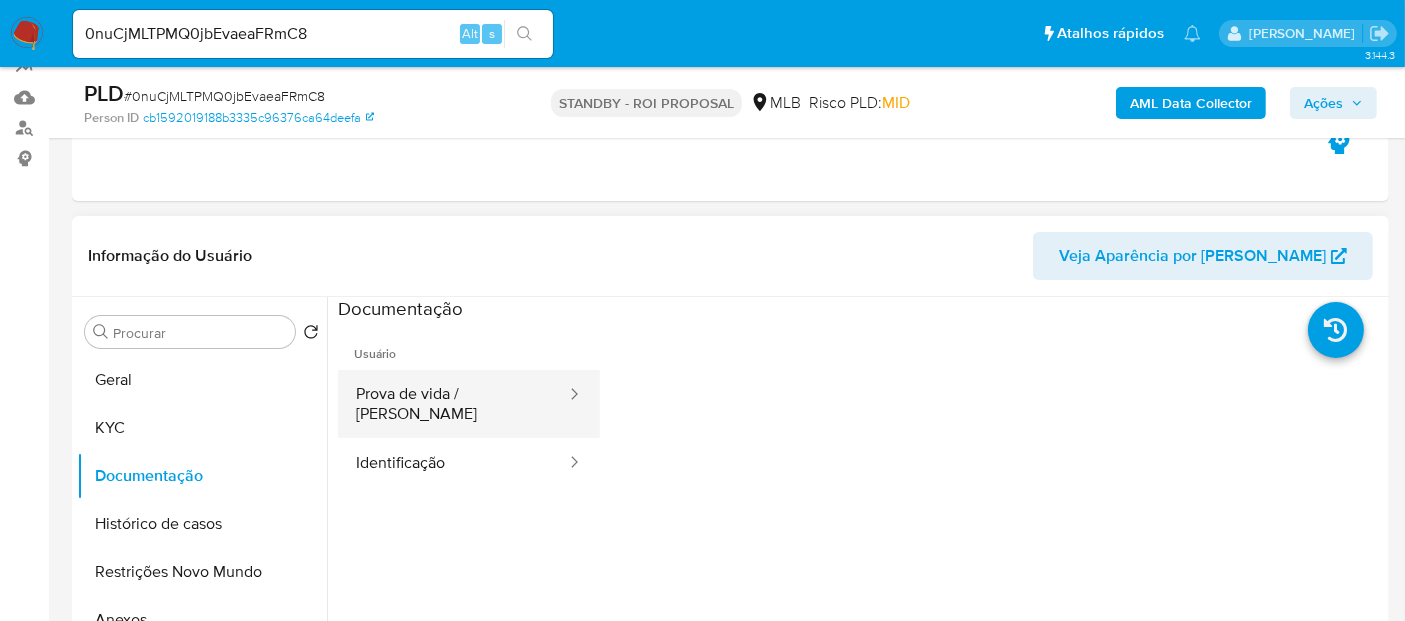 click on "Prova de vida / Selfie" at bounding box center [453, 404] 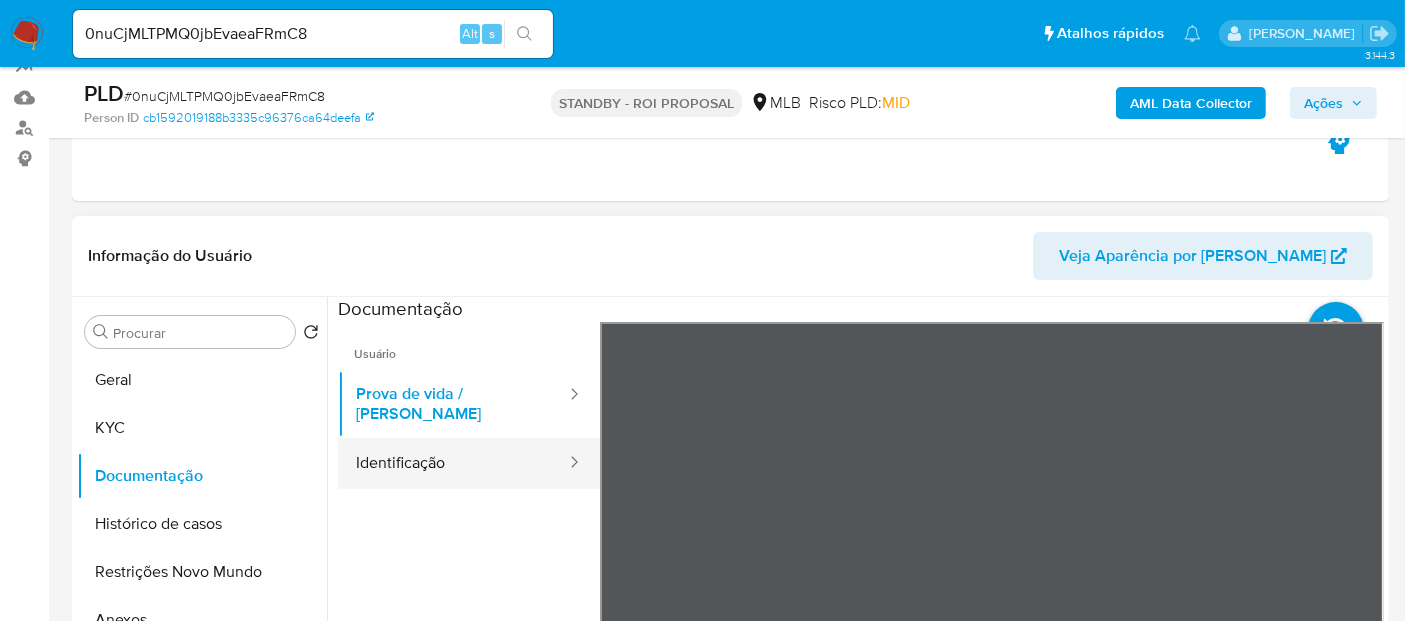 click on "Identificação" at bounding box center (453, 463) 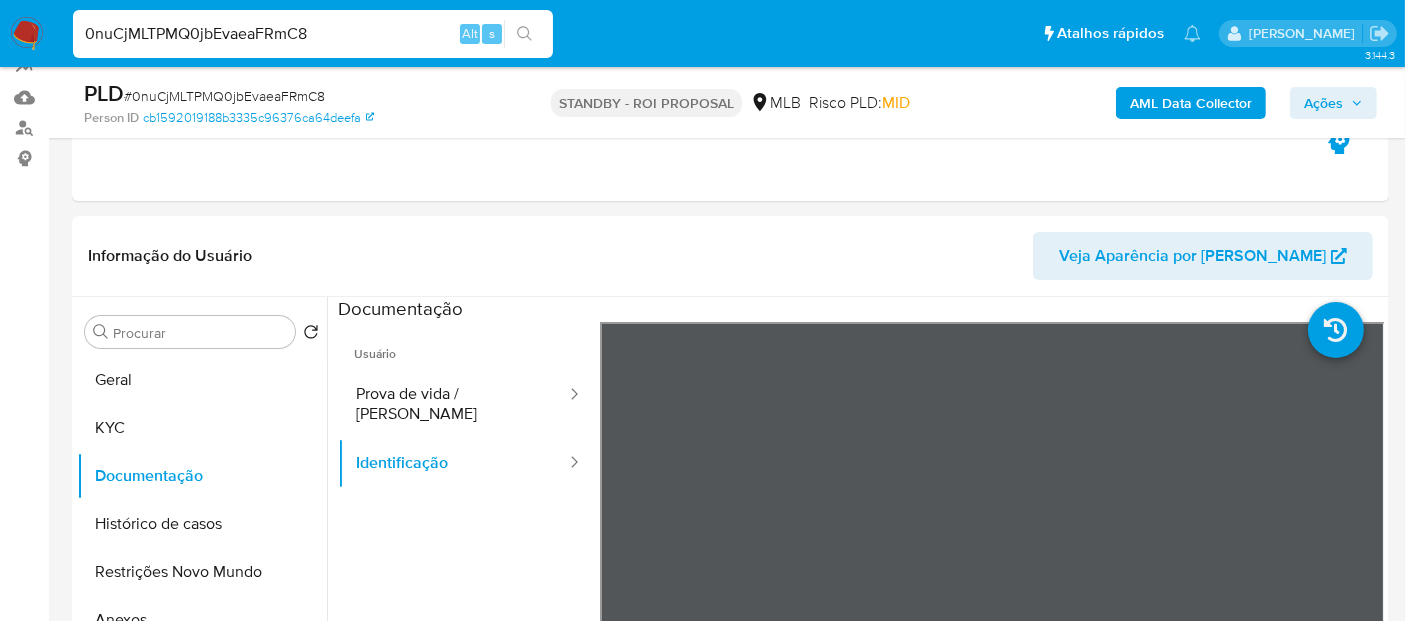 drag, startPoint x: 348, startPoint y: 33, endPoint x: 0, endPoint y: 35, distance: 348.00574 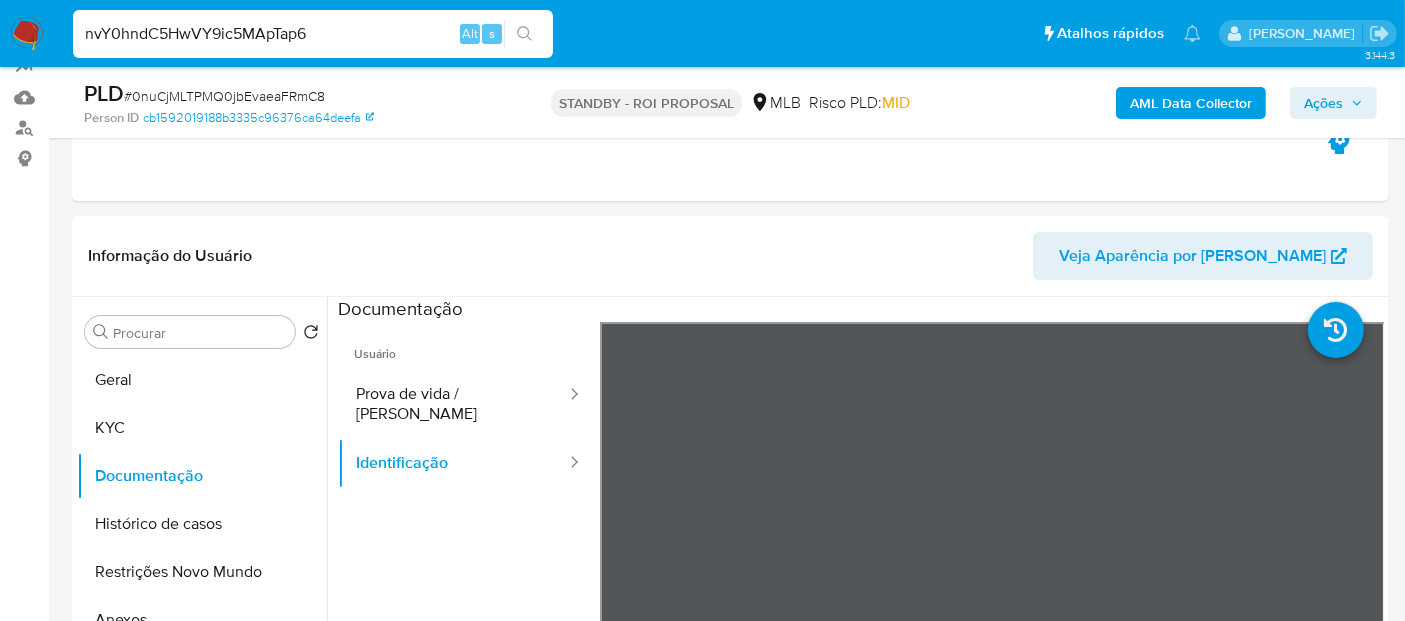 type on "nvY0hndC5HwVY9ic5MApTap6" 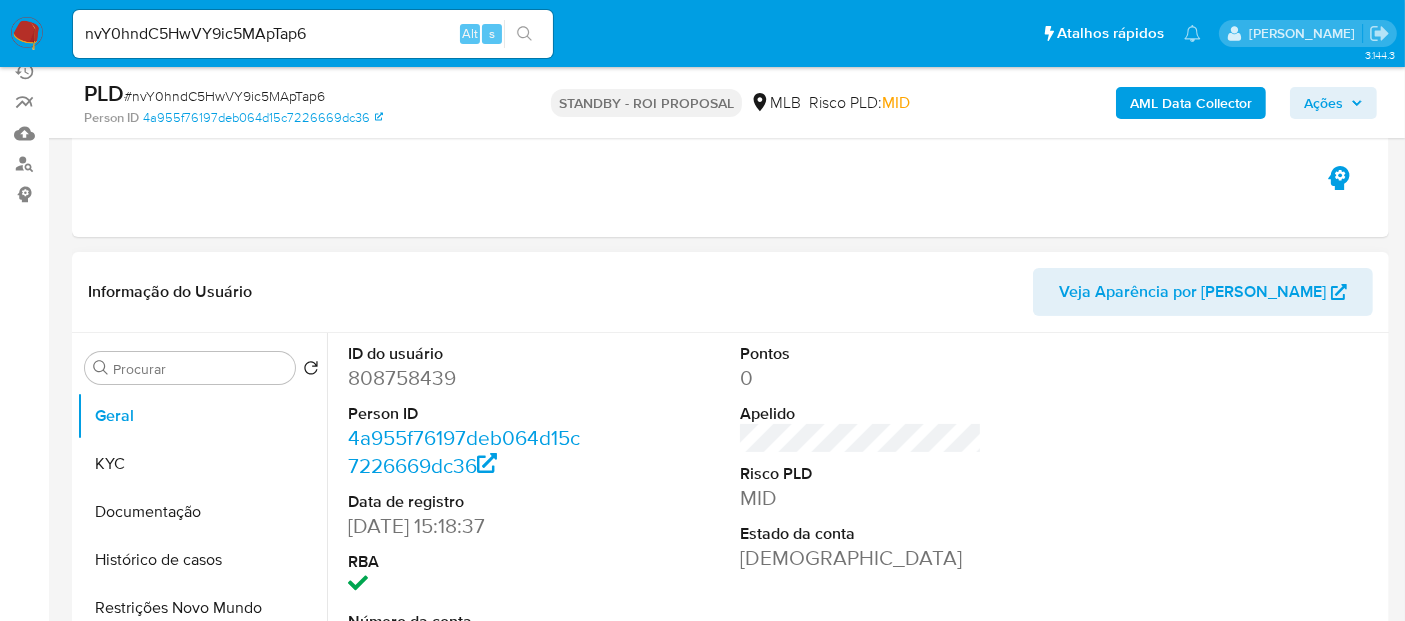 scroll, scrollTop: 222, scrollLeft: 0, axis: vertical 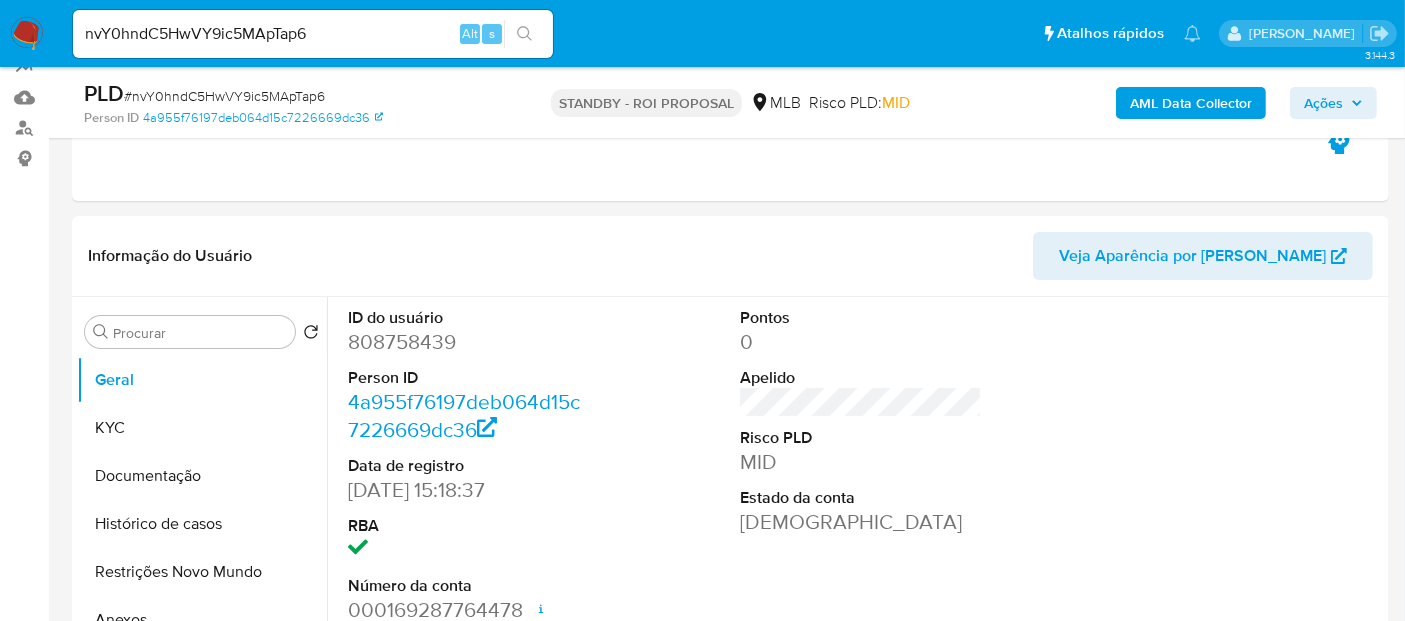 select on "10" 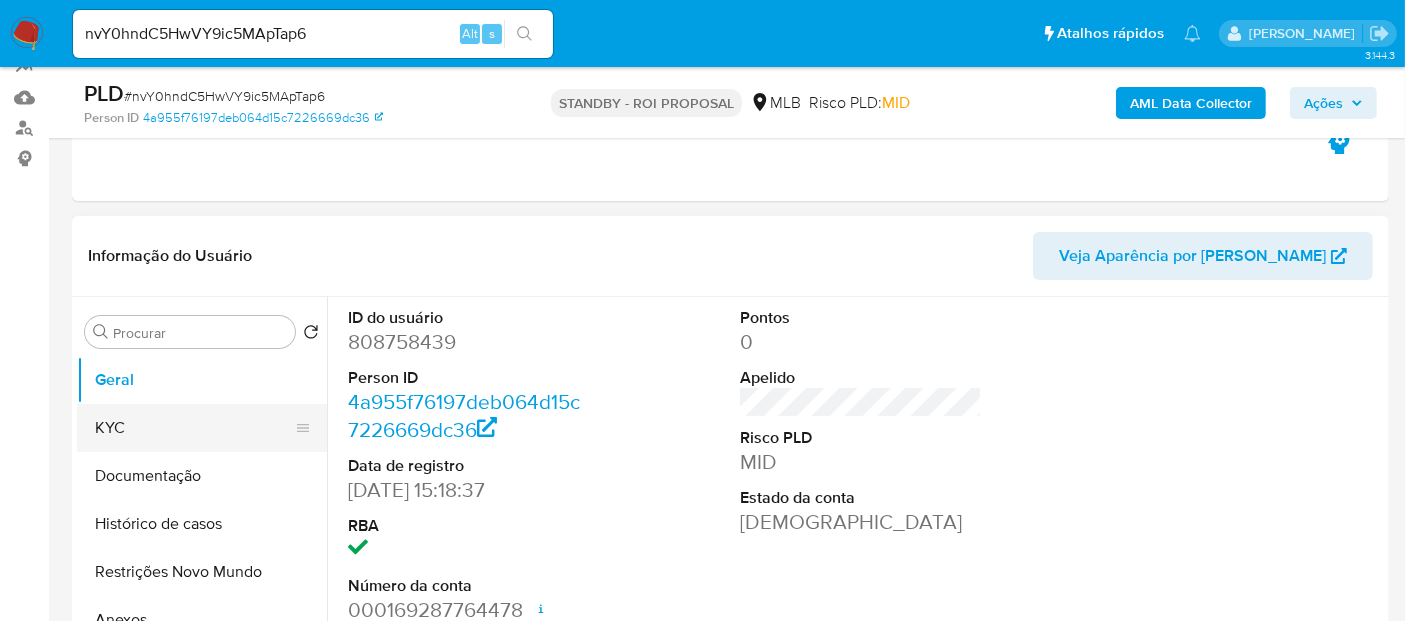 drag, startPoint x: 121, startPoint y: 424, endPoint x: 157, endPoint y: 427, distance: 36.124783 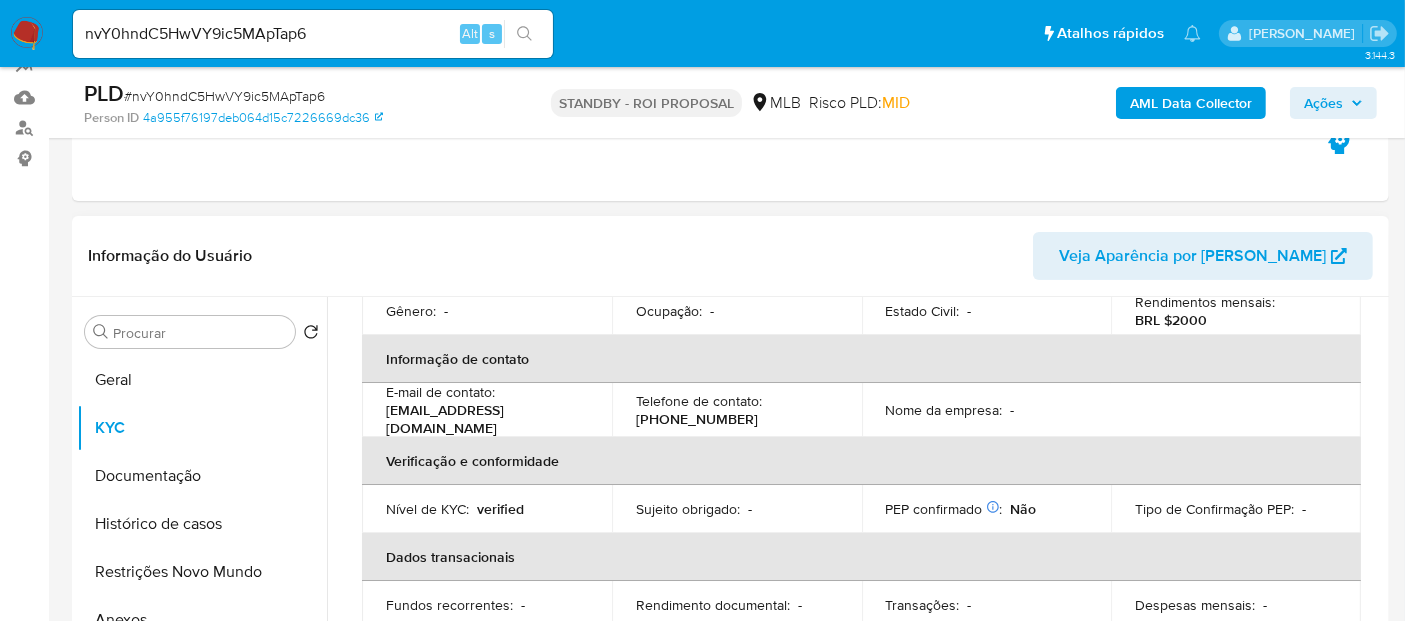 scroll, scrollTop: 111, scrollLeft: 0, axis: vertical 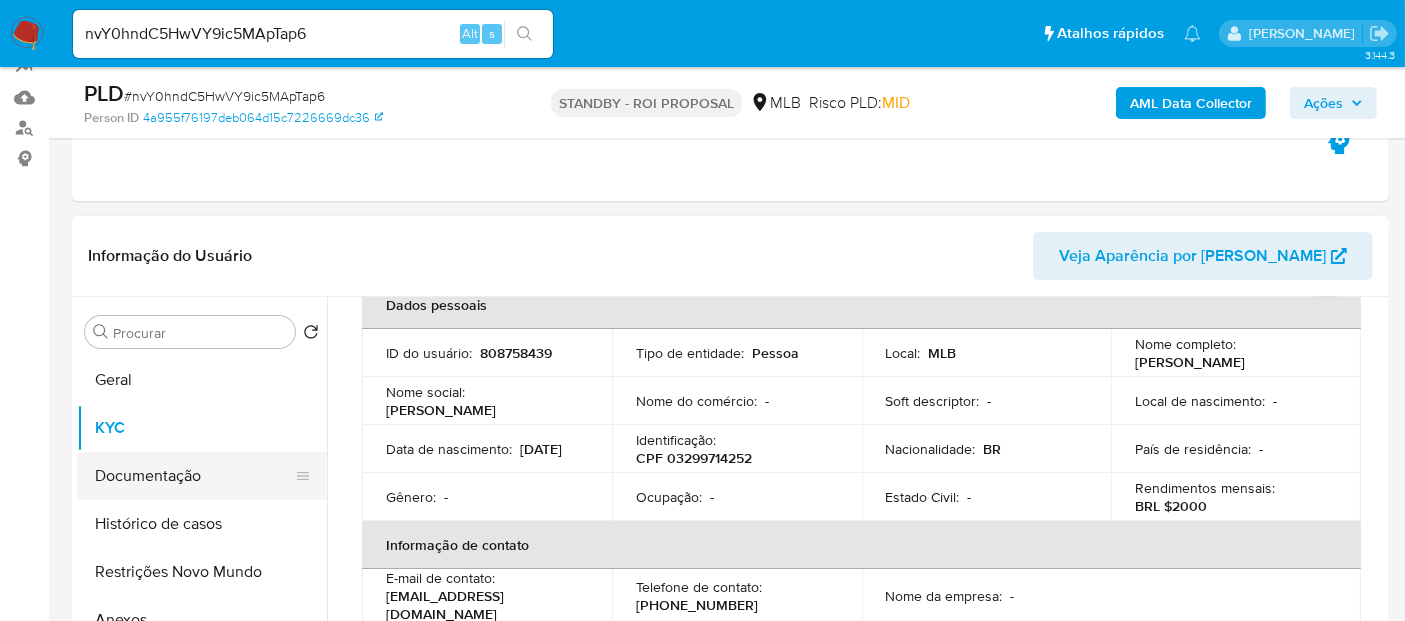 click on "Documentação" at bounding box center (194, 476) 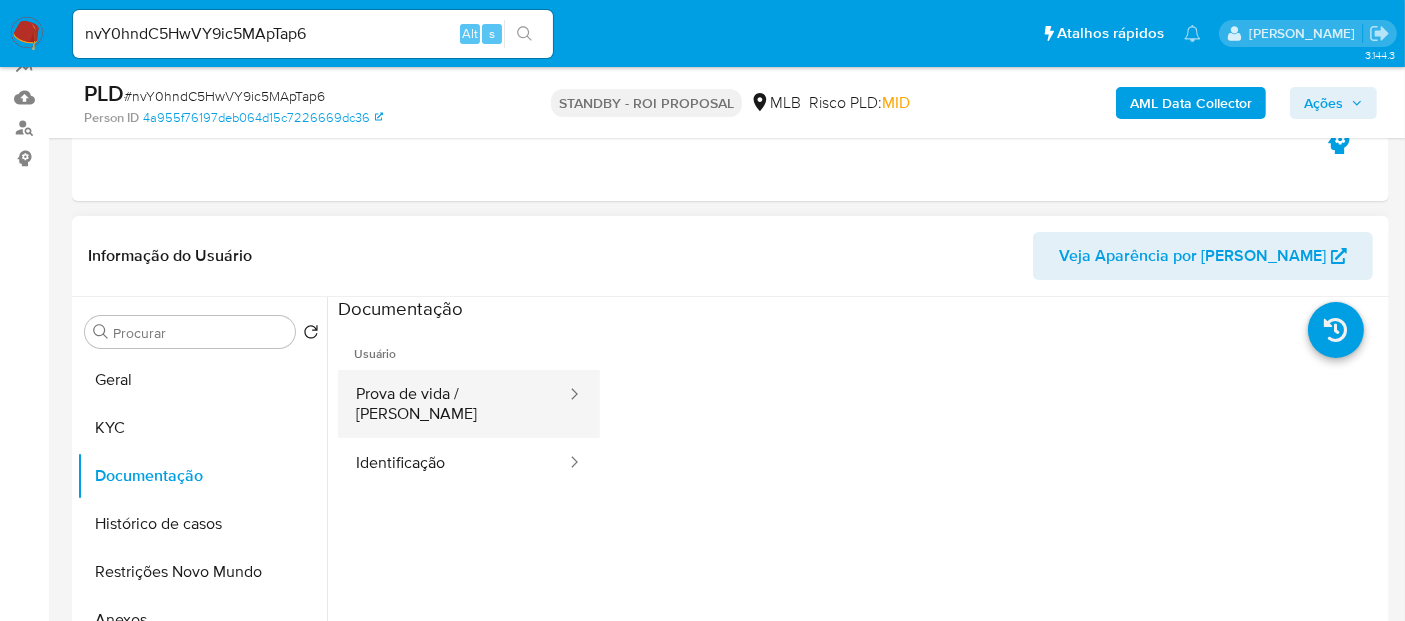 click on "Prova de vida / Selfie" at bounding box center [453, 404] 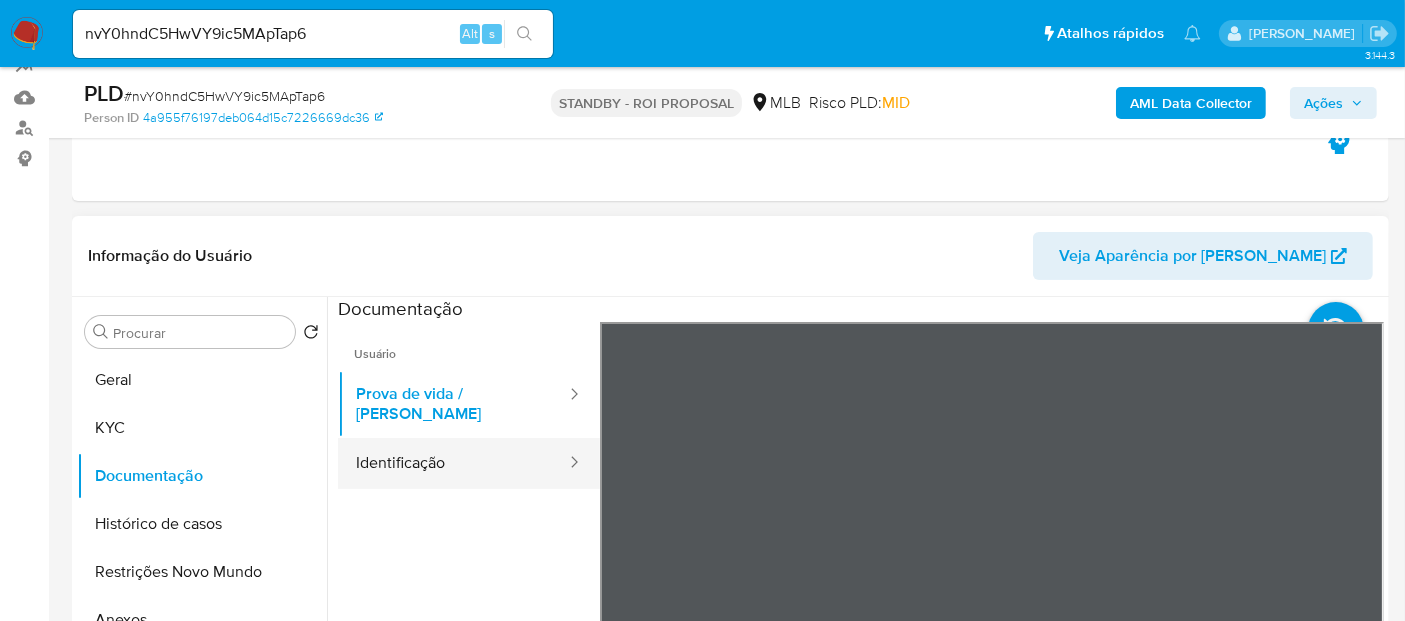 click on "Identificação" at bounding box center [453, 463] 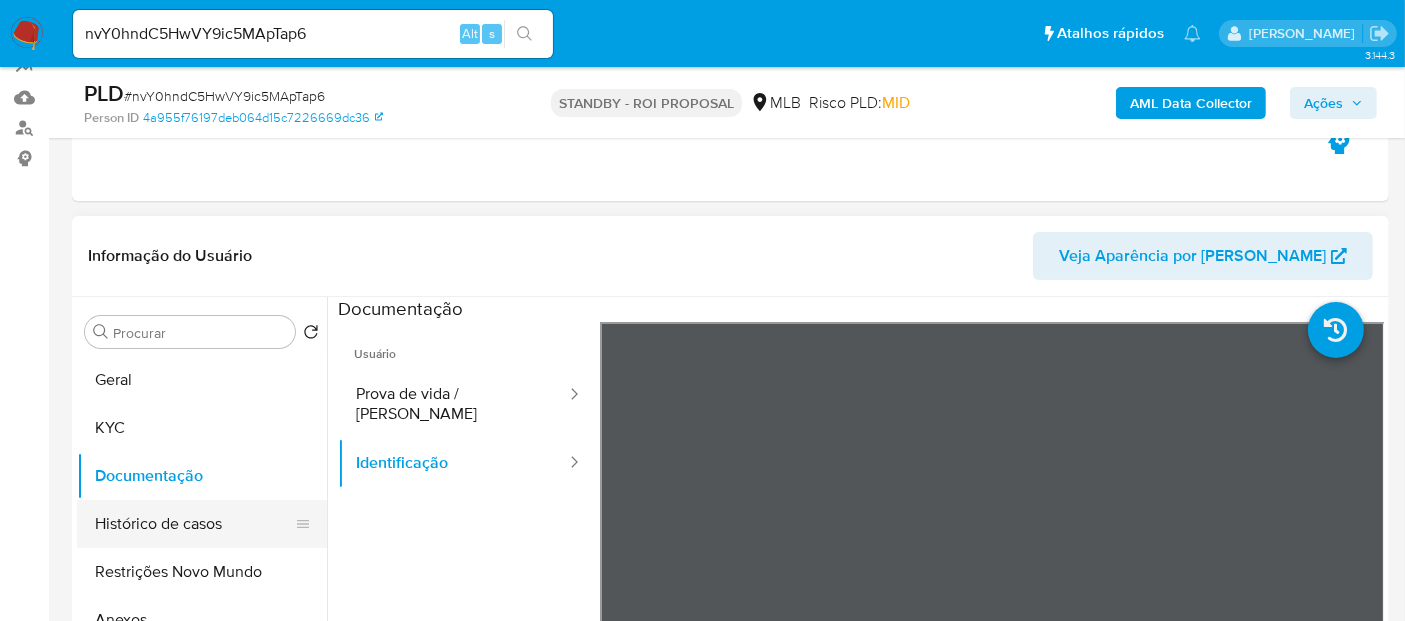 click on "Histórico de casos" at bounding box center [194, 524] 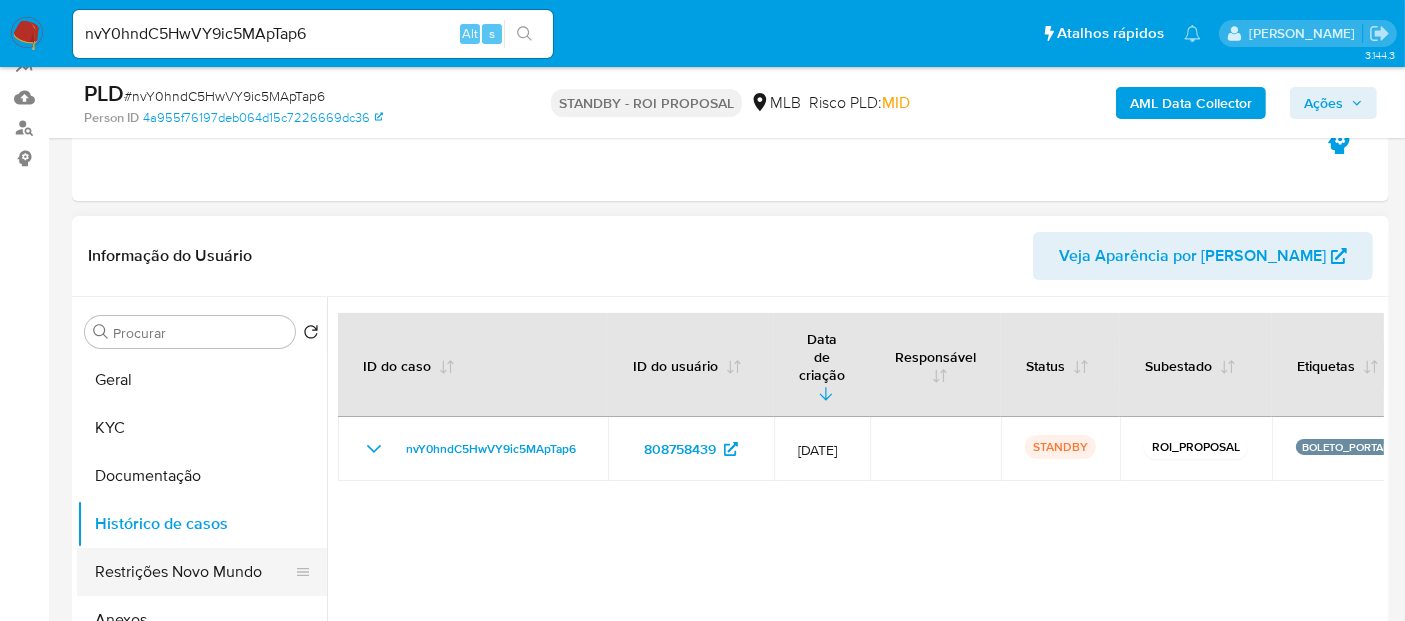 click on "Restrições Novo Mundo" at bounding box center [194, 572] 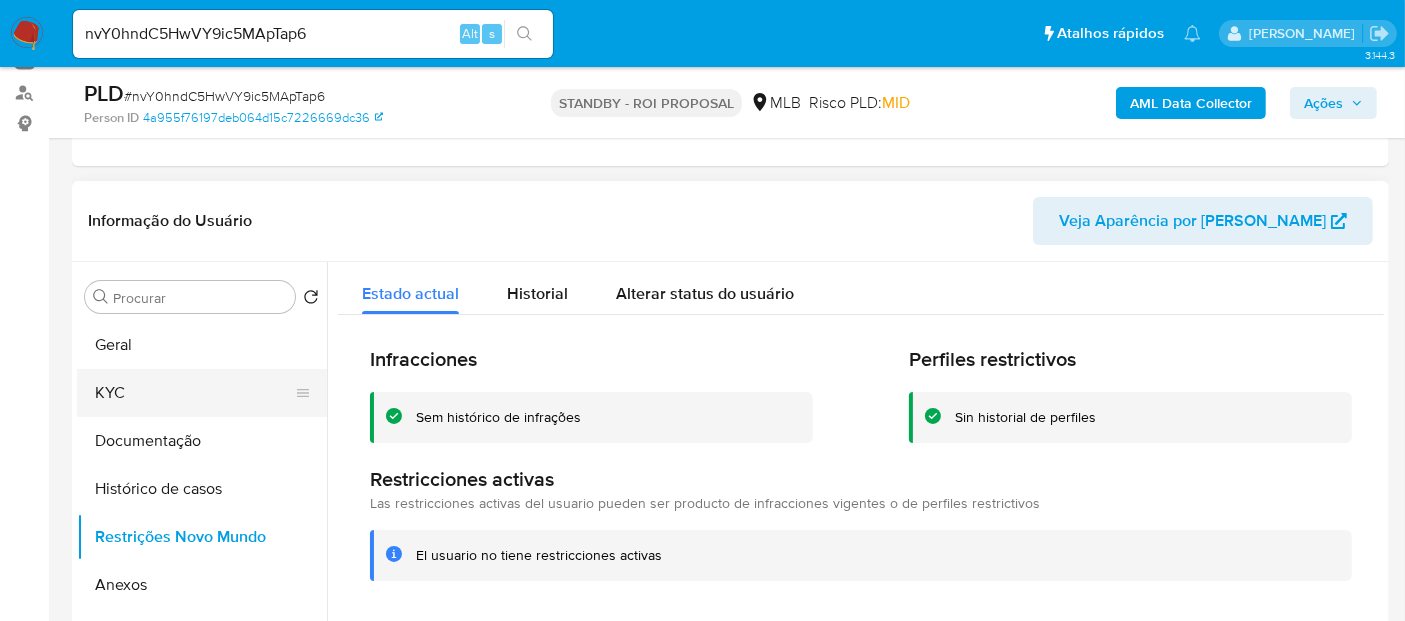 scroll, scrollTop: 222, scrollLeft: 0, axis: vertical 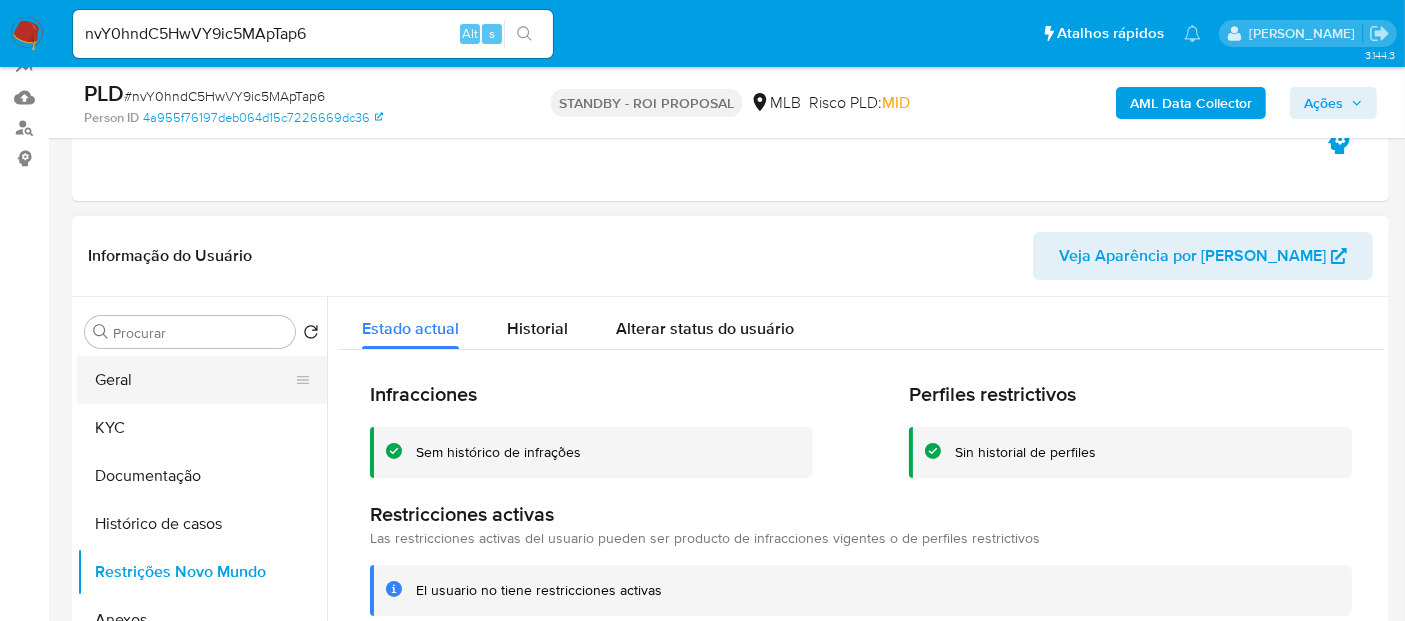 drag, startPoint x: 123, startPoint y: 383, endPoint x: 147, endPoint y: 387, distance: 24.33105 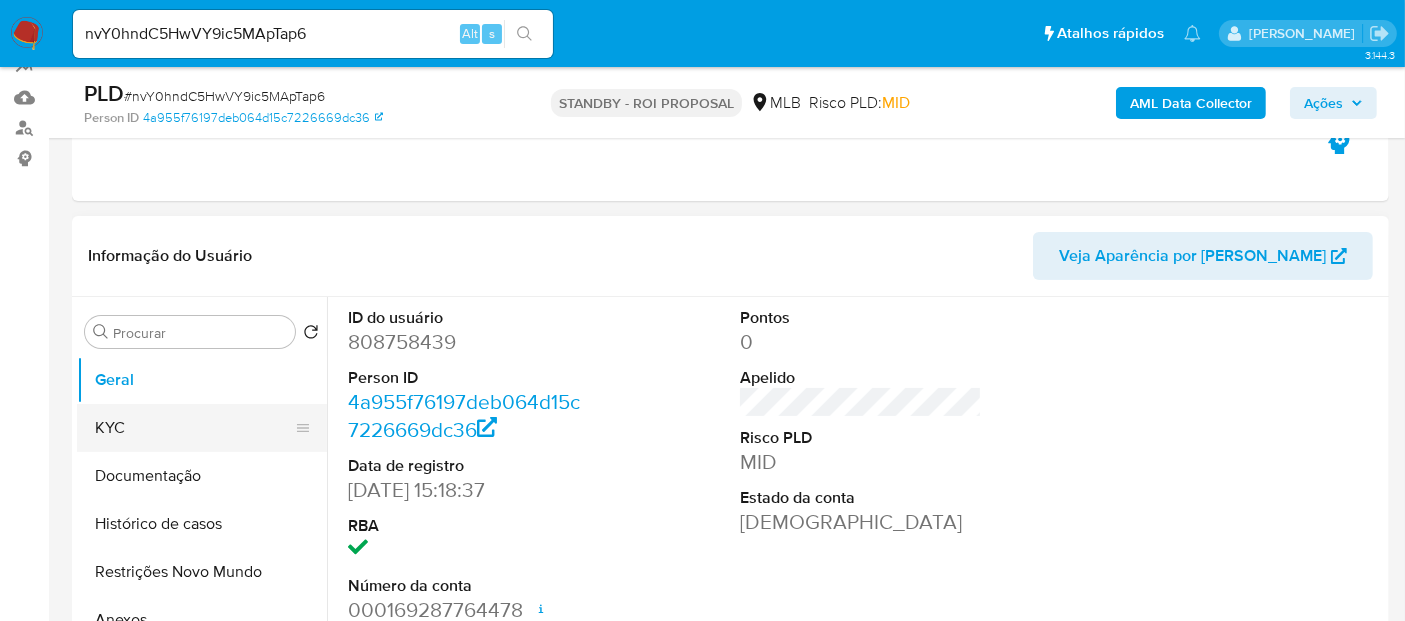drag, startPoint x: 134, startPoint y: 427, endPoint x: 300, endPoint y: 427, distance: 166 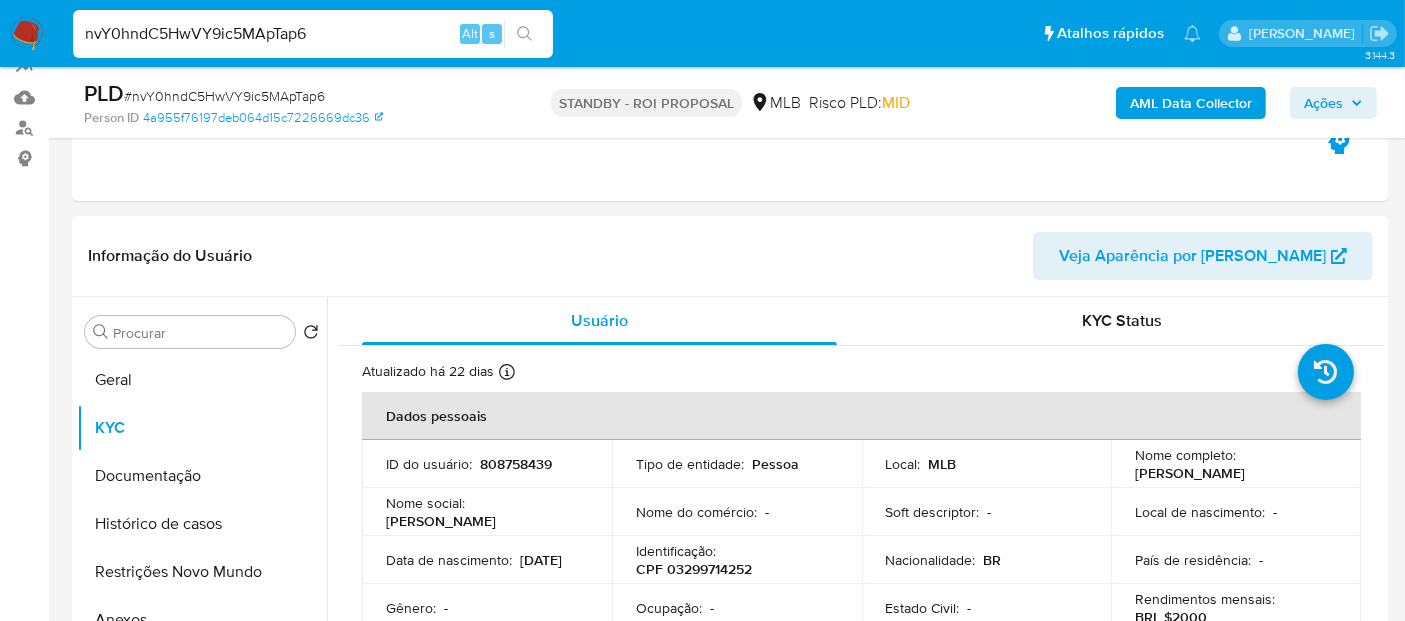 drag, startPoint x: 346, startPoint y: 37, endPoint x: 0, endPoint y: -51, distance: 357.0154 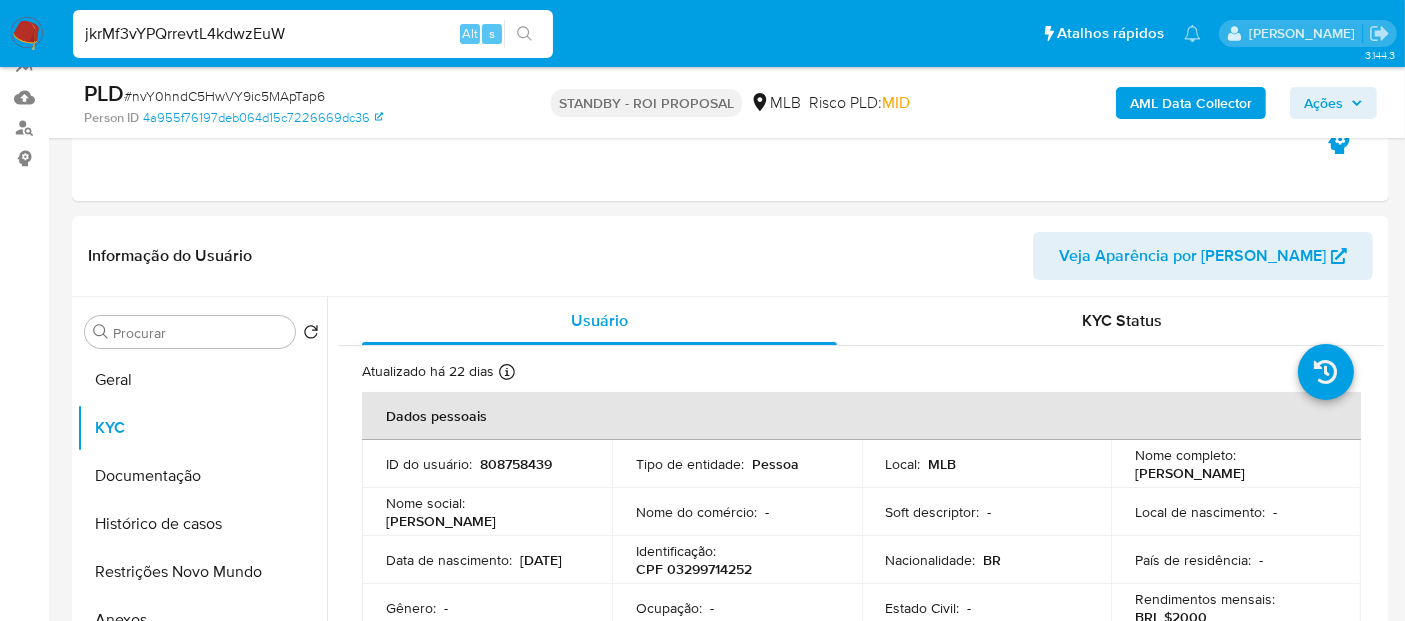 type on "jkrMf3vYPQrrevtL4kdwzEuW" 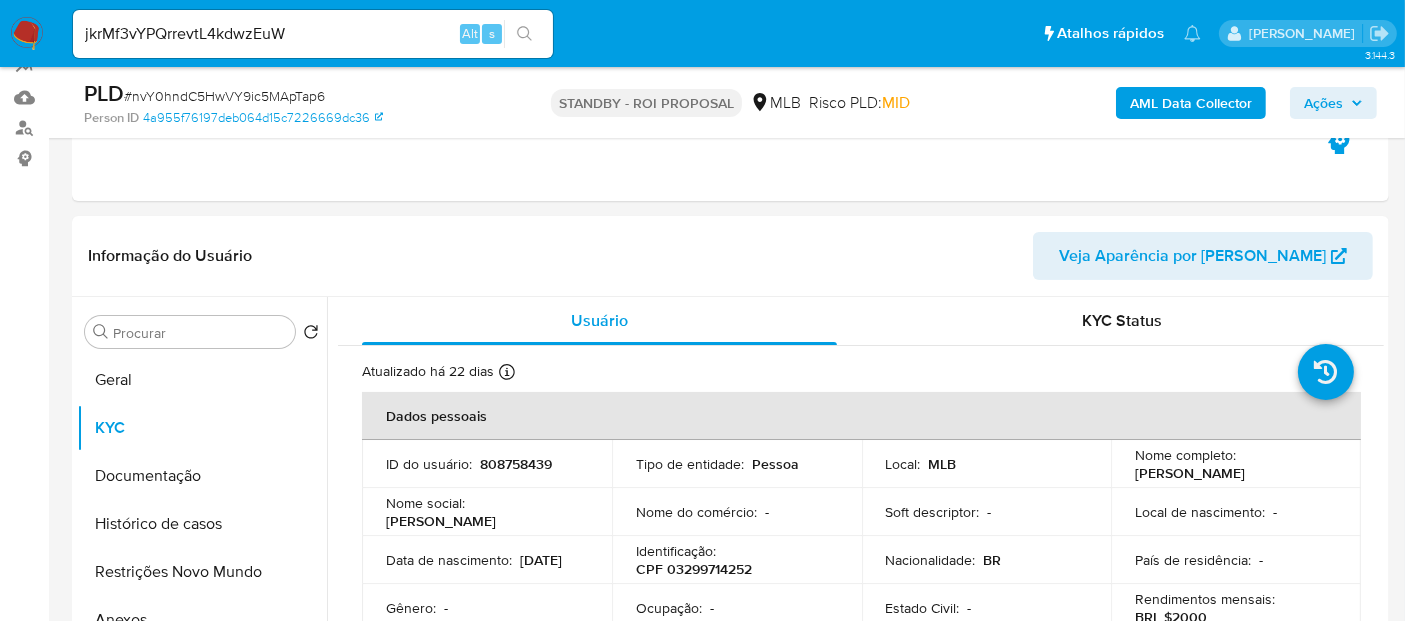 drag, startPoint x: 520, startPoint y: 24, endPoint x: 583, endPoint y: 57, distance: 71.11962 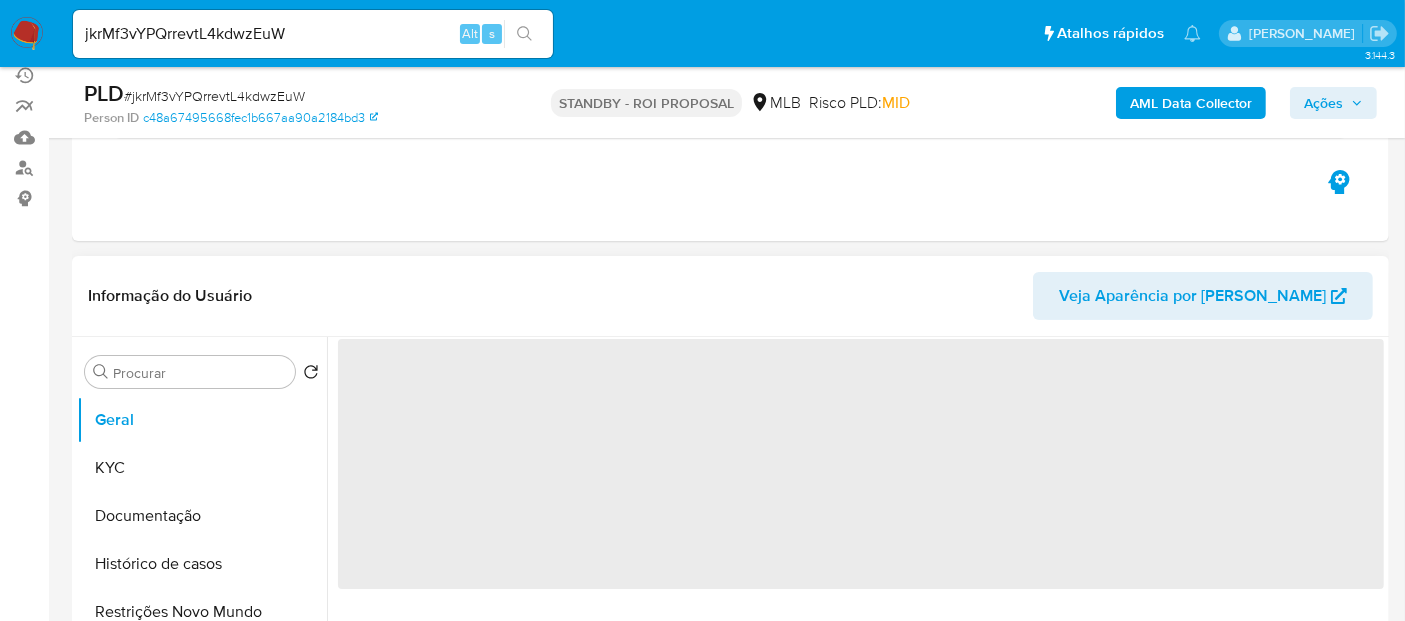 scroll, scrollTop: 222, scrollLeft: 0, axis: vertical 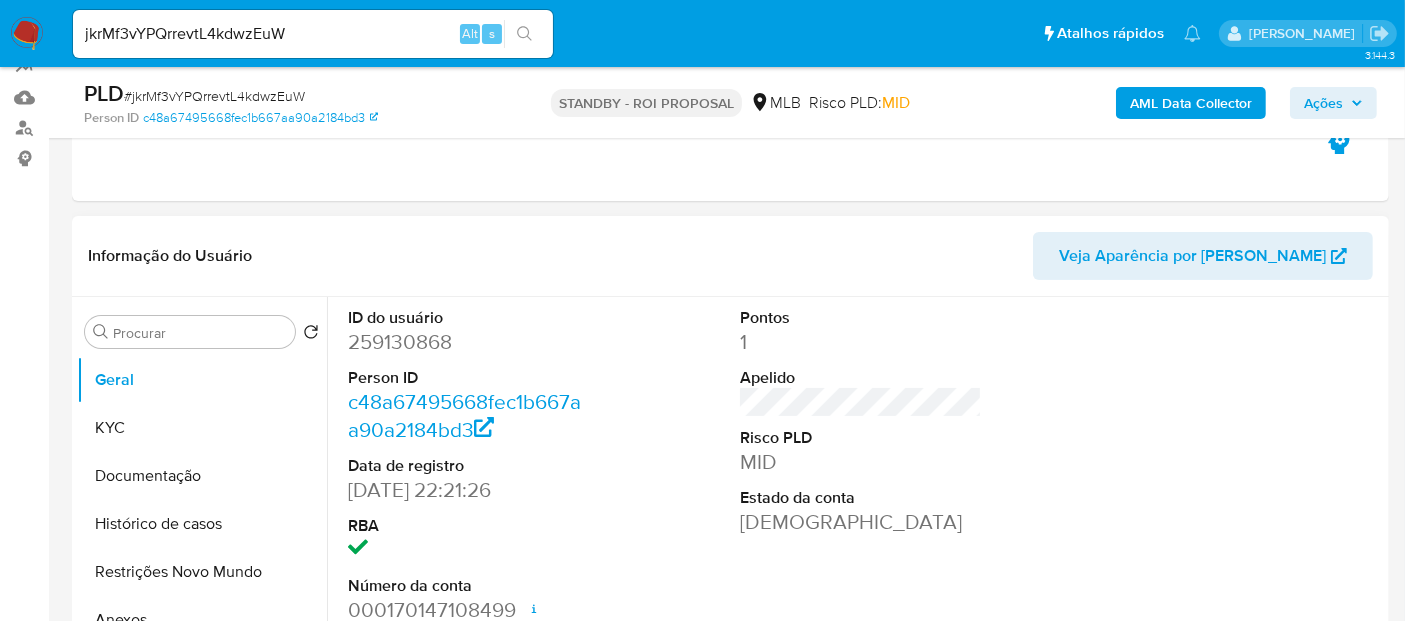 select on "10" 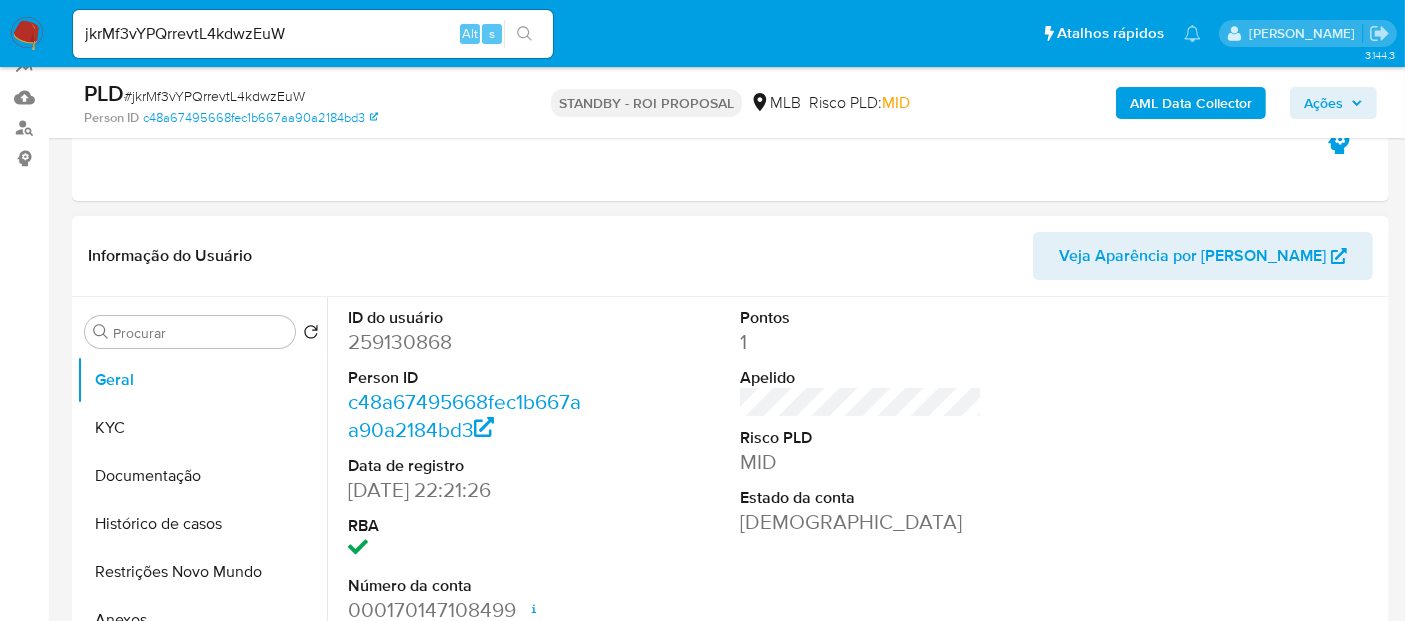 scroll, scrollTop: 333, scrollLeft: 0, axis: vertical 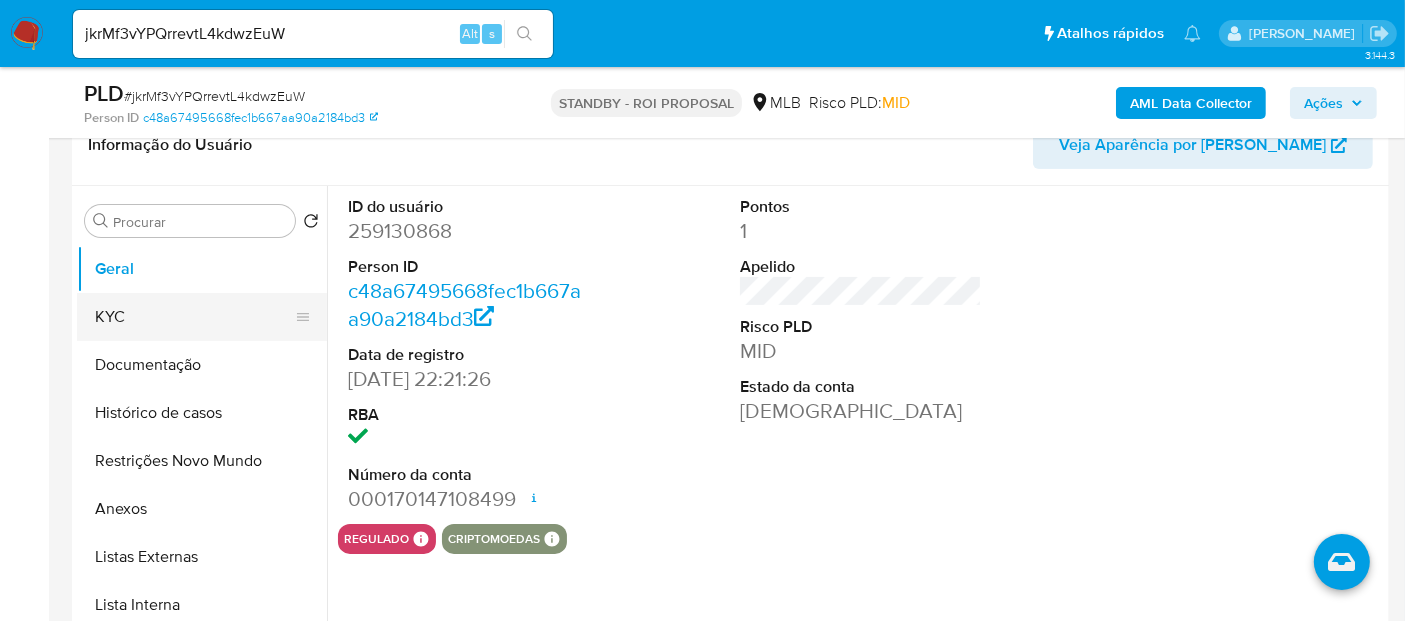 click on "KYC" at bounding box center [194, 317] 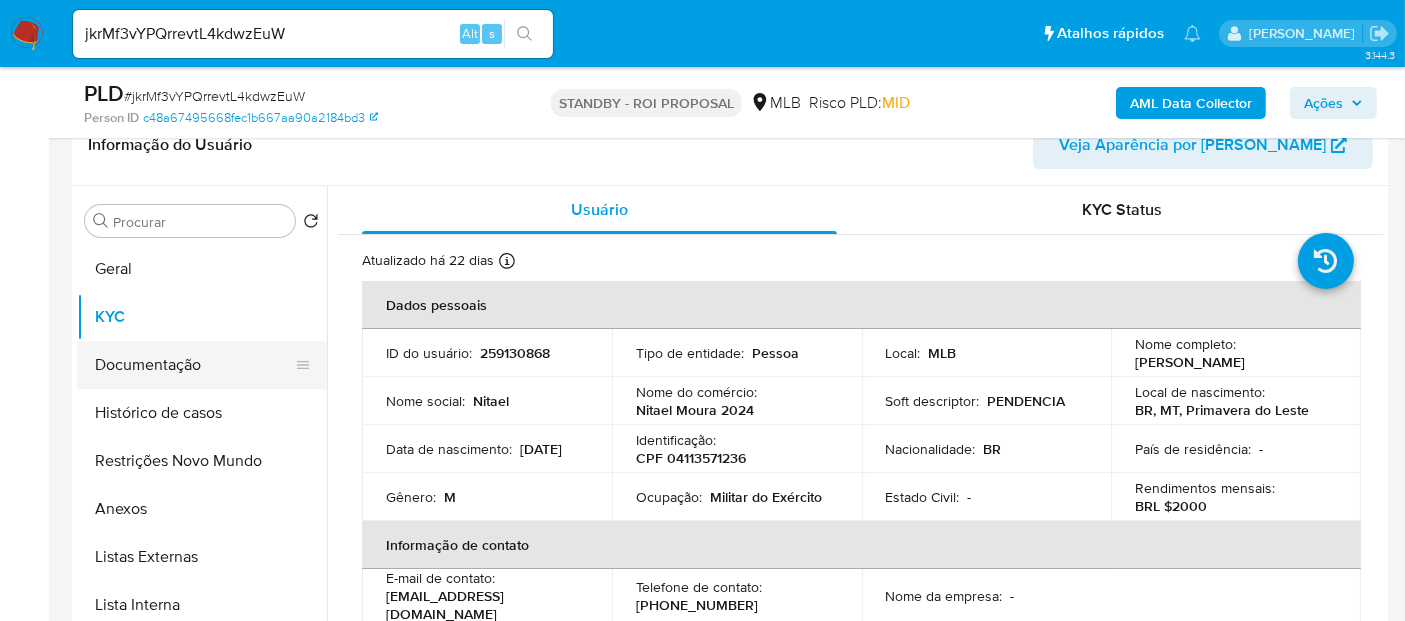 click on "Documentação" at bounding box center (194, 365) 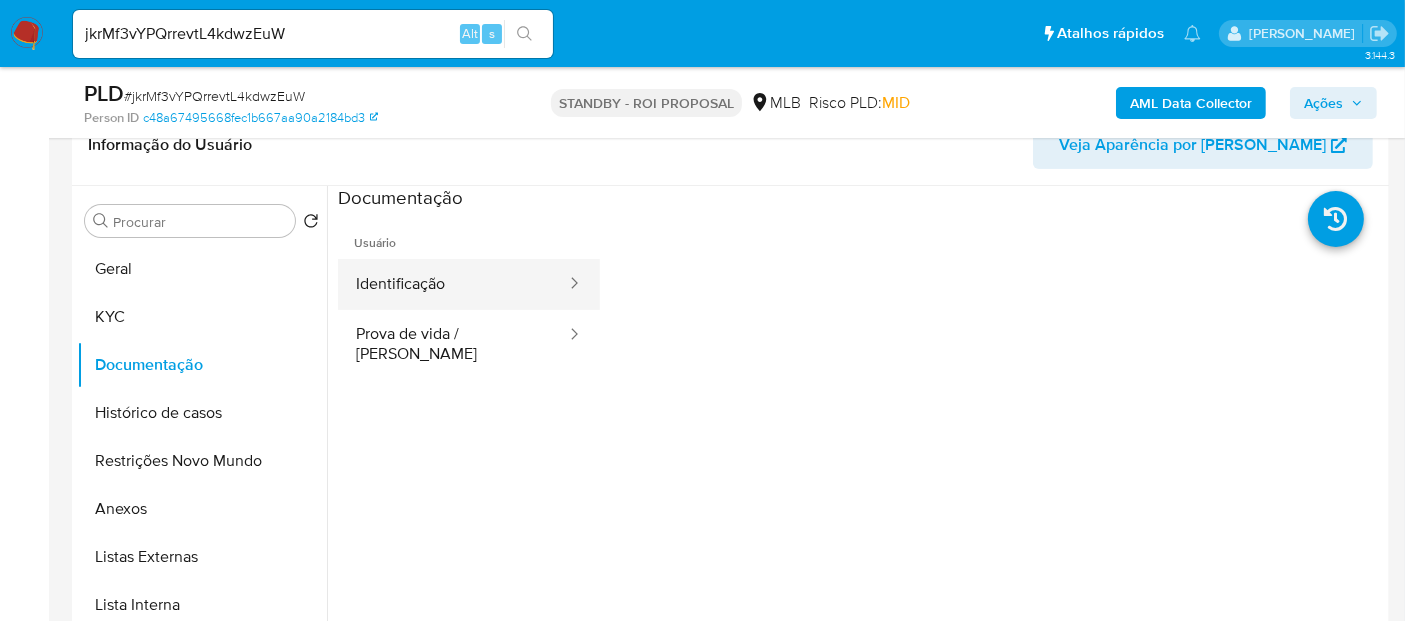 click on "Identificação" at bounding box center [453, 284] 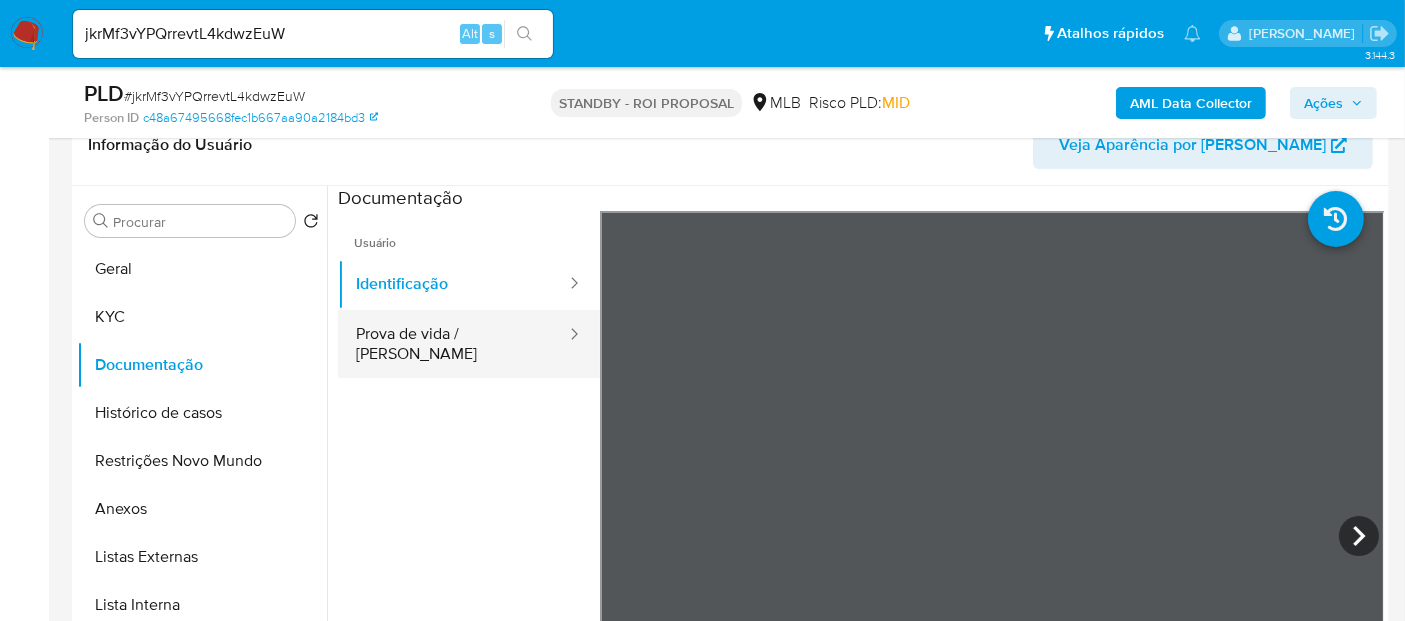 click on "Prova de vida / Selfie" at bounding box center [453, 344] 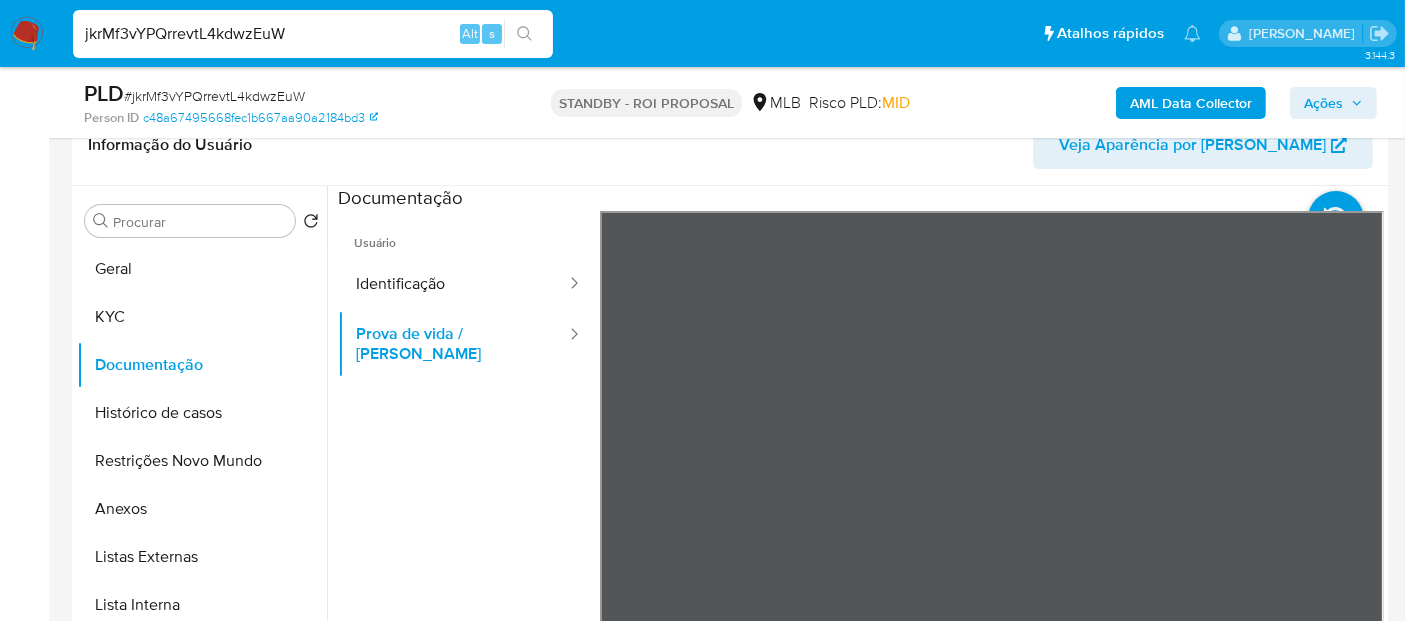 drag, startPoint x: 301, startPoint y: 33, endPoint x: 0, endPoint y: -10, distance: 304.0559 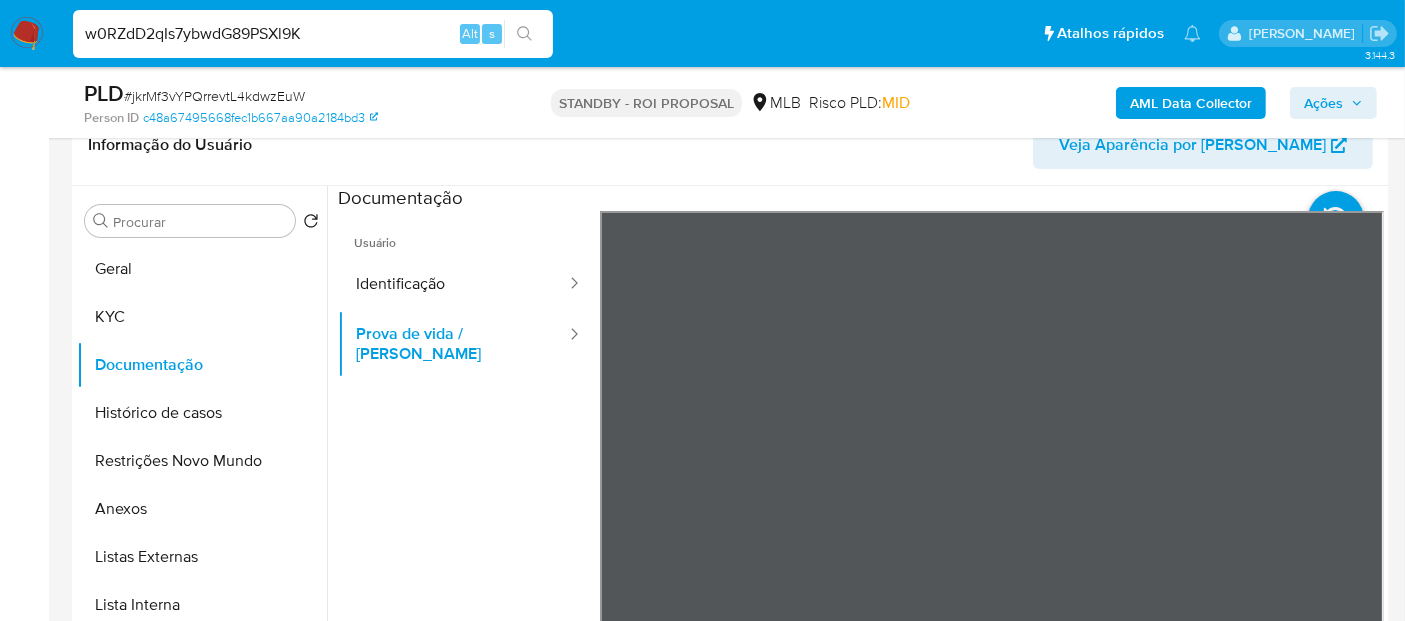 type on "w0RZdD2qIs7ybwdG89PSXl9K" 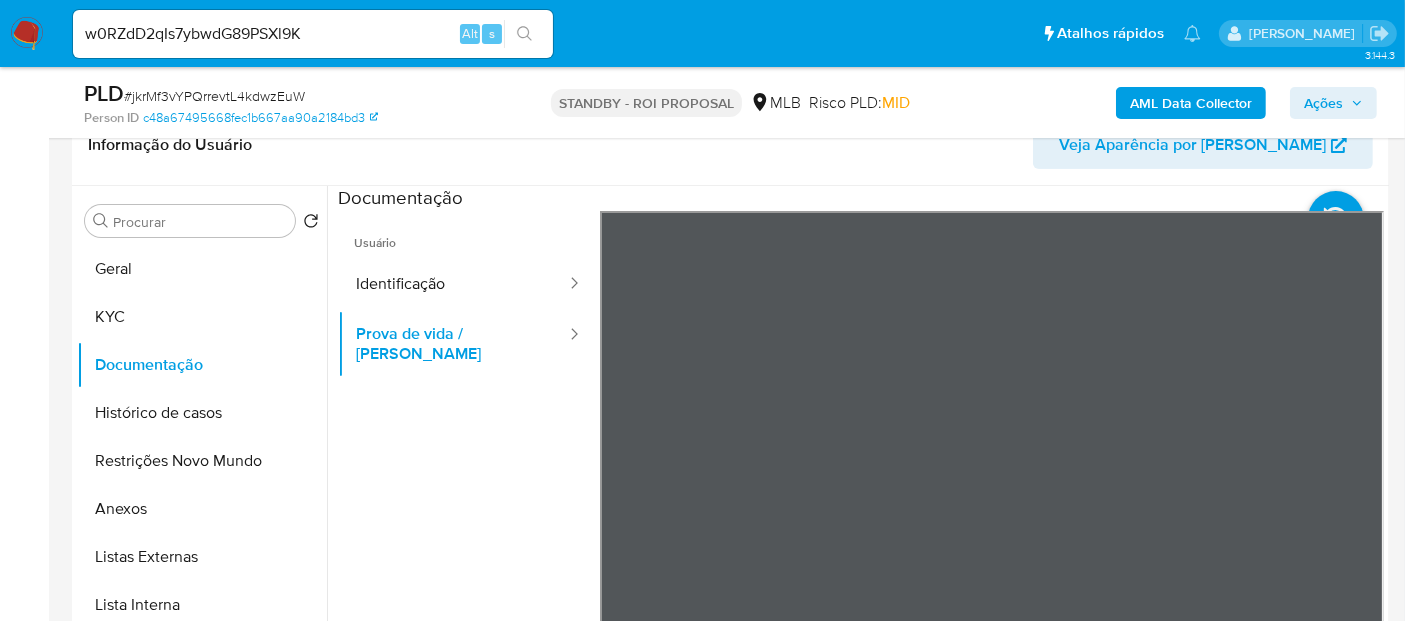 click at bounding box center (524, 34) 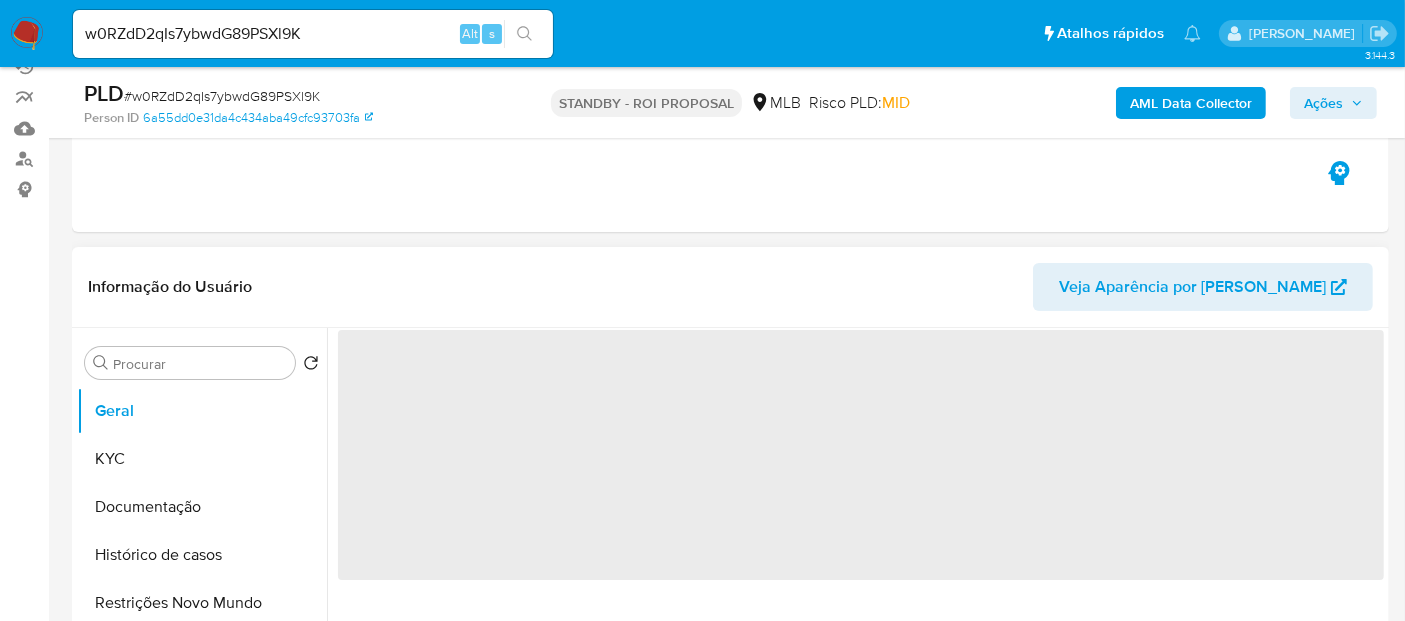 scroll, scrollTop: 222, scrollLeft: 0, axis: vertical 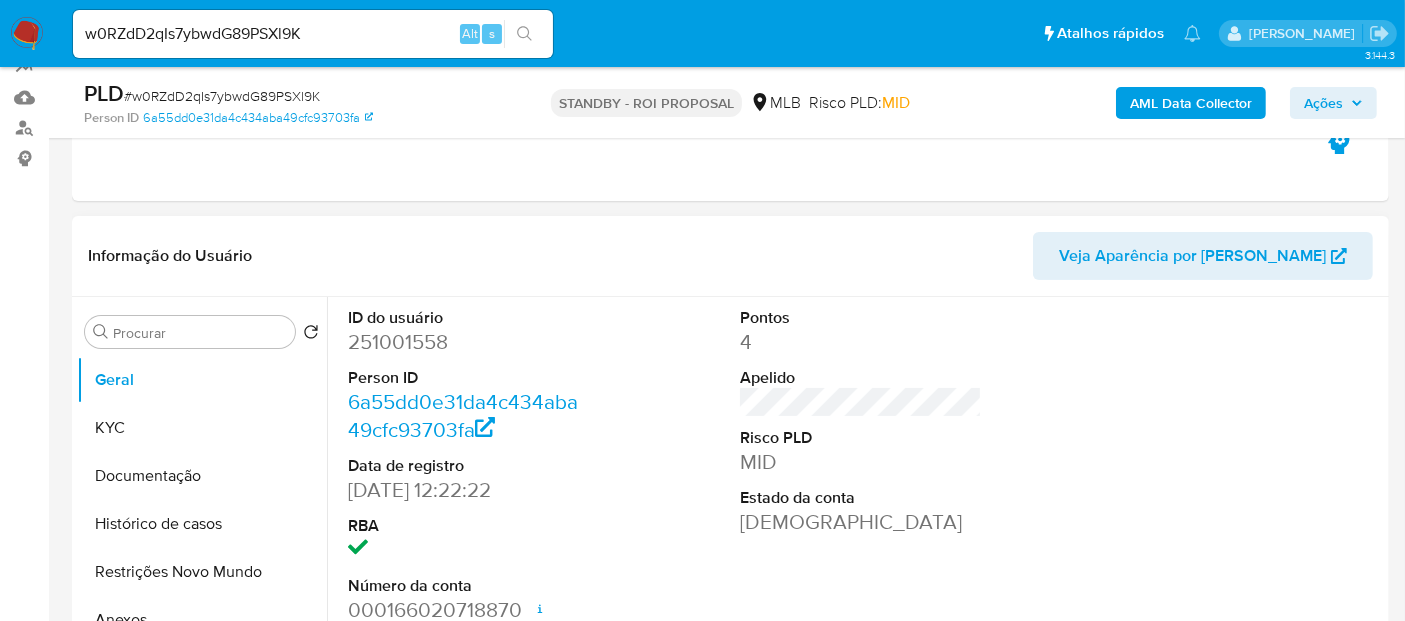 select on "10" 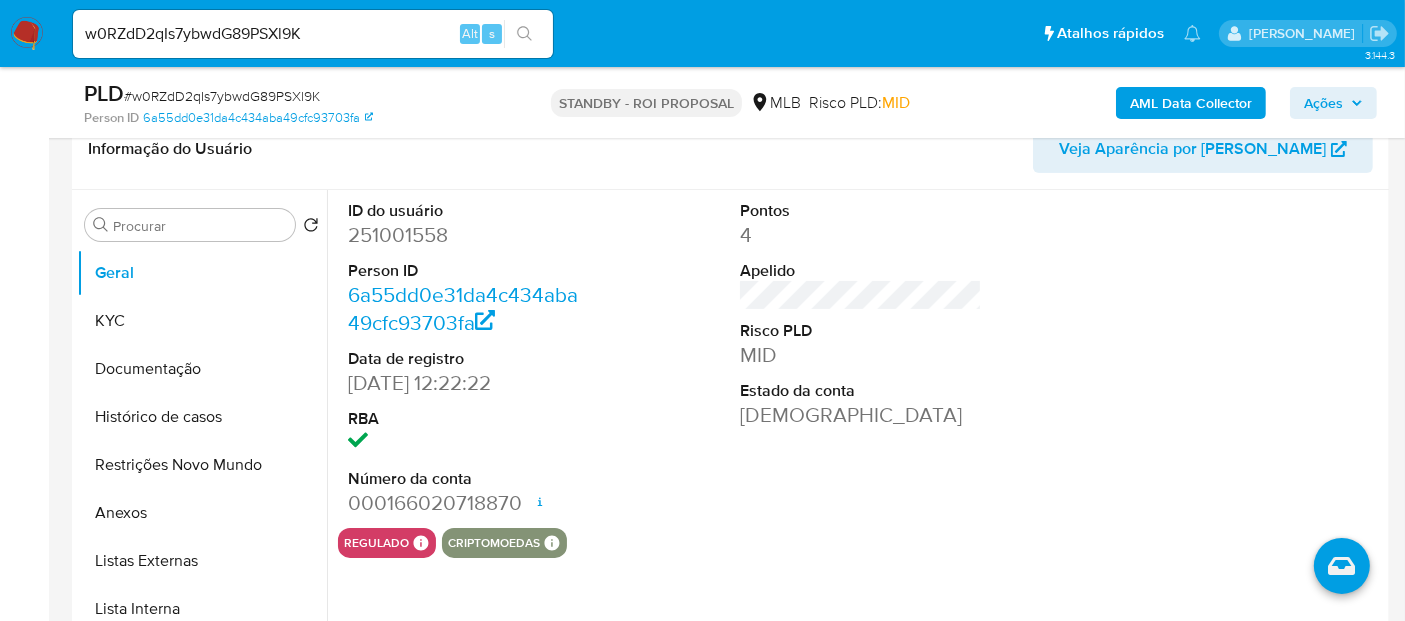 scroll, scrollTop: 333, scrollLeft: 0, axis: vertical 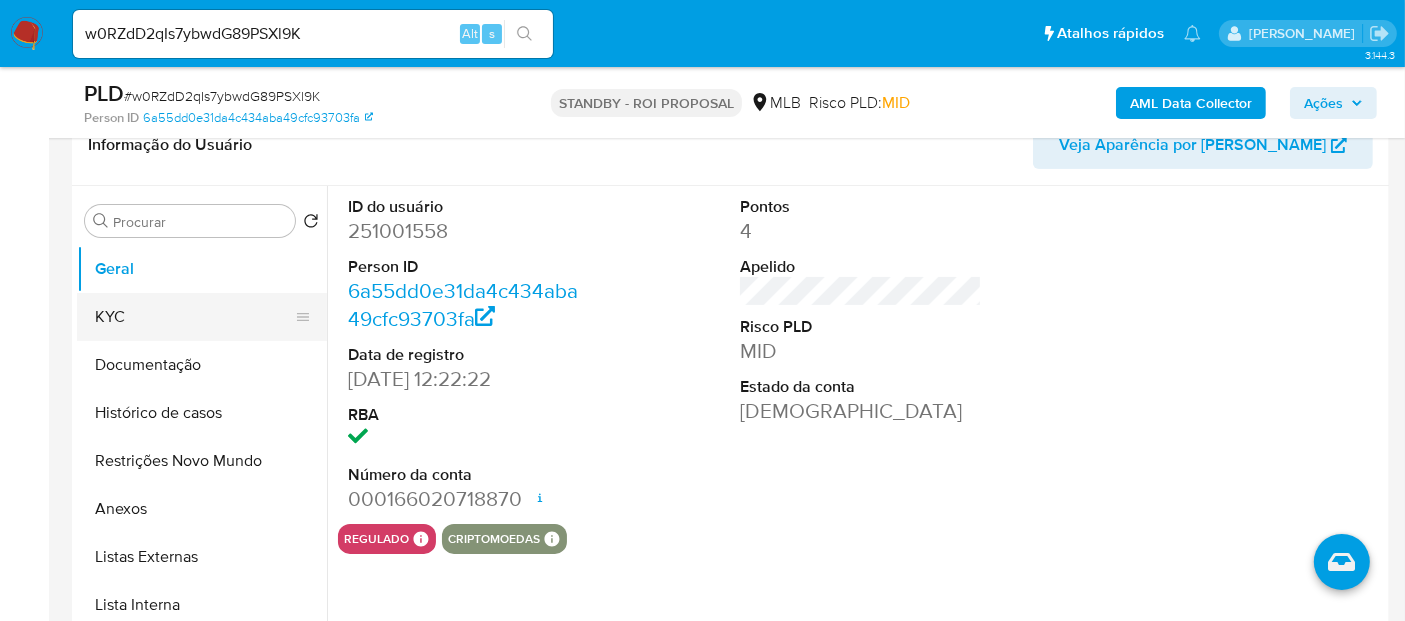 click on "KYC" at bounding box center [194, 317] 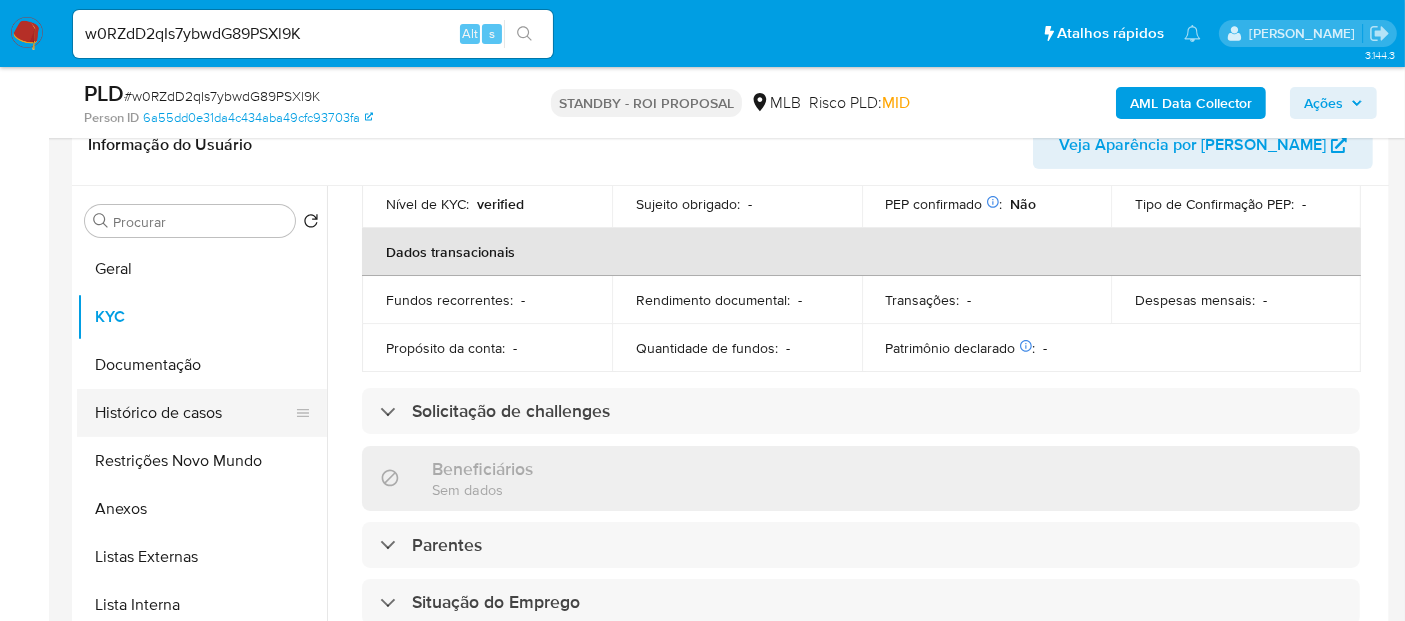 scroll, scrollTop: 222, scrollLeft: 0, axis: vertical 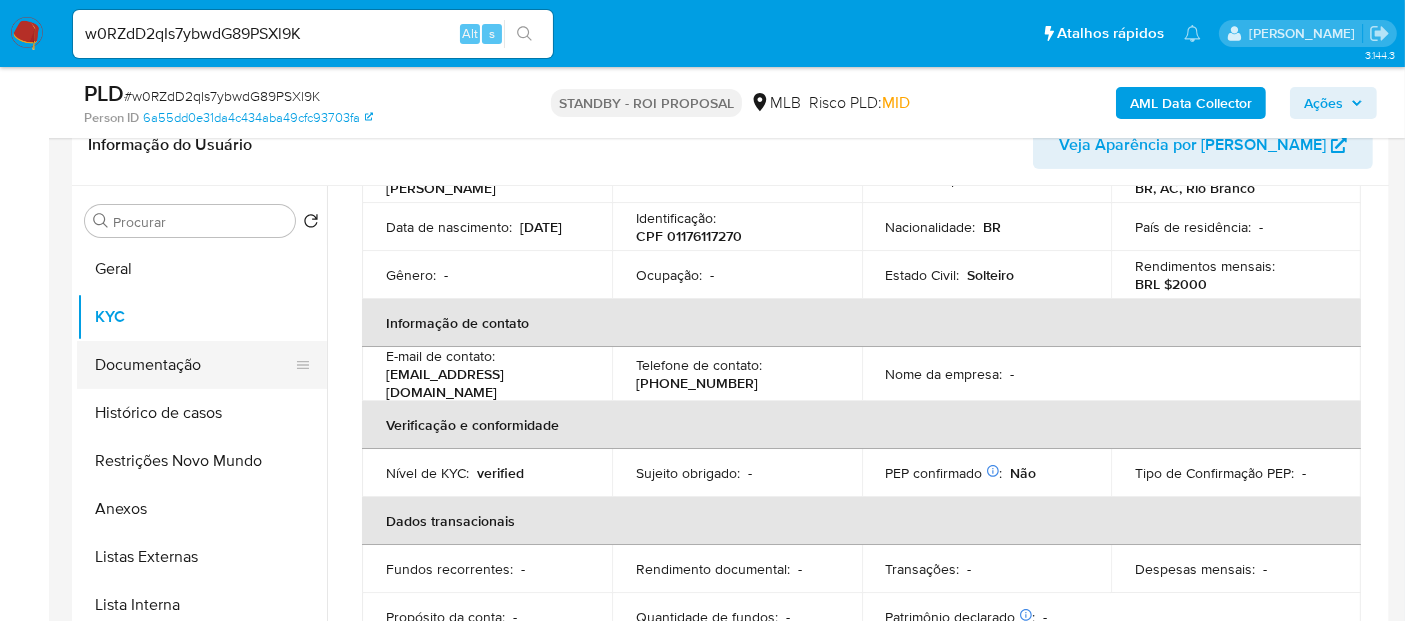 drag, startPoint x: 179, startPoint y: 361, endPoint x: 290, endPoint y: 368, distance: 111.220505 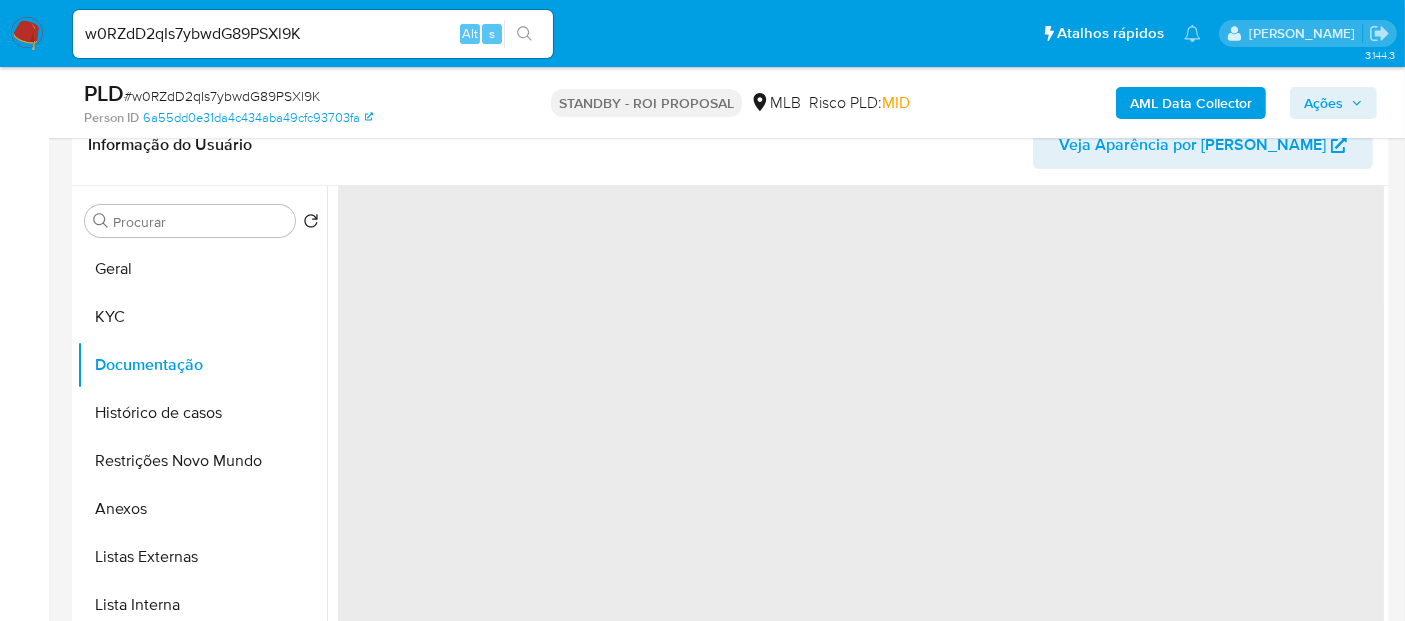 scroll, scrollTop: 0, scrollLeft: 0, axis: both 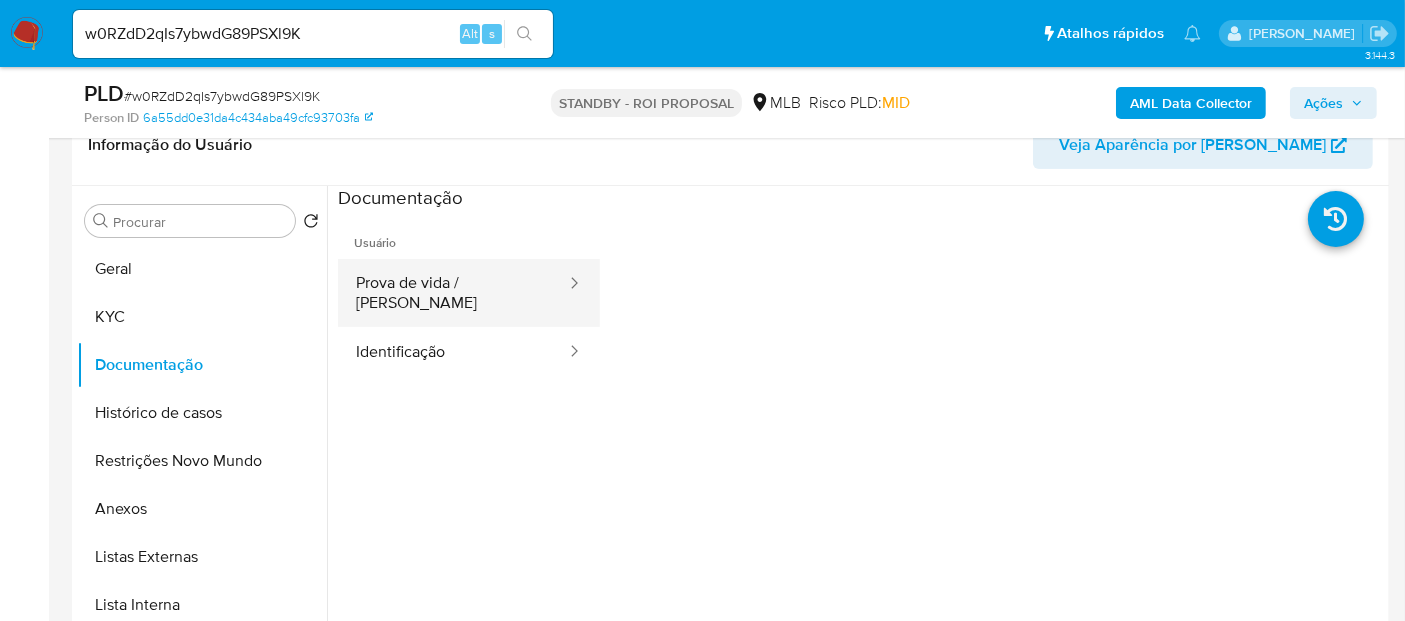 click on "Prova de vida / Selfie" at bounding box center (453, 293) 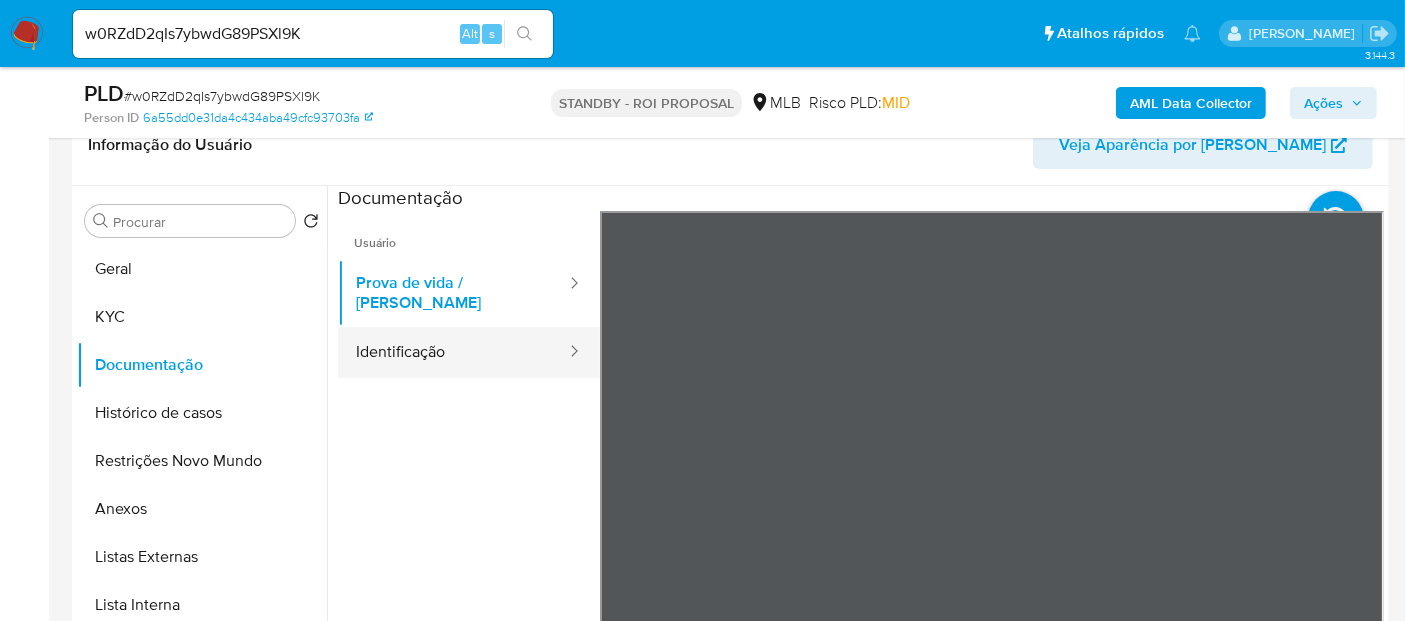 drag, startPoint x: 448, startPoint y: 332, endPoint x: 535, endPoint y: 352, distance: 89.26926 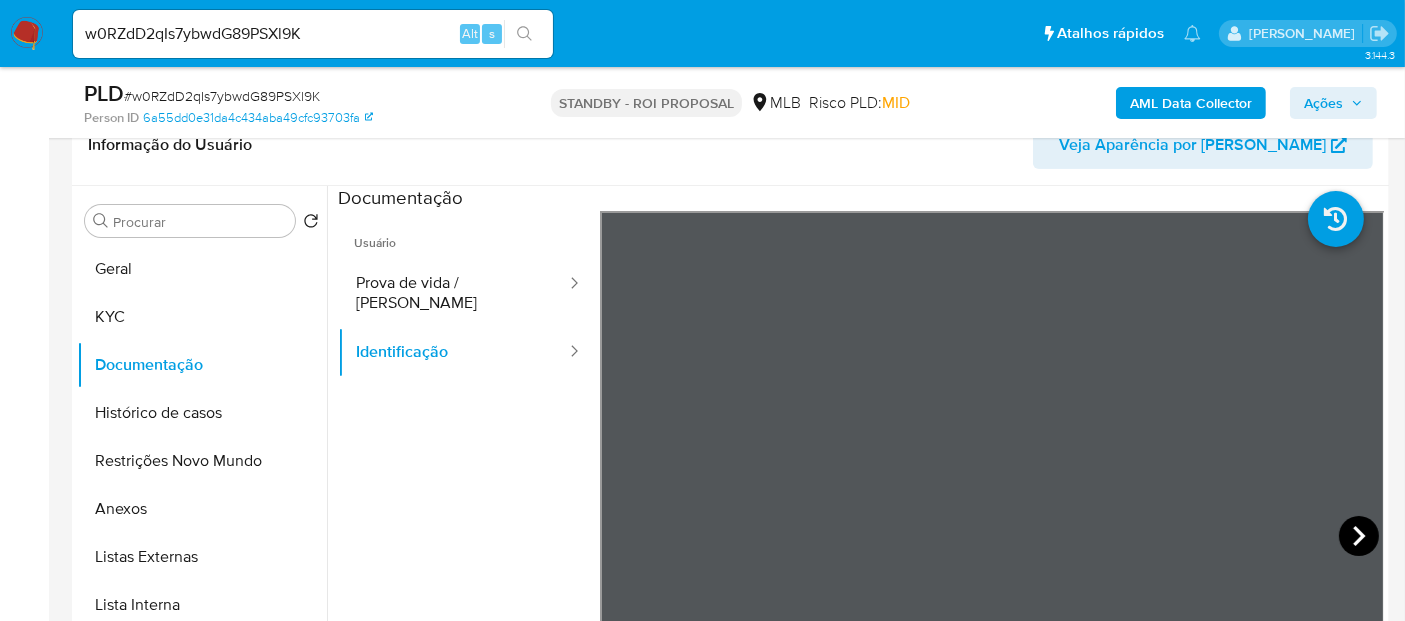 click 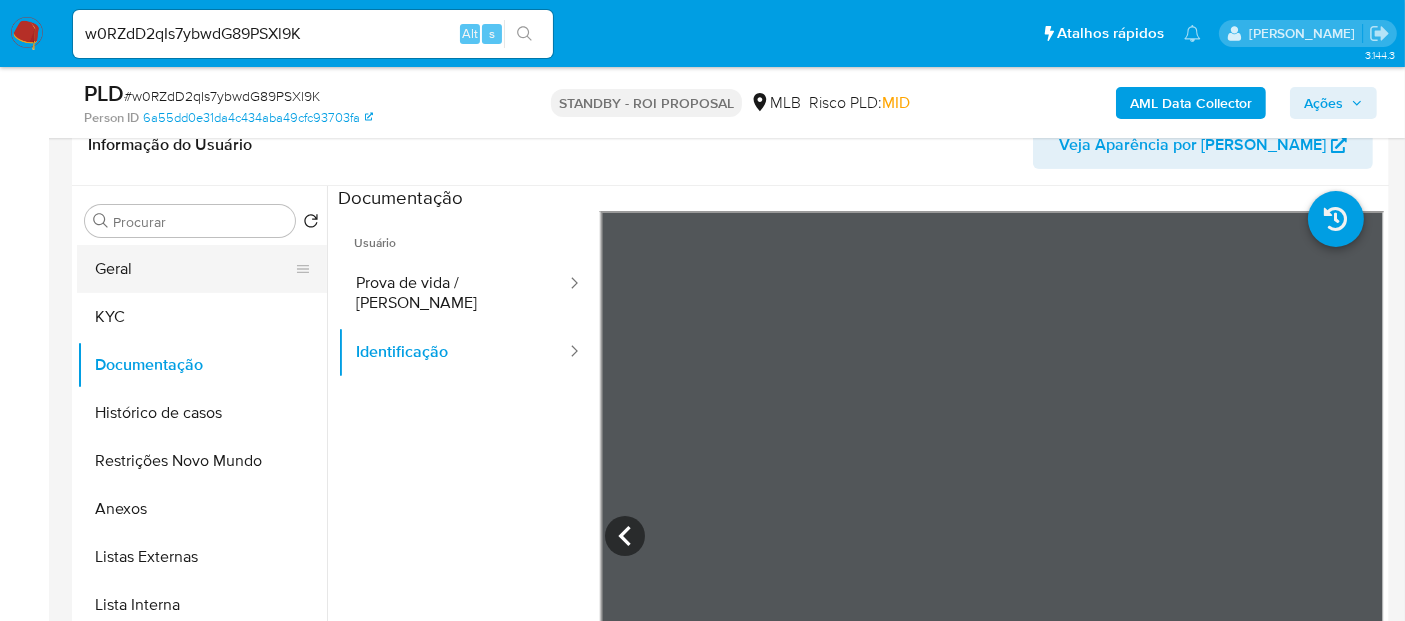 drag, startPoint x: 113, startPoint y: 253, endPoint x: 148, endPoint y: 257, distance: 35.22783 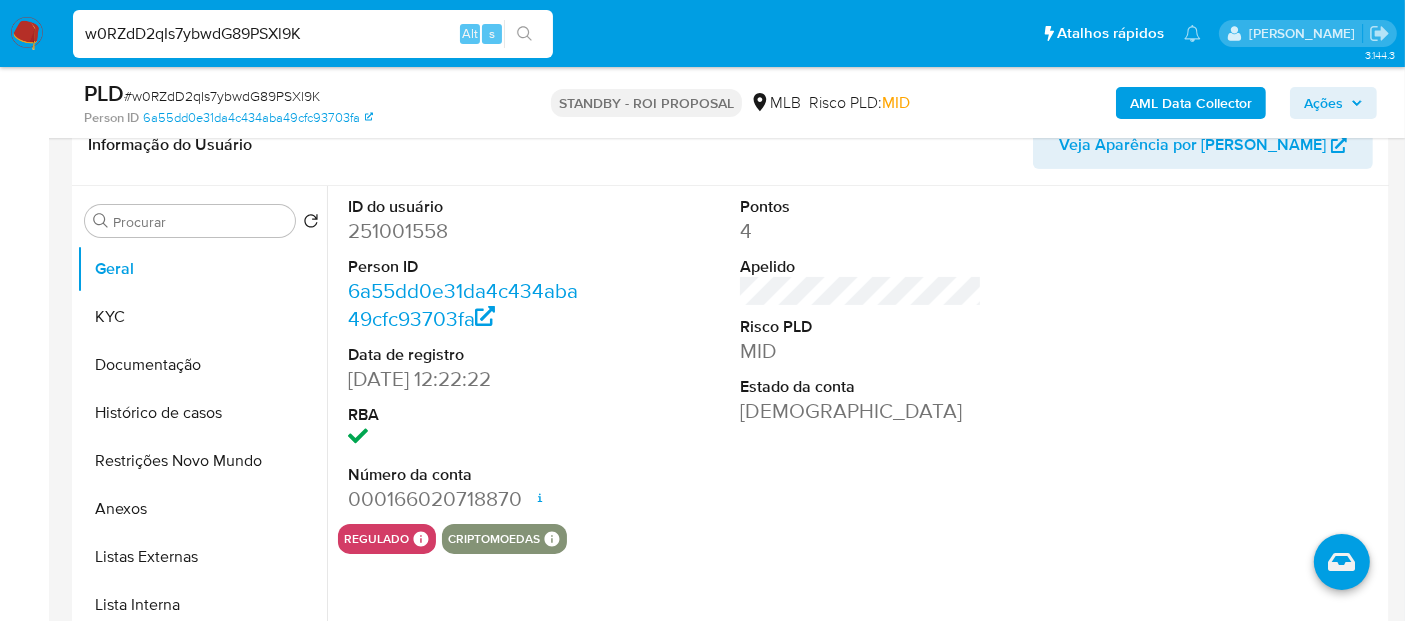 drag, startPoint x: 340, startPoint y: 27, endPoint x: 0, endPoint y: 27, distance: 340 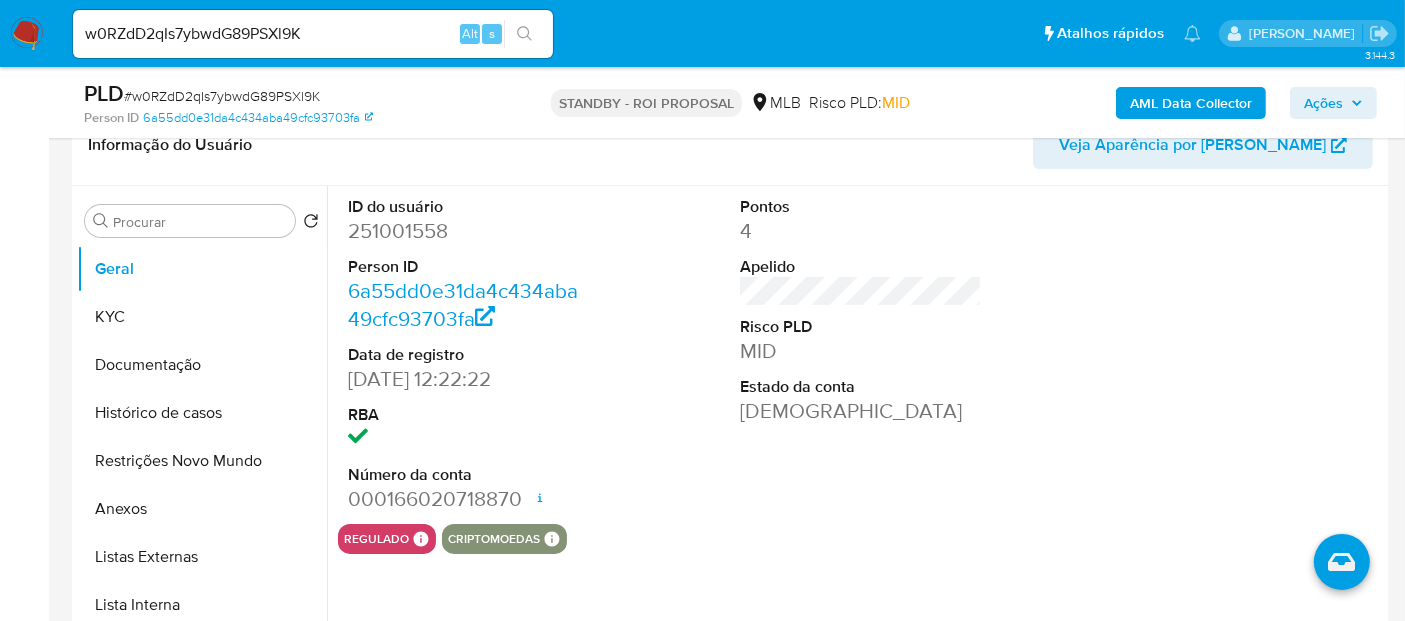 click 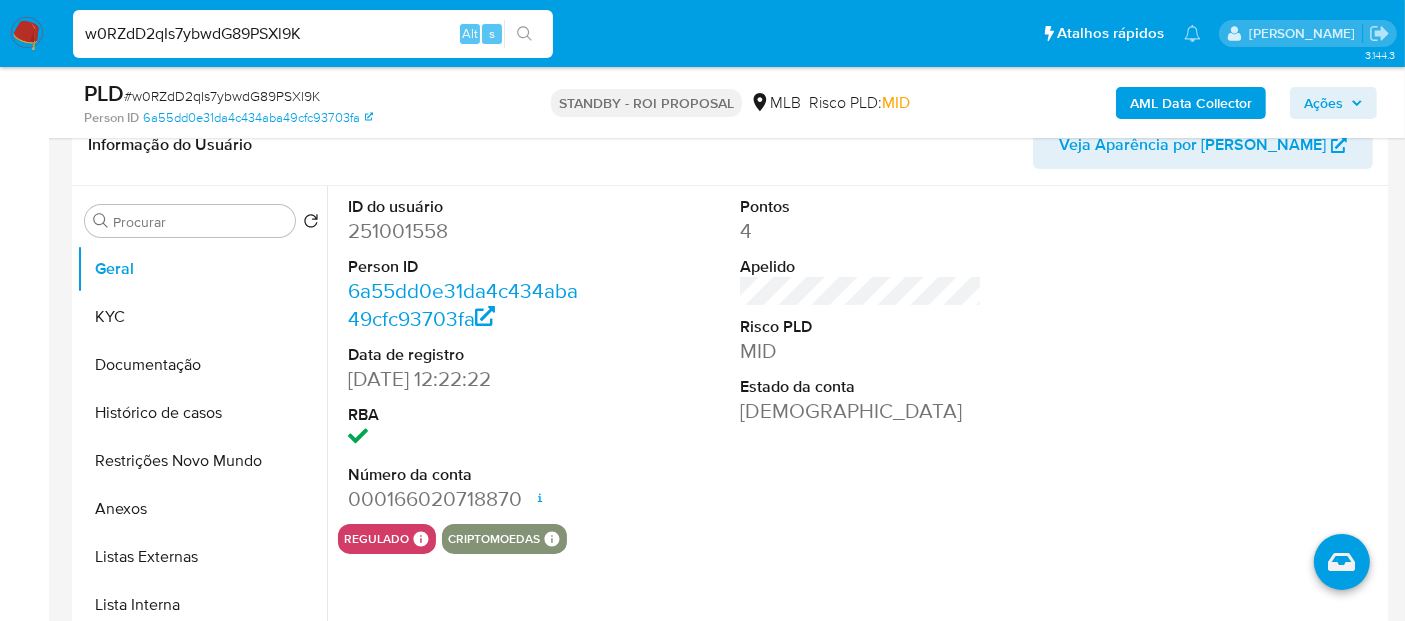 drag, startPoint x: 337, startPoint y: 30, endPoint x: 0, endPoint y: -14, distance: 339.86026 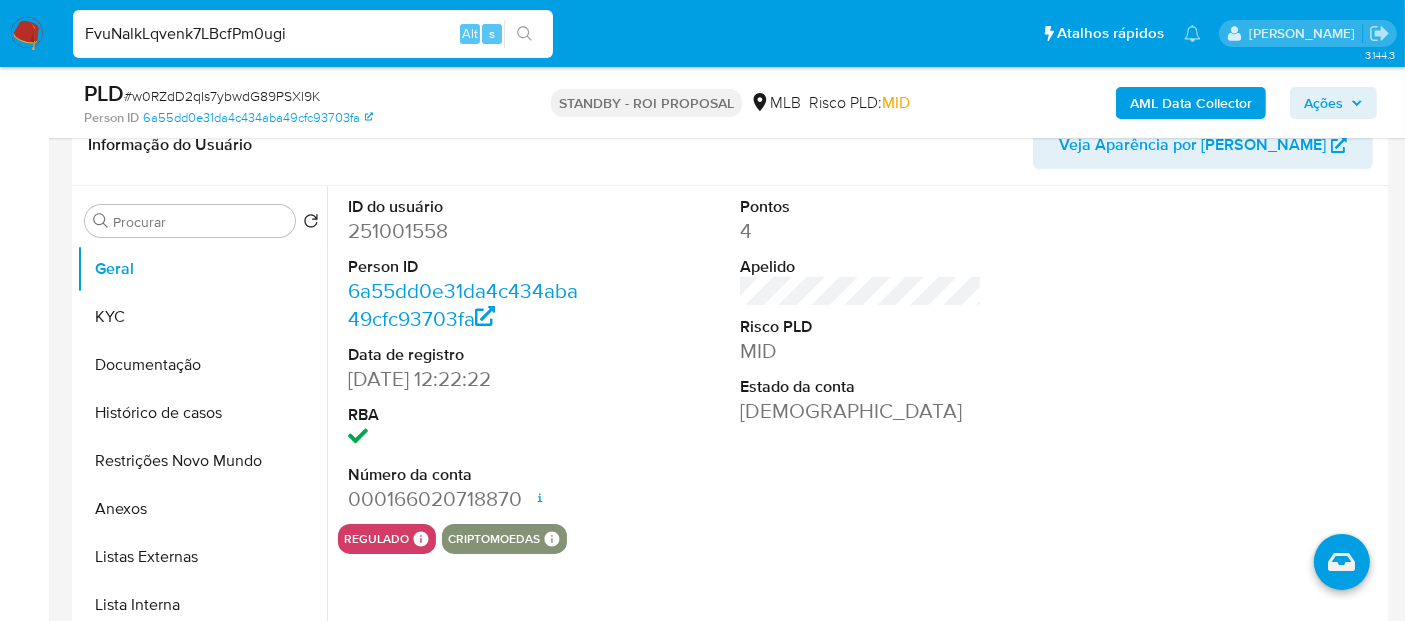 type on "FvuNalkLqvenk7LBcfPm0ugi" 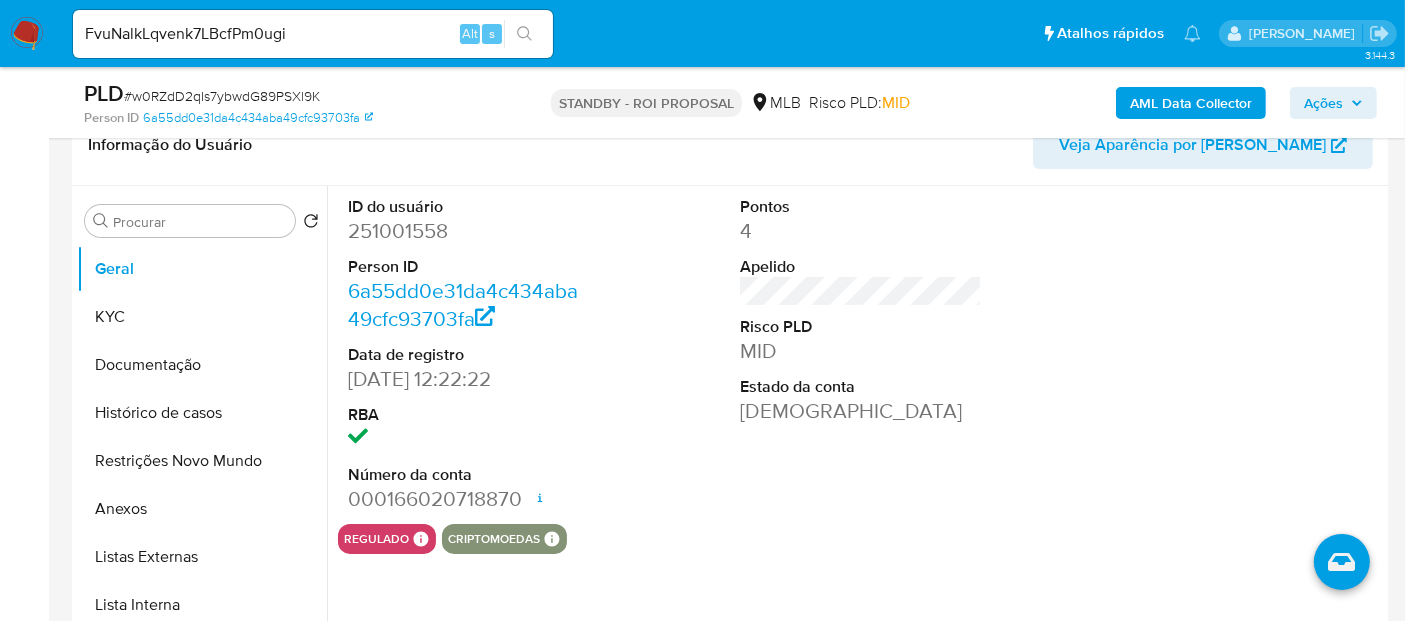 click 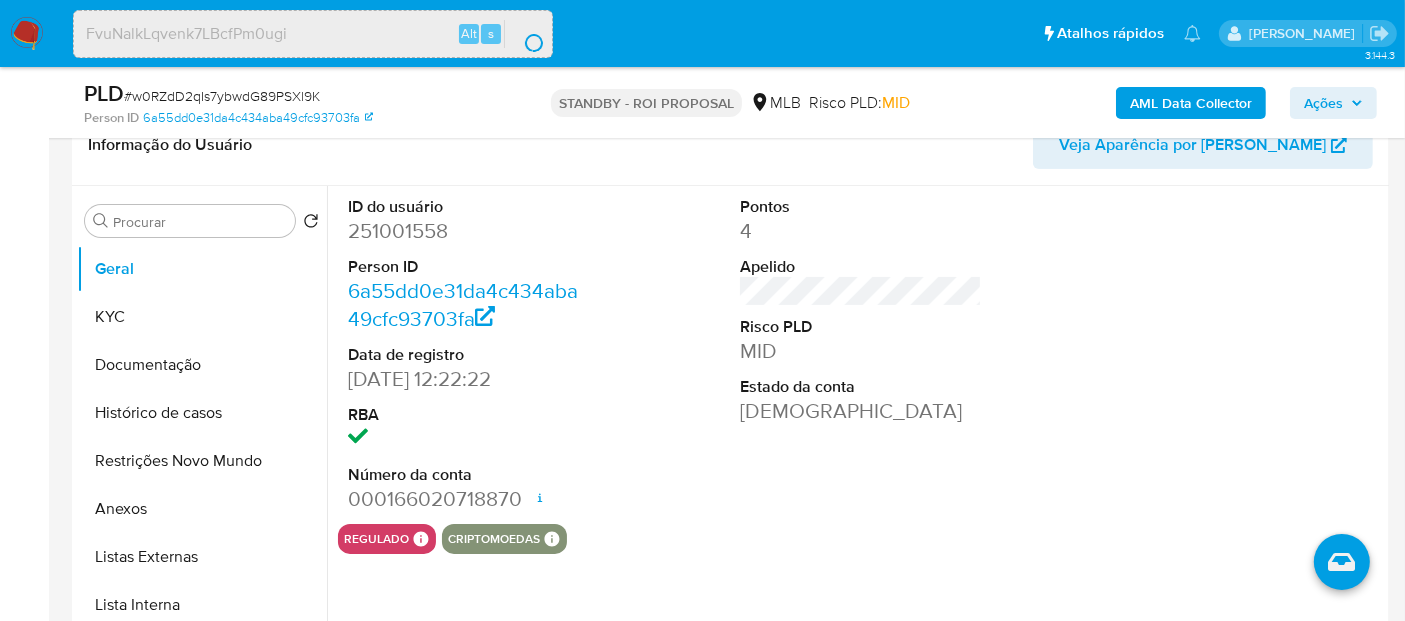 scroll, scrollTop: 0, scrollLeft: 0, axis: both 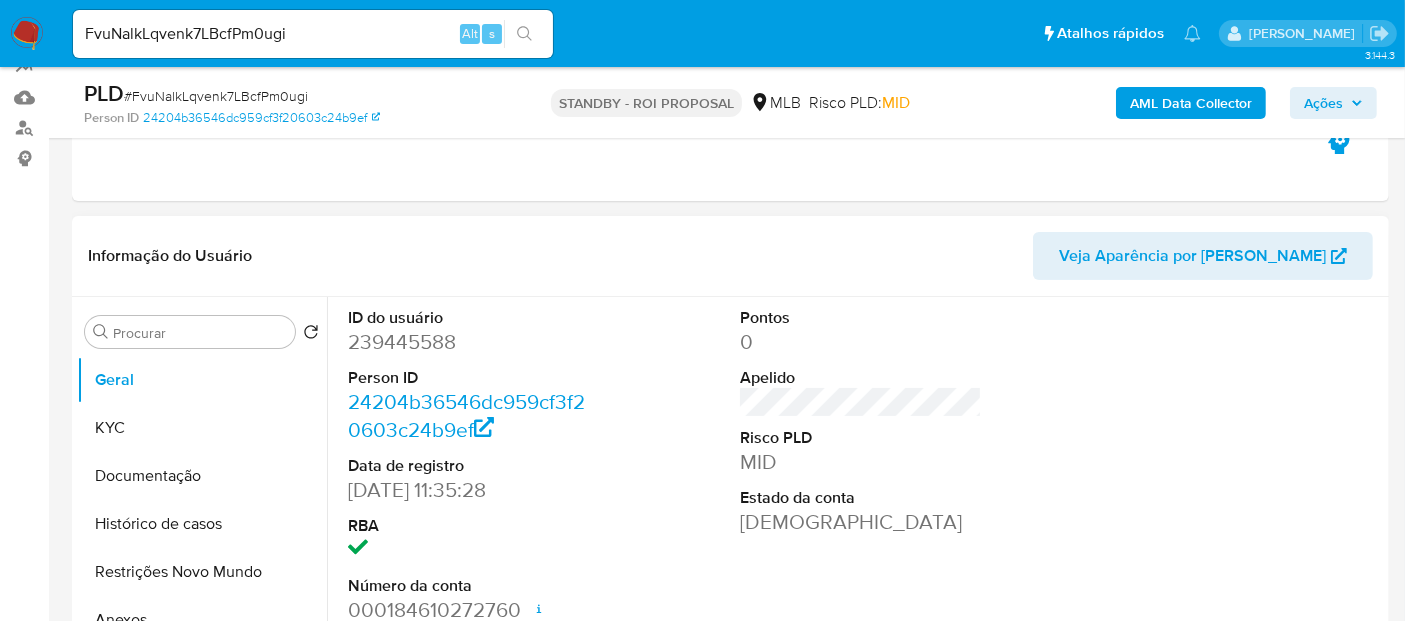 select on "10" 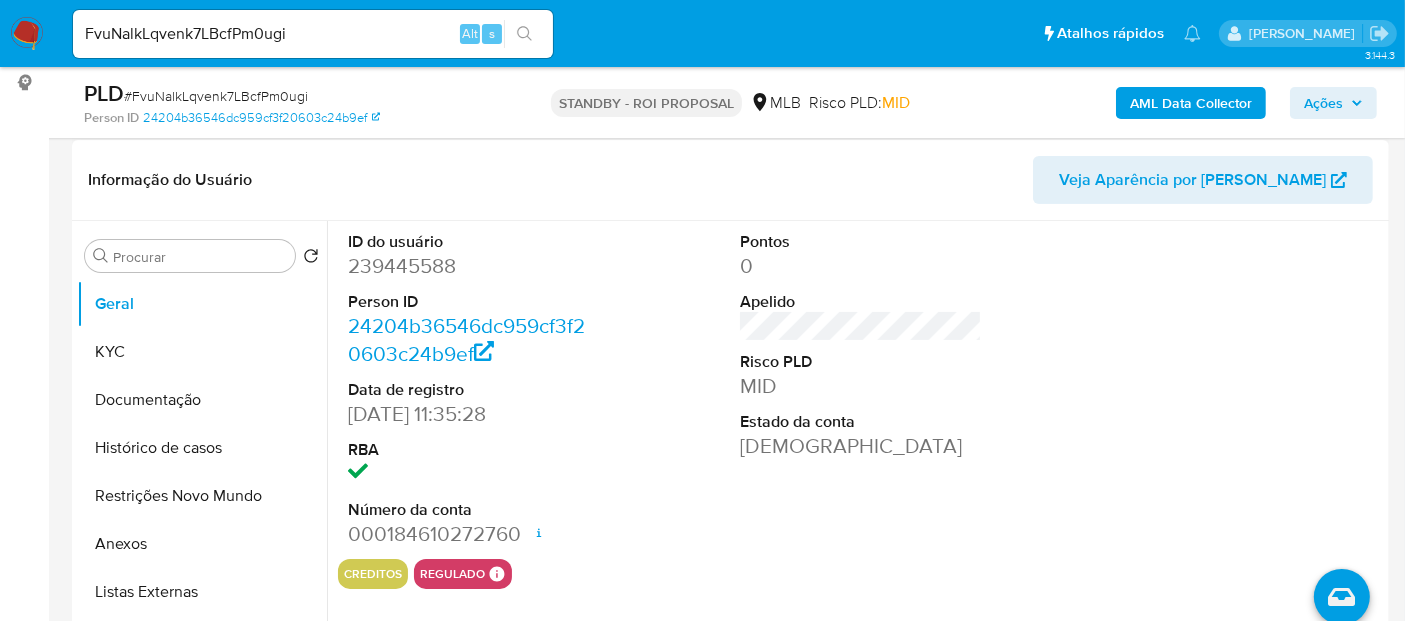 scroll, scrollTop: 333, scrollLeft: 0, axis: vertical 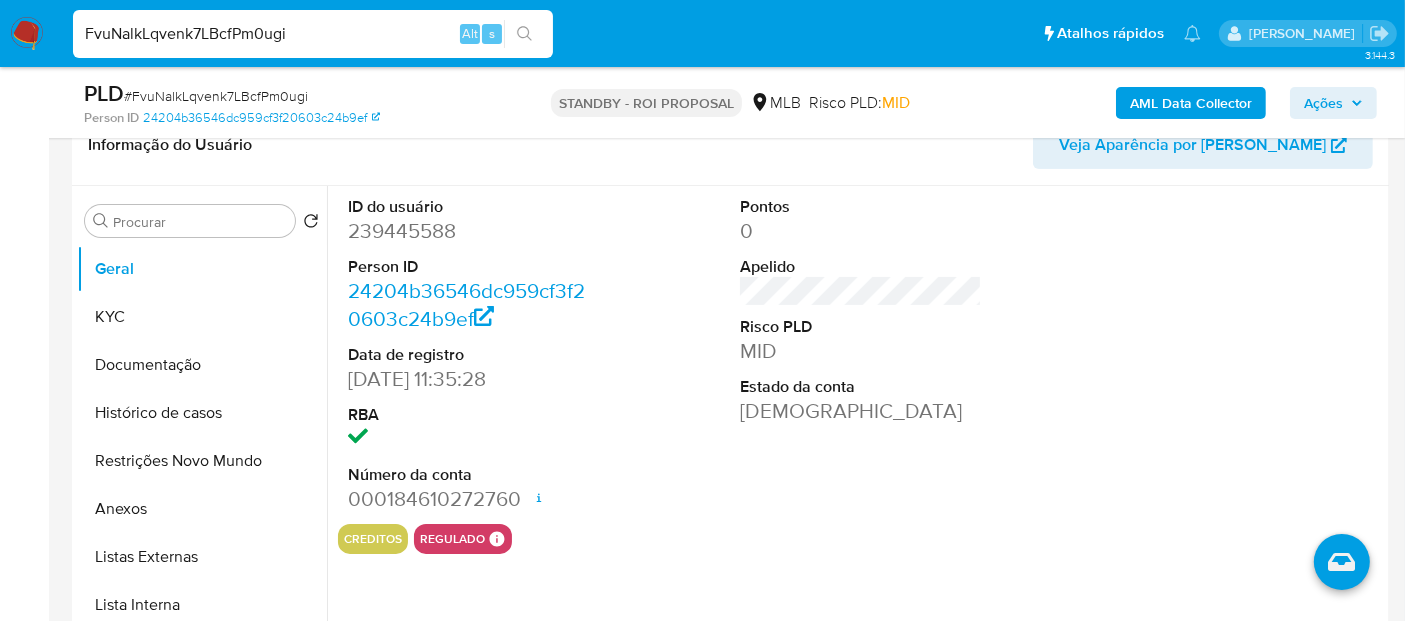 drag, startPoint x: 327, startPoint y: 32, endPoint x: 0, endPoint y: -14, distance: 330.21964 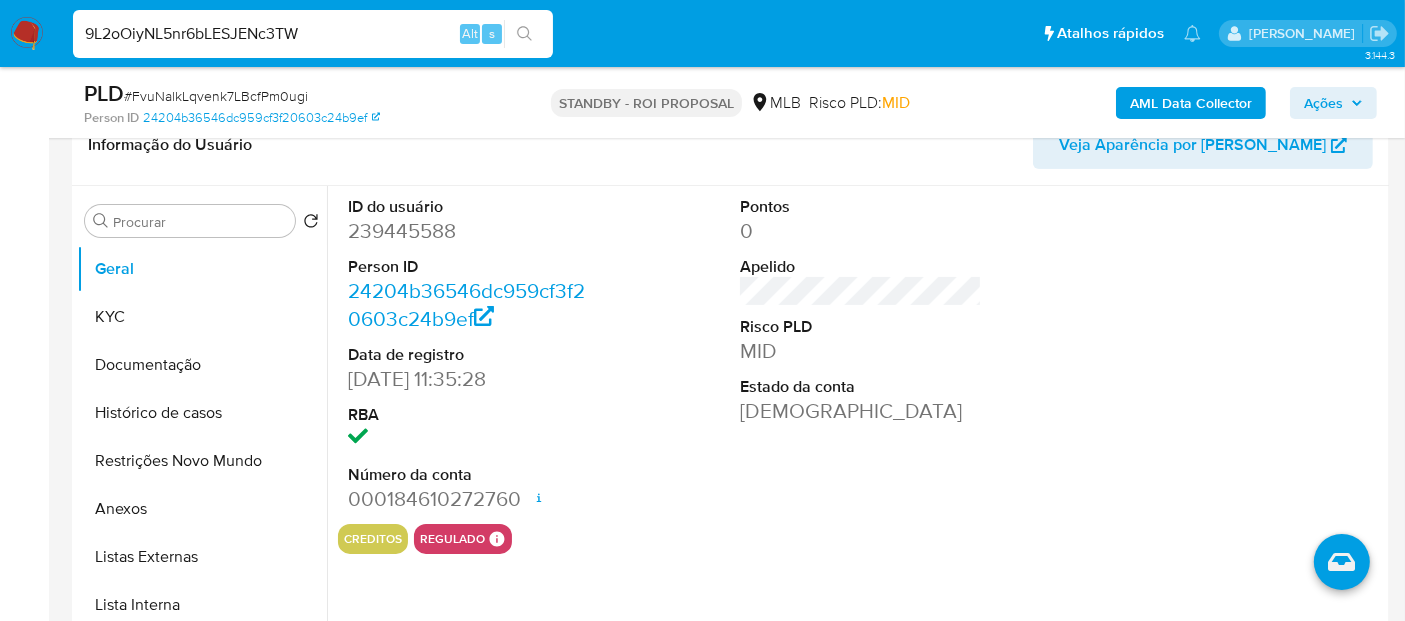 type on "9L2oOiyNL5nr6bLESJENc3TW" 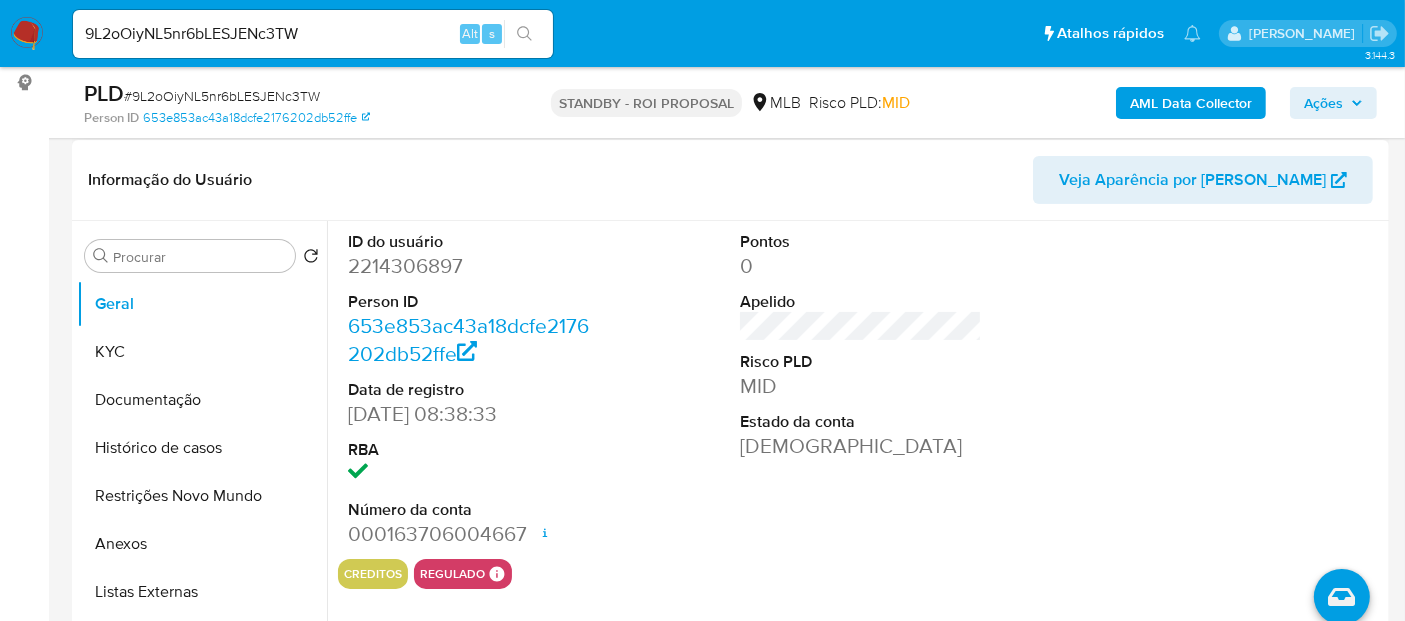 scroll, scrollTop: 333, scrollLeft: 0, axis: vertical 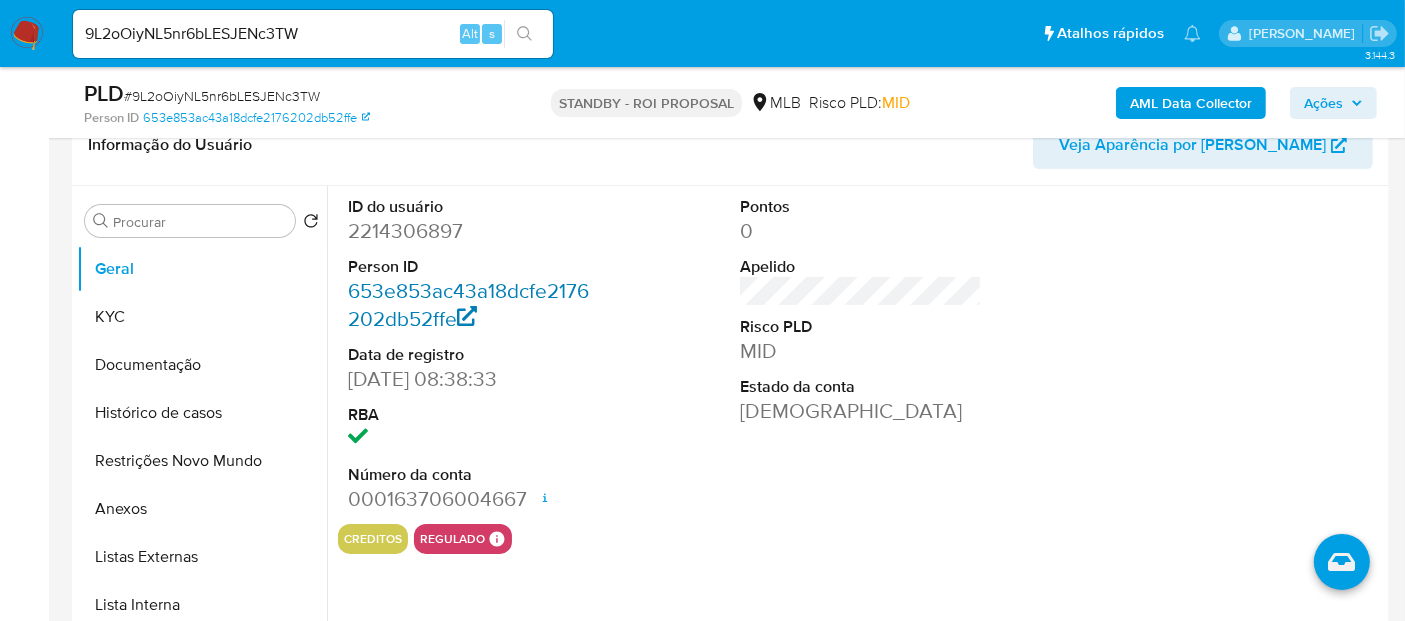 select on "10" 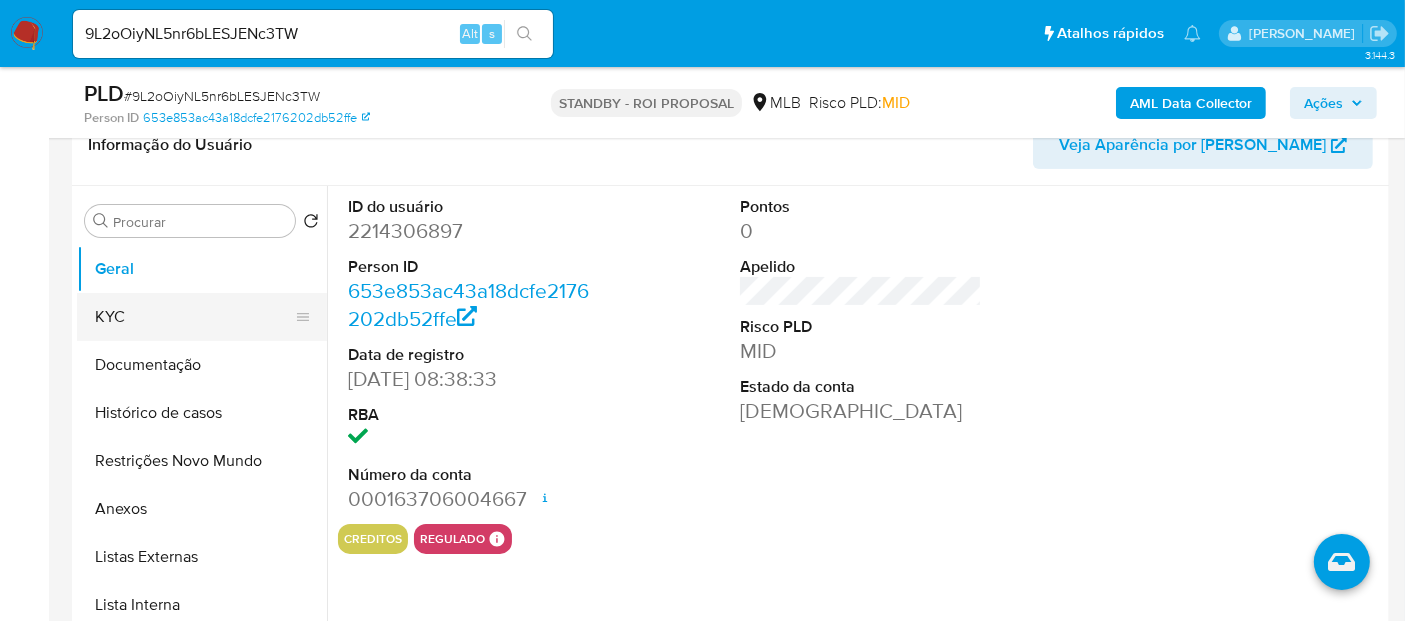 click on "KYC" at bounding box center [194, 317] 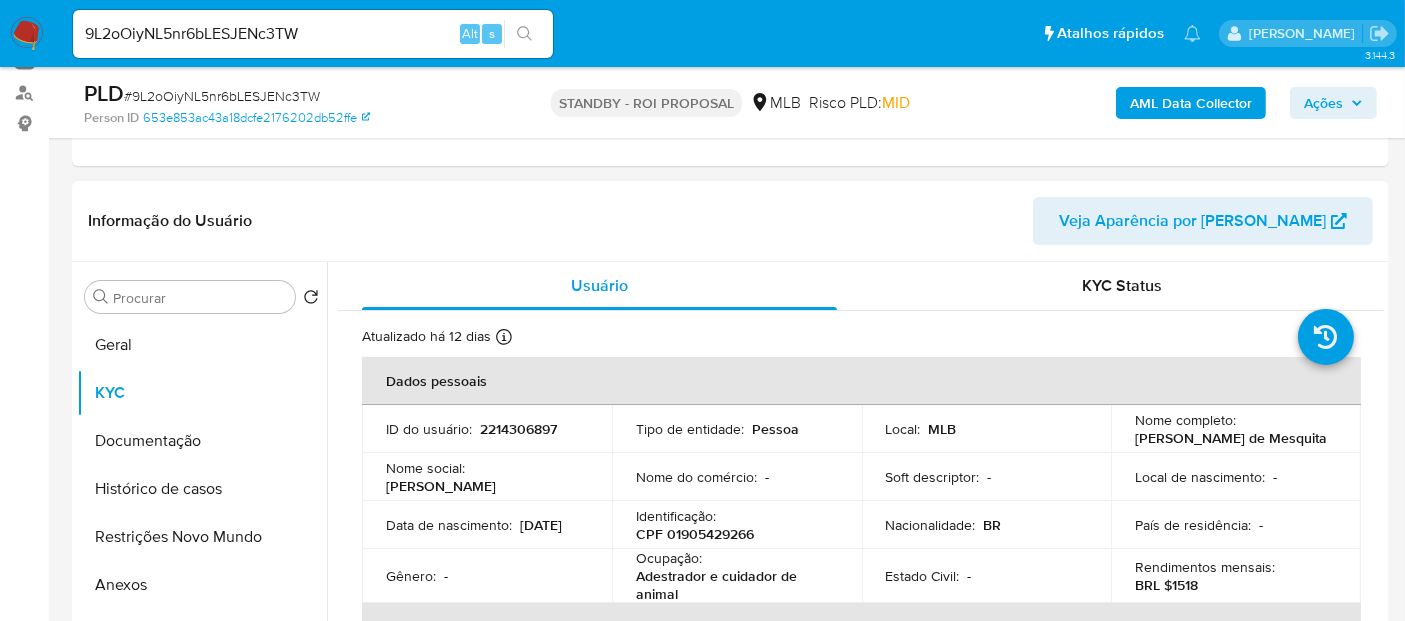 scroll, scrollTop: 222, scrollLeft: 0, axis: vertical 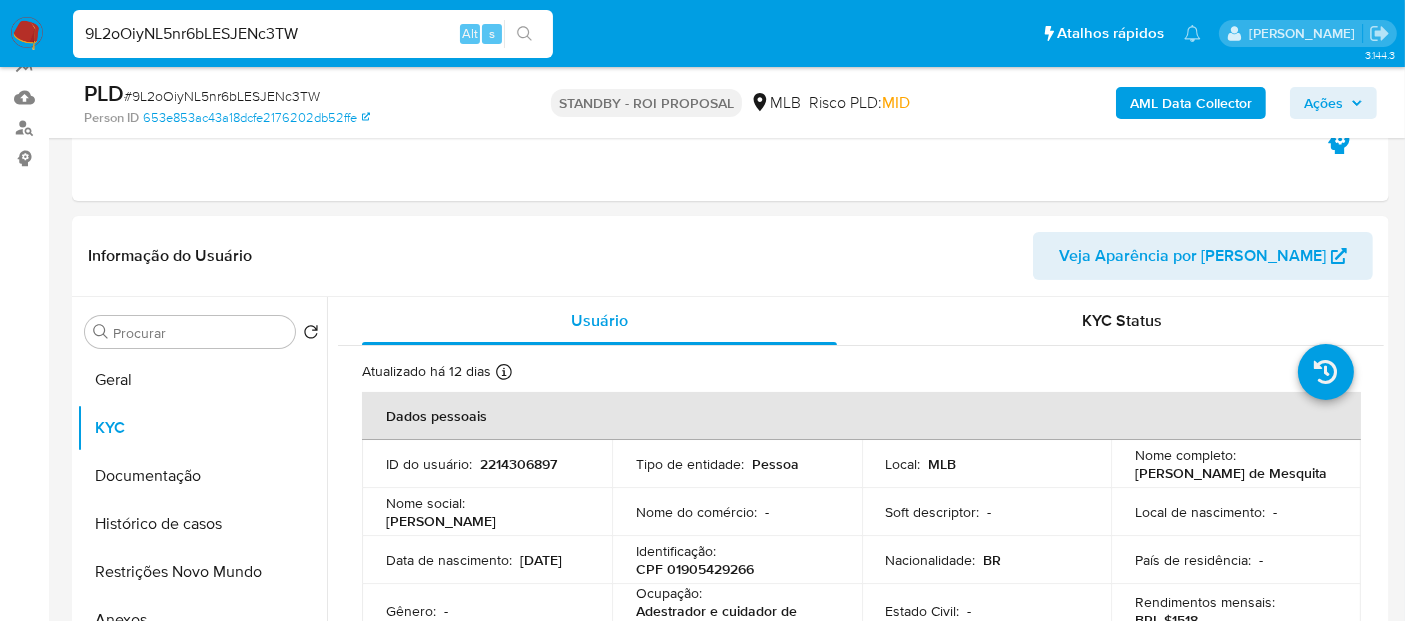 drag, startPoint x: 87, startPoint y: 35, endPoint x: 300, endPoint y: 35, distance: 213 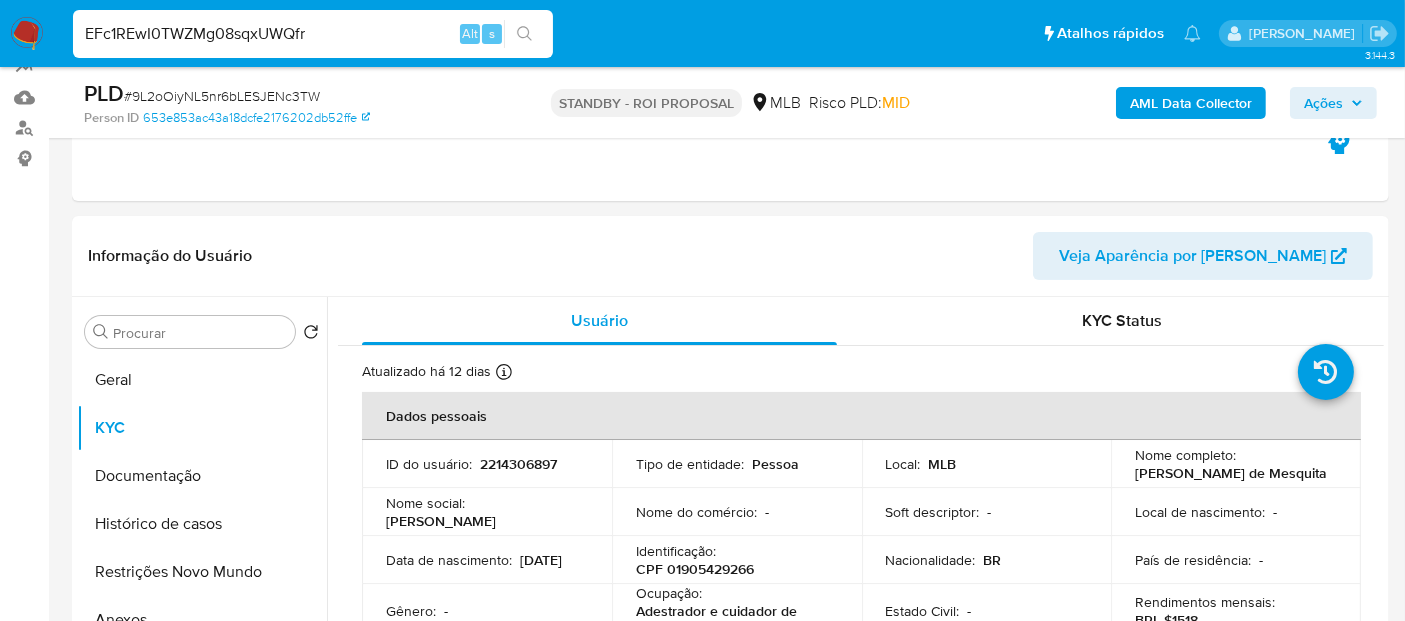 type on "EFc1REwI0TWZMg08sqxUWQfr" 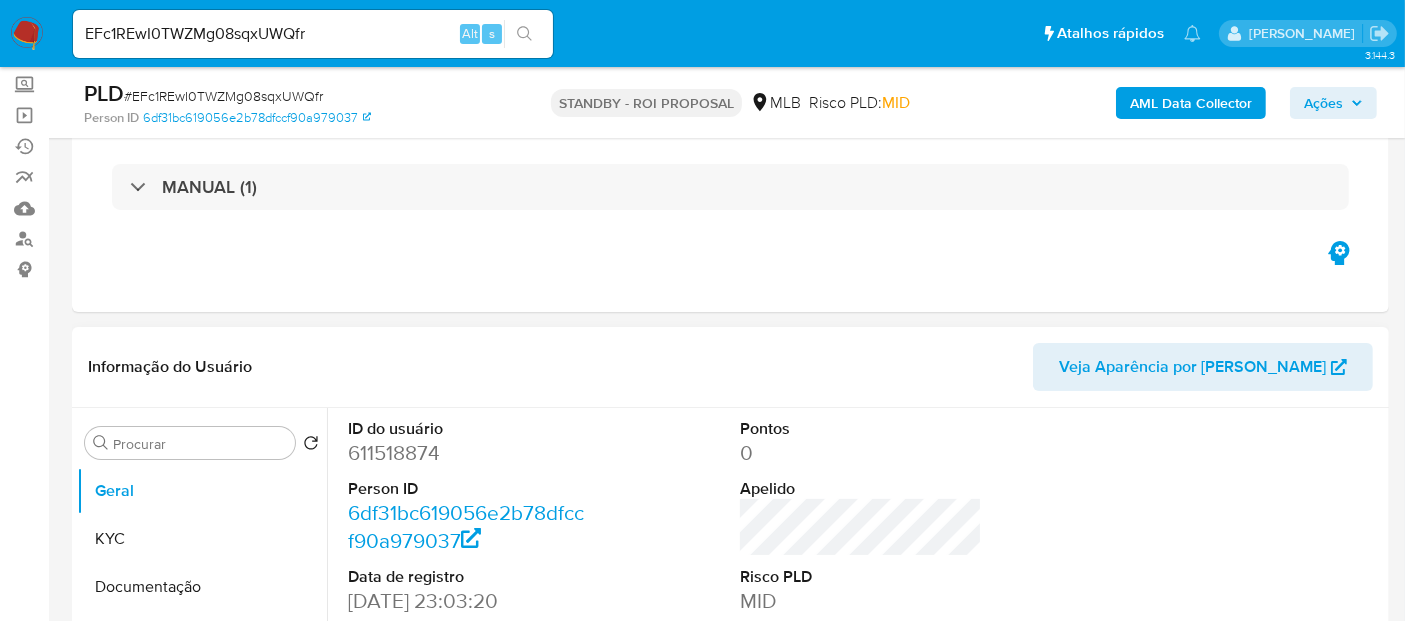 scroll, scrollTop: 222, scrollLeft: 0, axis: vertical 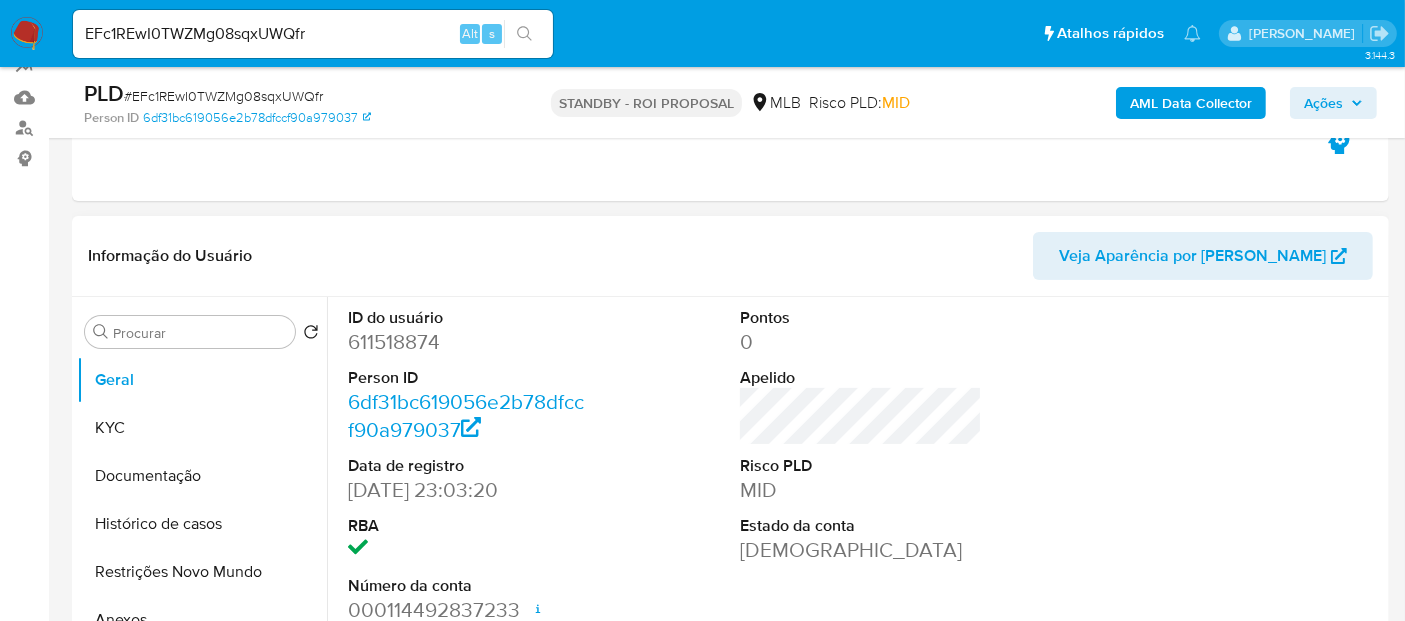 select on "10" 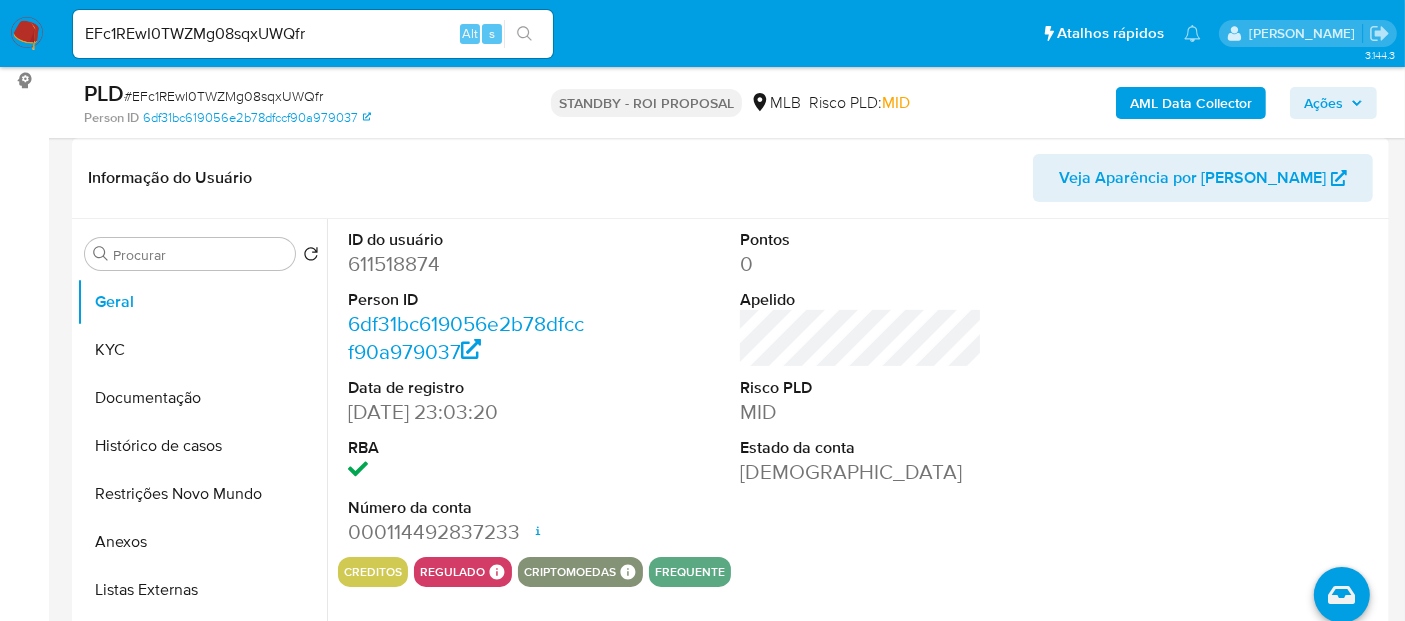 scroll, scrollTop: 333, scrollLeft: 0, axis: vertical 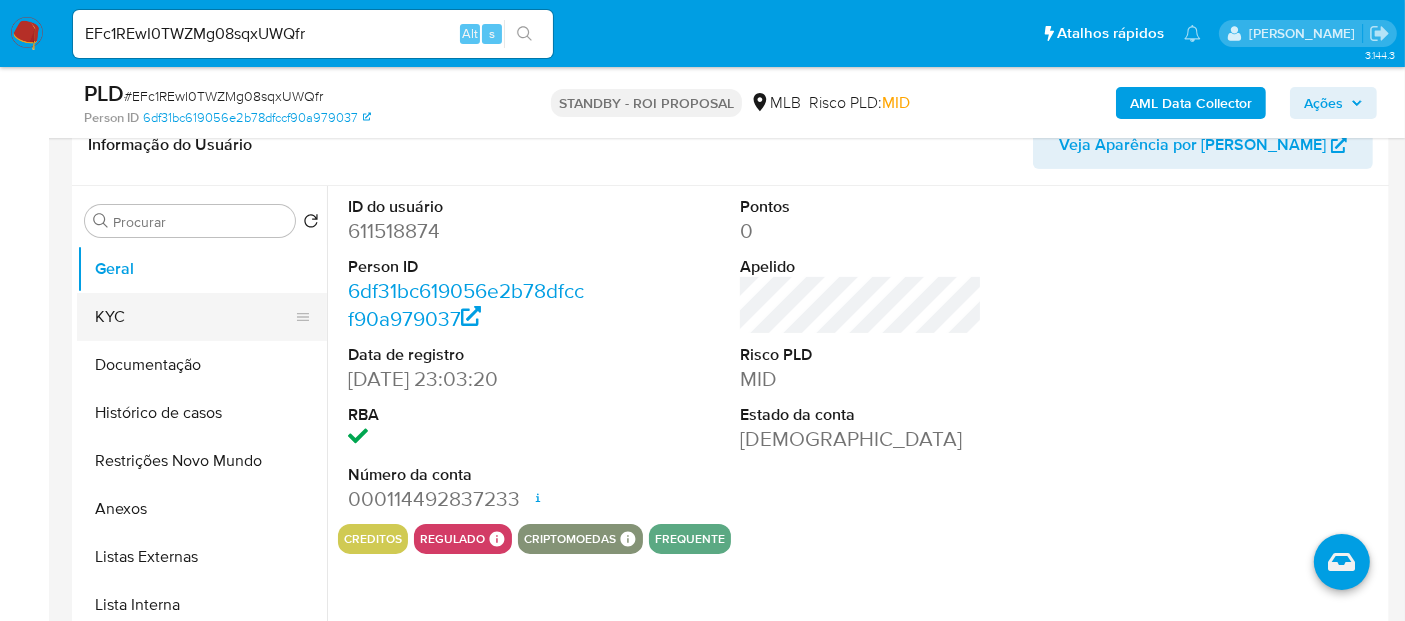 click on "KYC" at bounding box center (194, 317) 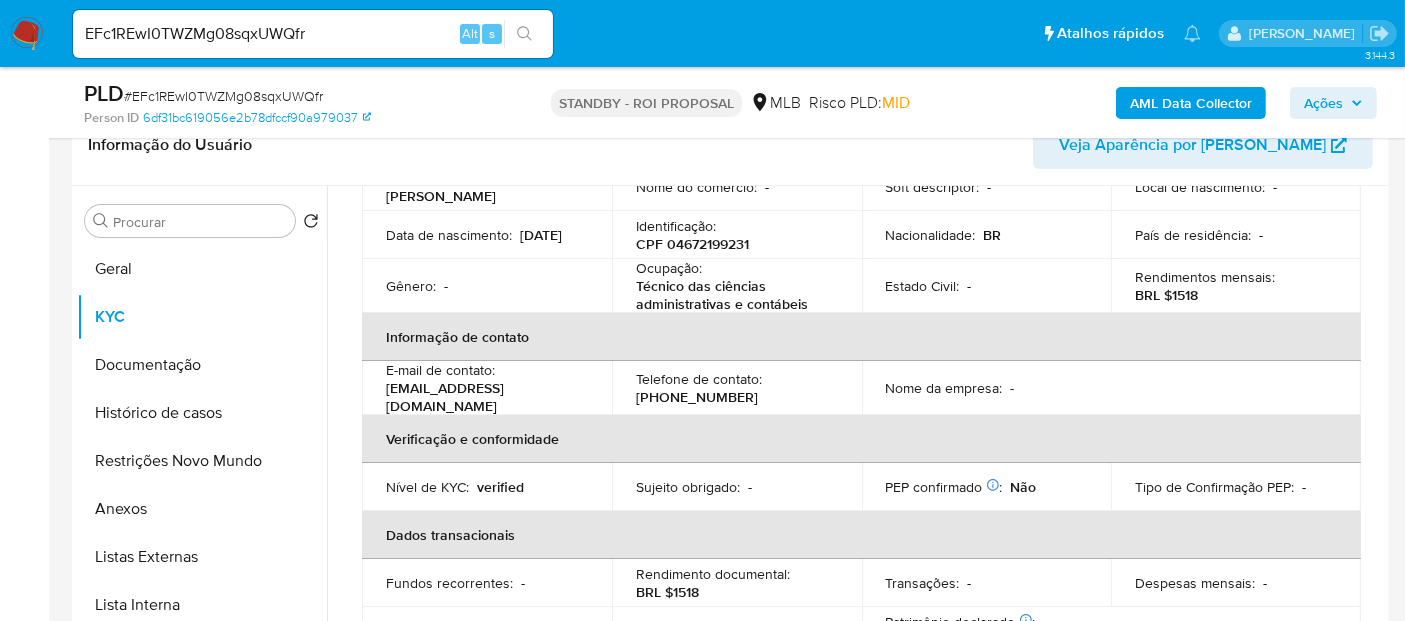 scroll, scrollTop: 222, scrollLeft: 0, axis: vertical 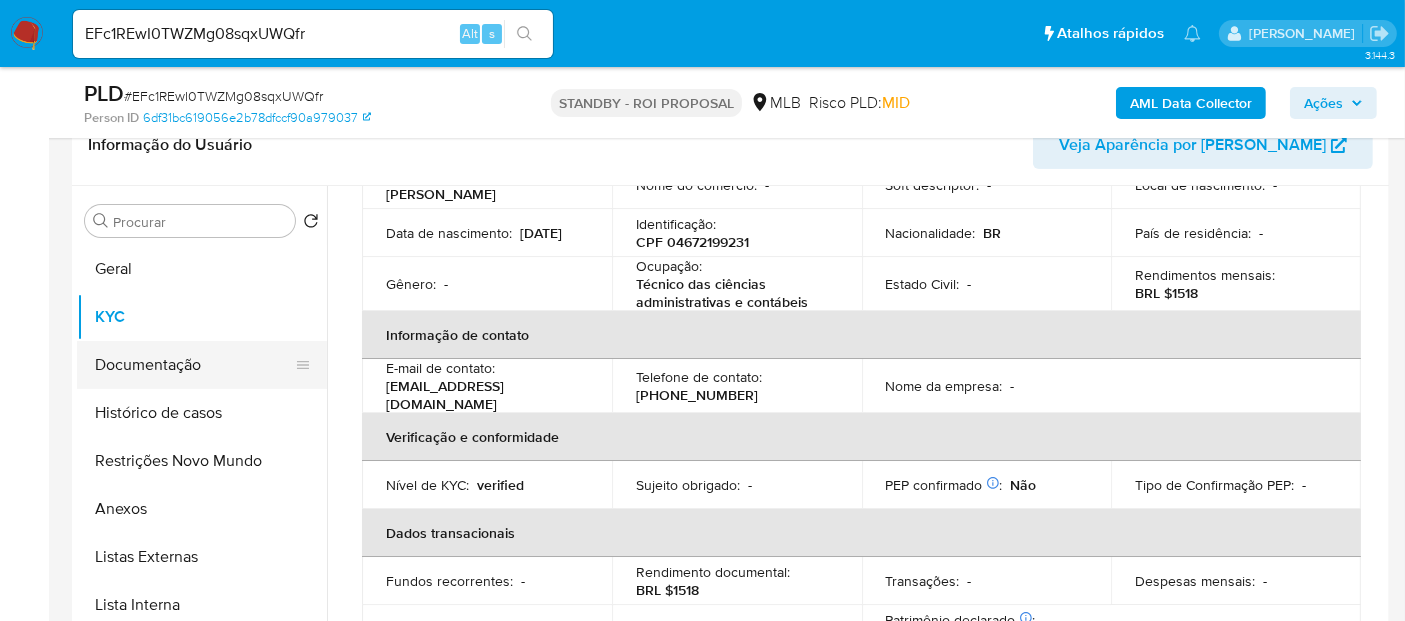 click on "Documentação" at bounding box center [194, 365] 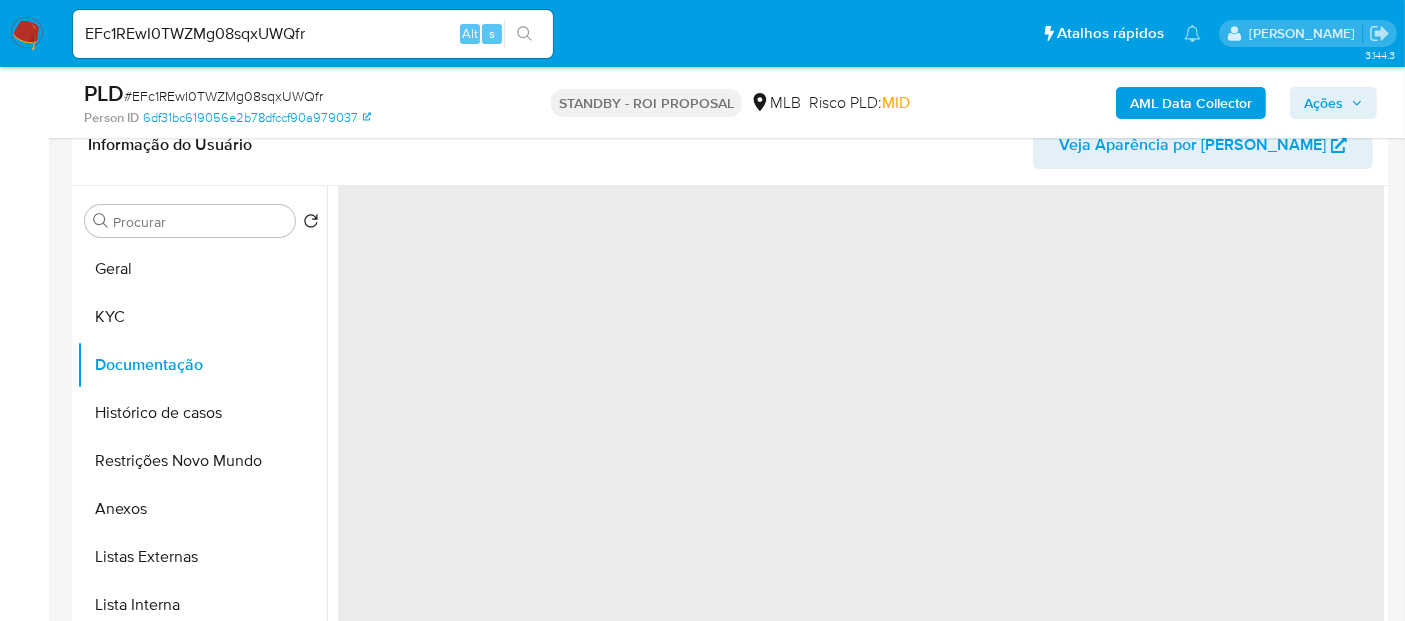 scroll, scrollTop: 0, scrollLeft: 0, axis: both 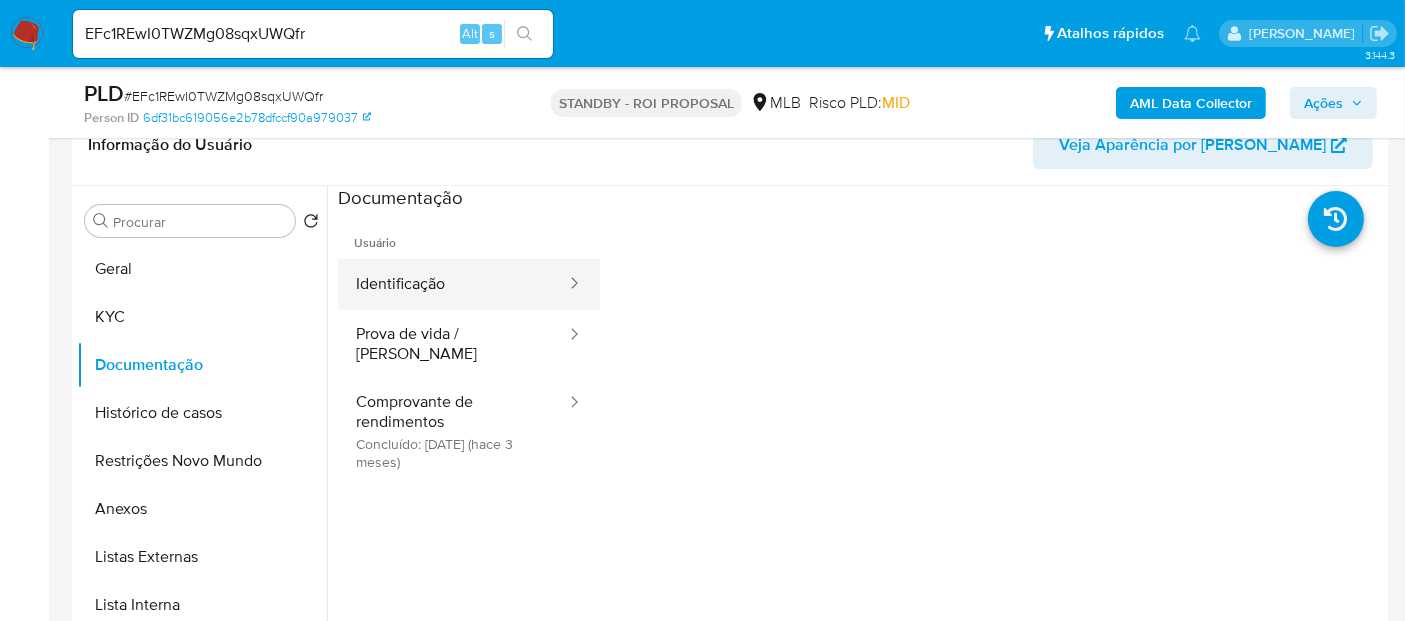 click on "Identificação" at bounding box center (453, 284) 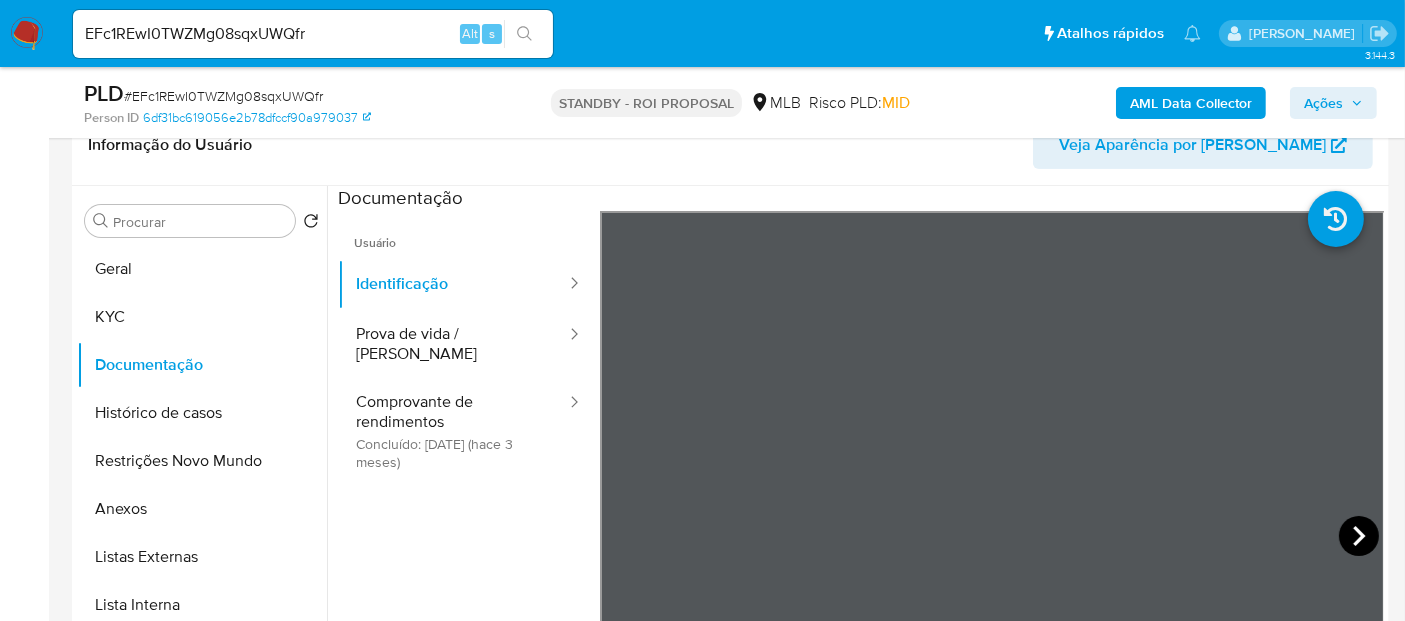 click 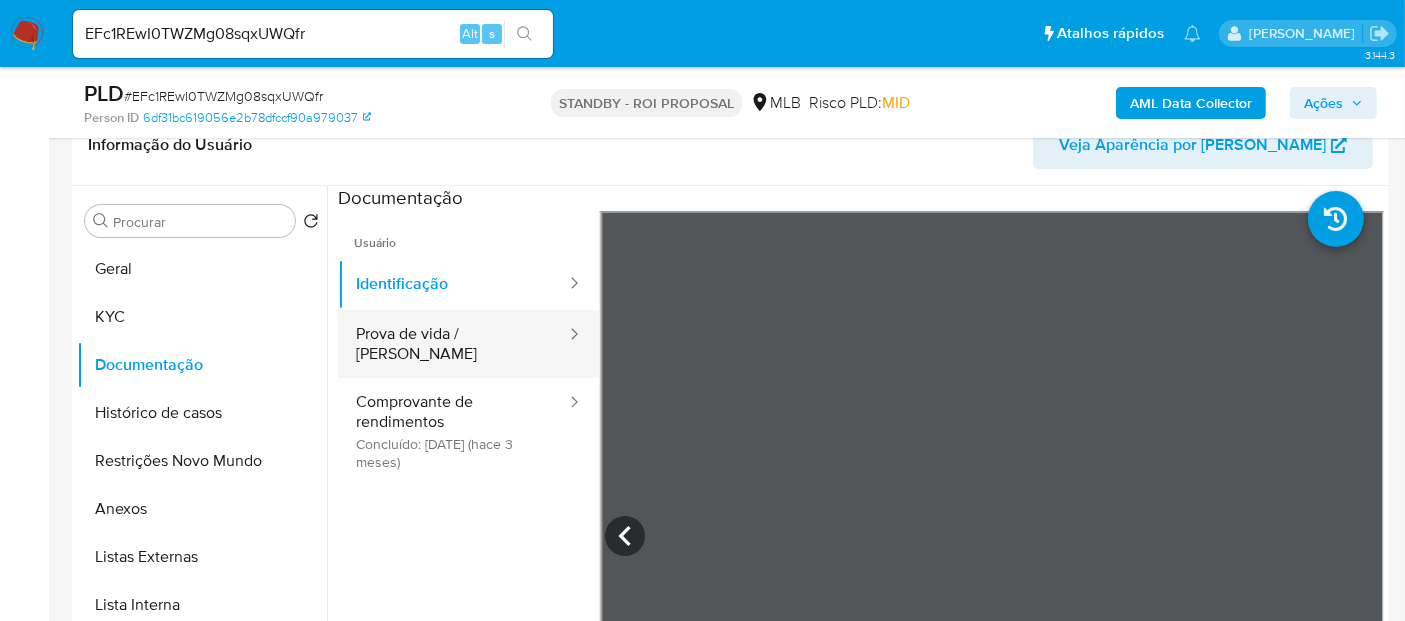click on "Prova de vida / Selfie" at bounding box center (453, 344) 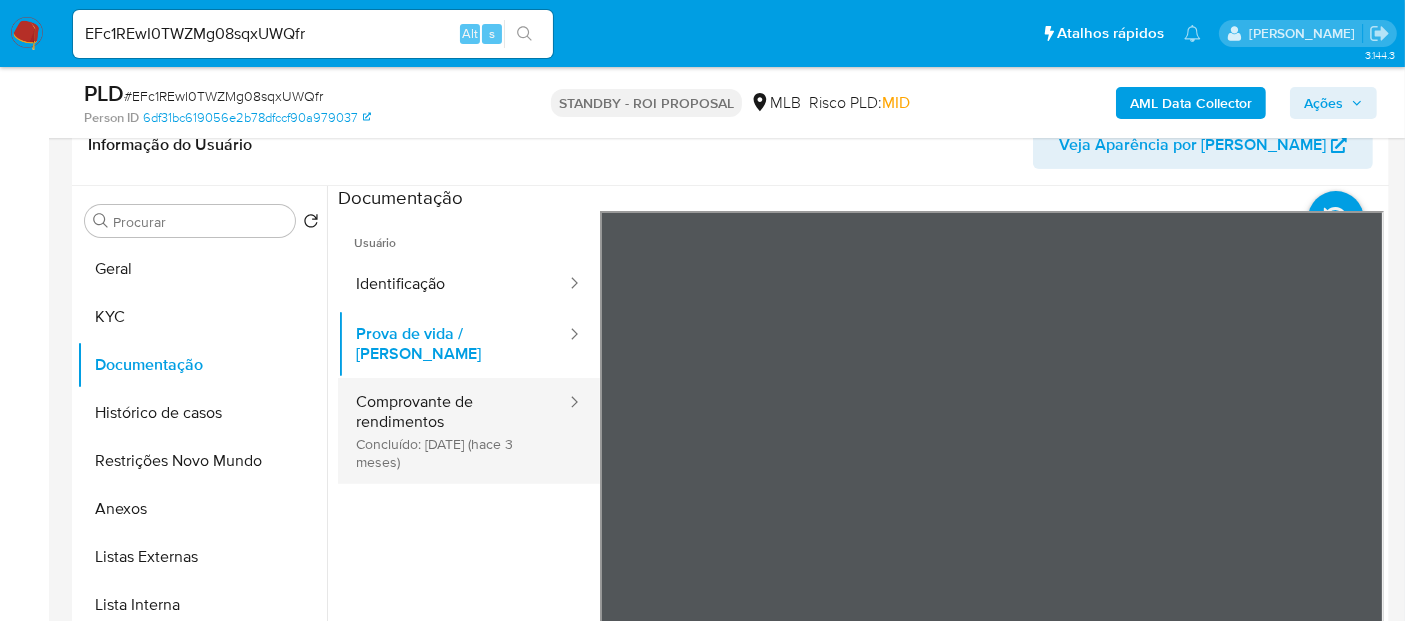 click on "Comprovante de rendimentos Concluído: 17/04/2025 (hace 3 meses)" at bounding box center (453, 431) 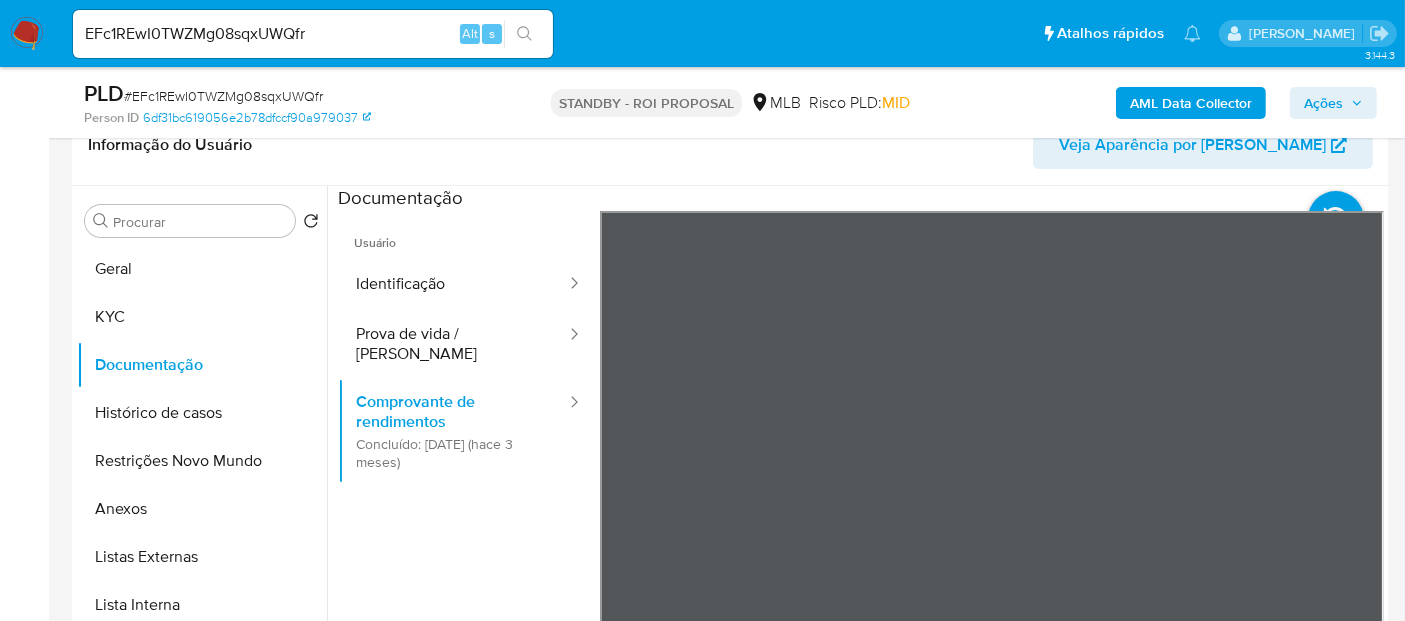 click on "Pausado Ver notificaciones EFc1REwI0TWZMg08sqxUWQfr Alt s Atalhos rápidos   Presiona las siguientes teclas para acceder a algunas de las funciones Pesquisar caso ou usuário Alt s Voltar para casa Alt h Adicione um comentário Alt c Adicionar um anexo Alt a Erico Trevizan Bandeja Painel Screening Pesquisa em Listas Watchlist Ferramentas Operações em massa Ejecuções automáticas relatórios Mulan Localizador de pessoas Consolidado 3.144.3 Sem atribuição   Asignado el: 13/06/2025 18:37:10 Criou: 13/06/2025   Criou: 13/06/2025 18:37:10 - Expira em 19 dias   Expira em 28/07/2025 18:37:10 PLD # EFc1REwI0TWZMg08sqxUWQfr Person ID 6df31bc619056e2b78dfccf90a979037 STANDBY - ROI PROPOSAL  MLB Risco PLD:  MID AML Data Collector Ações Informação do Caso Eventos ( 1 ) Ações MANUAL (1) Informação do Usuário Veja Aparência por Pessoa Procurar   Retornar ao pedido padrão Geral KYC Documentação Histórico de casos Restrições Novo Mundo Anexos Listas Externas Lista Interna Marcas AML Cartões Endereços" at bounding box center (702, 1353) 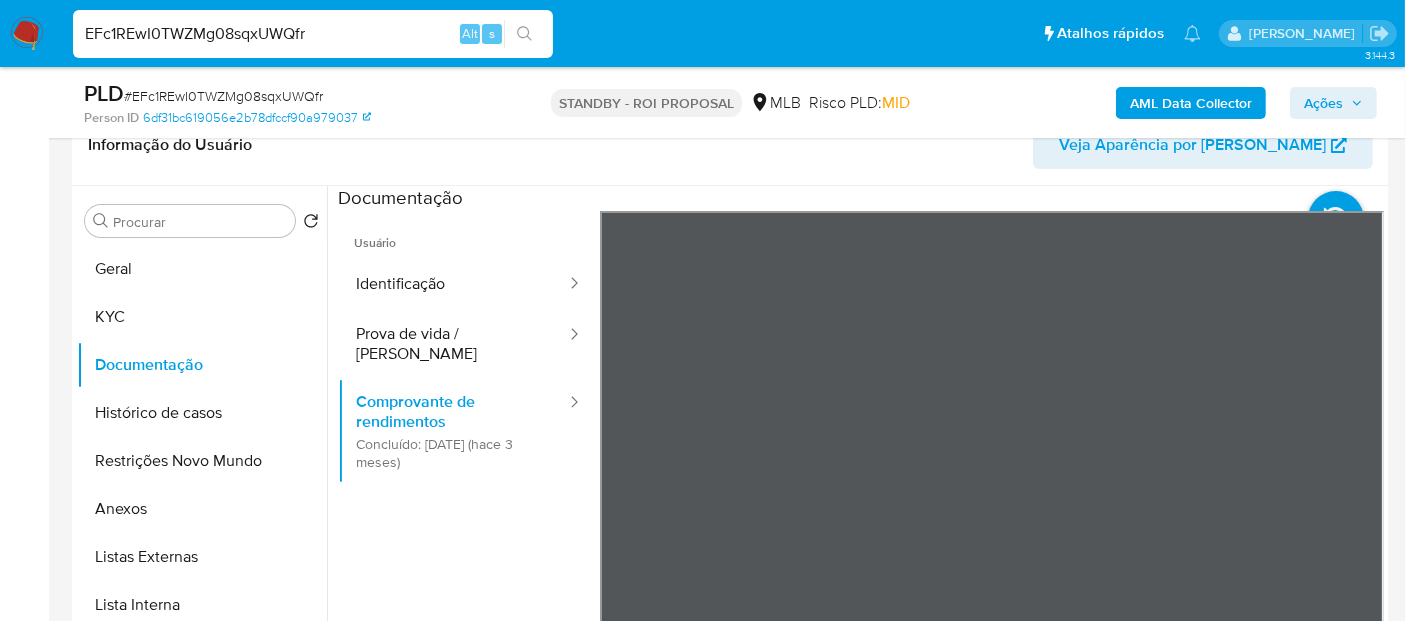 drag, startPoint x: 17, startPoint y: 37, endPoint x: 0, endPoint y: 37, distance: 17 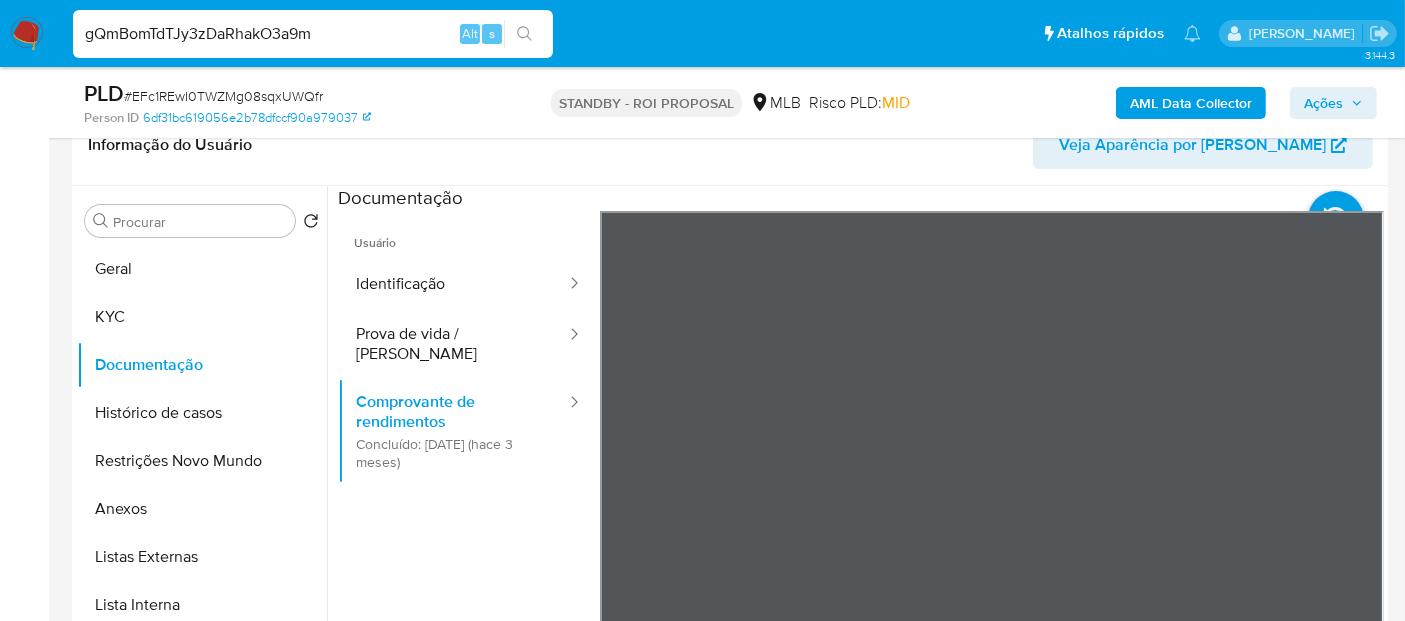 type on "gQmBomTdTJy3zDaRhakO3a9m" 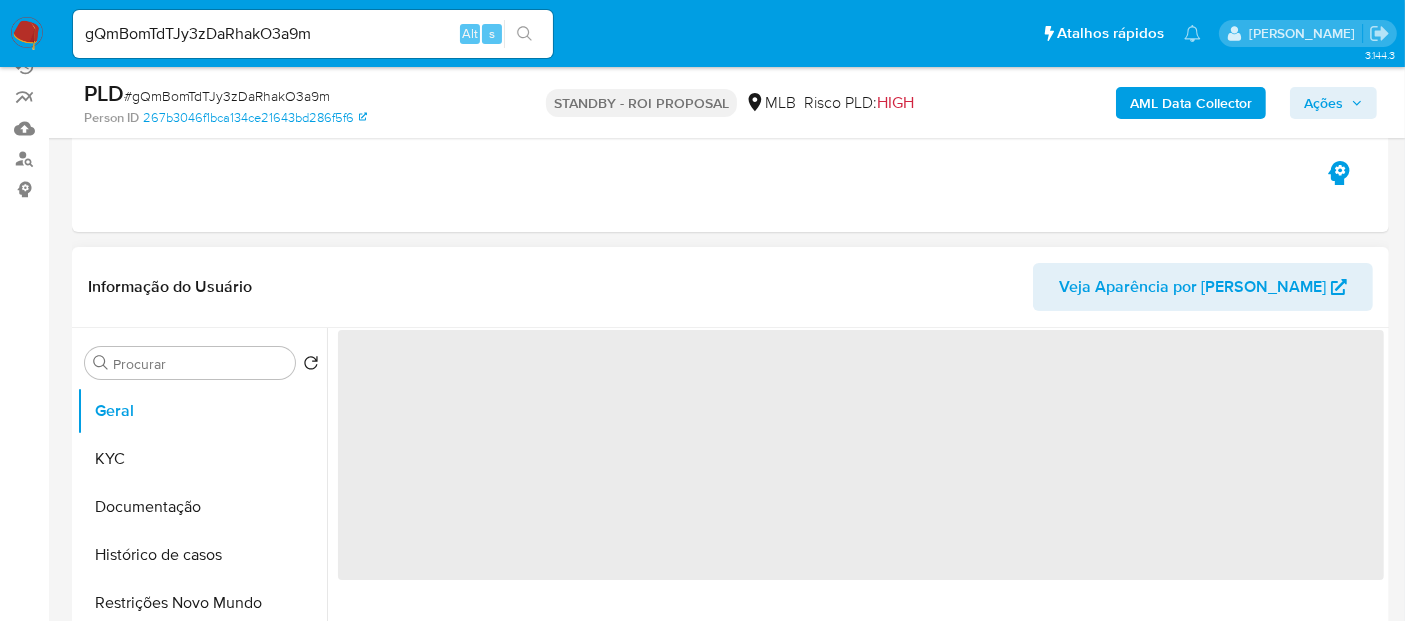 scroll, scrollTop: 222, scrollLeft: 0, axis: vertical 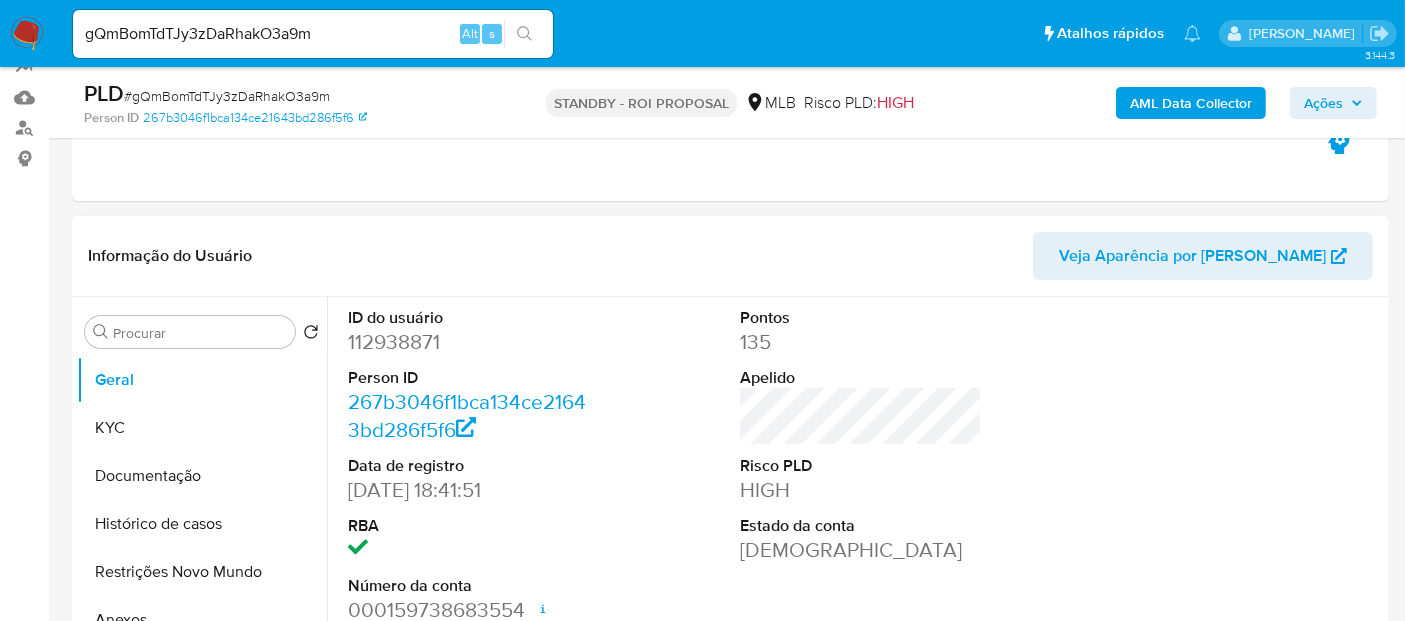 select on "10" 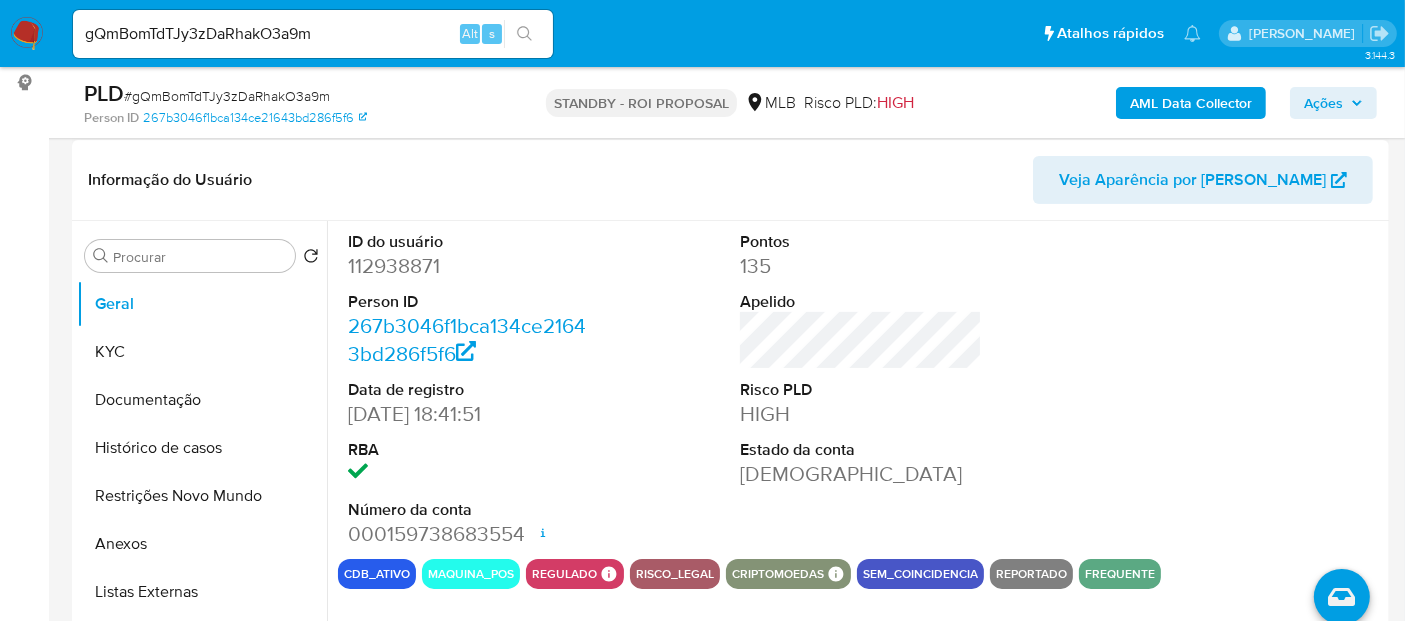 scroll, scrollTop: 333, scrollLeft: 0, axis: vertical 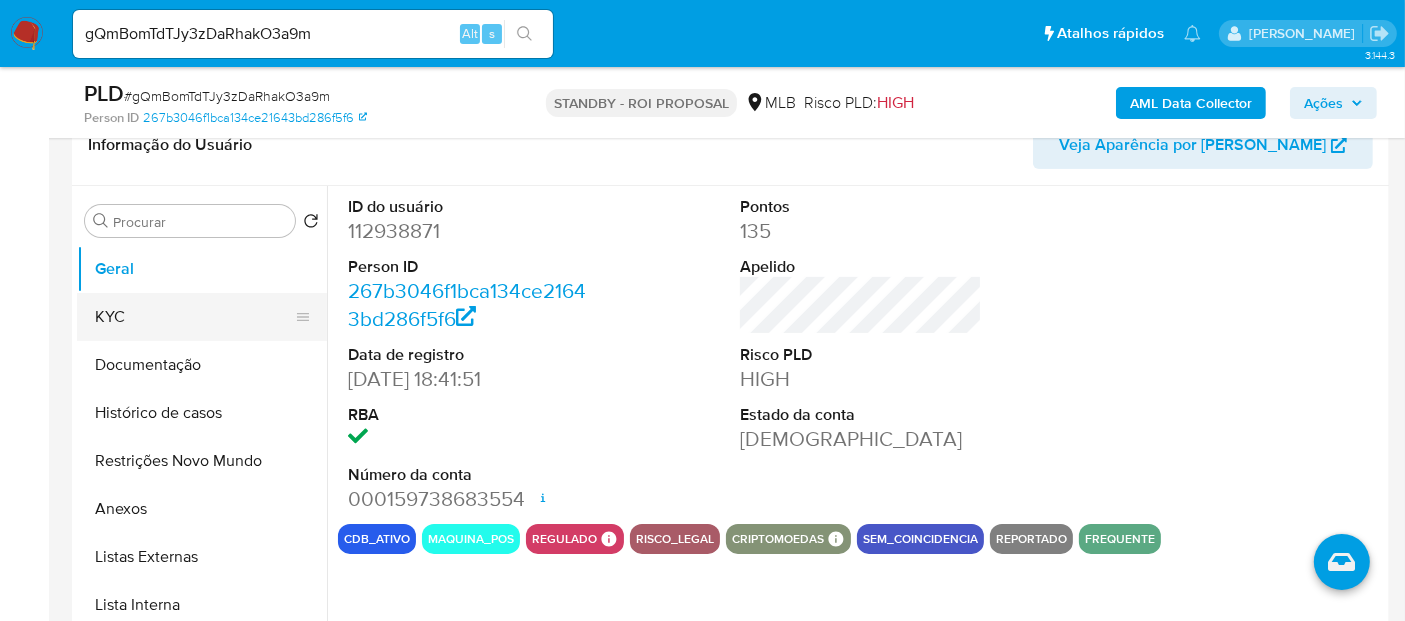 click on "KYC" at bounding box center [194, 317] 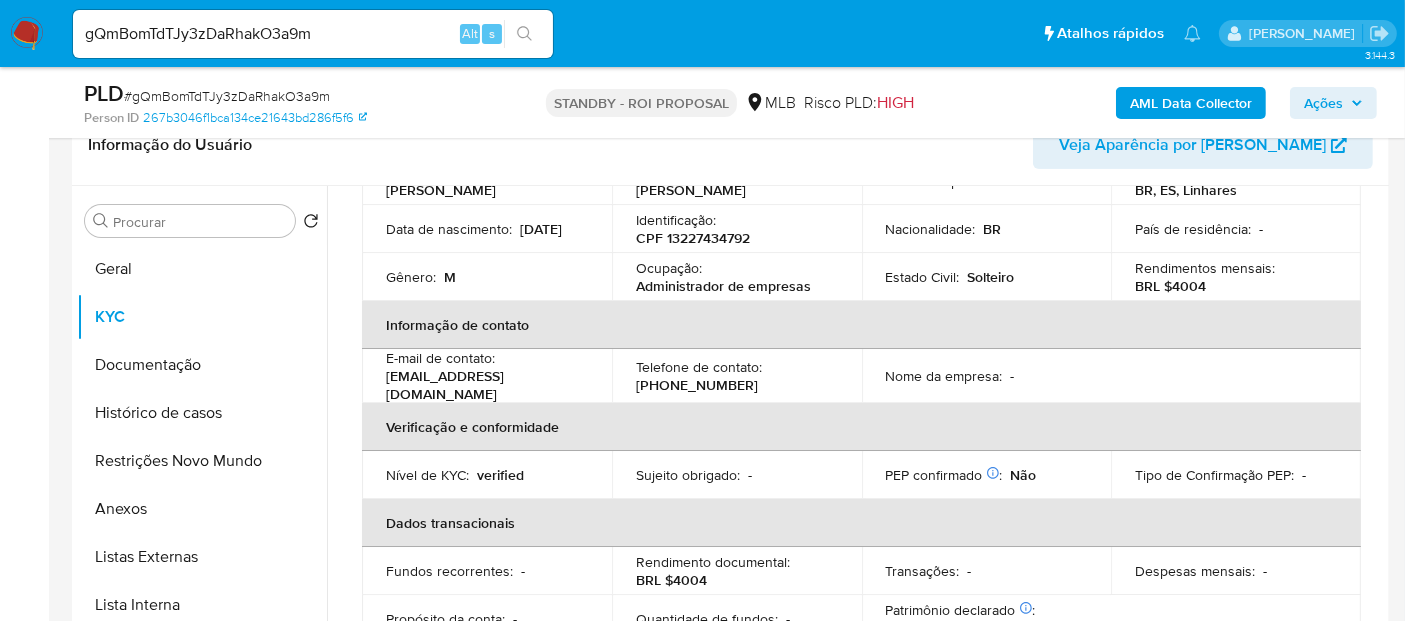 scroll, scrollTop: 222, scrollLeft: 0, axis: vertical 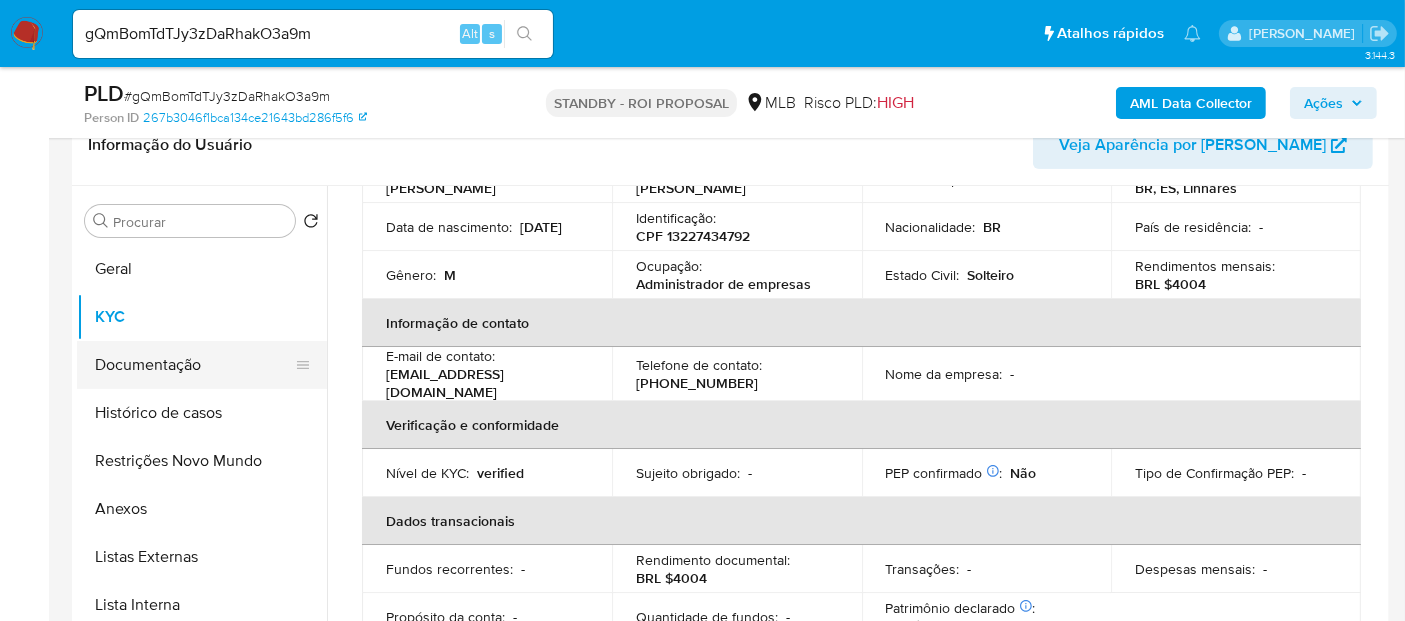 click on "Documentação" at bounding box center [194, 365] 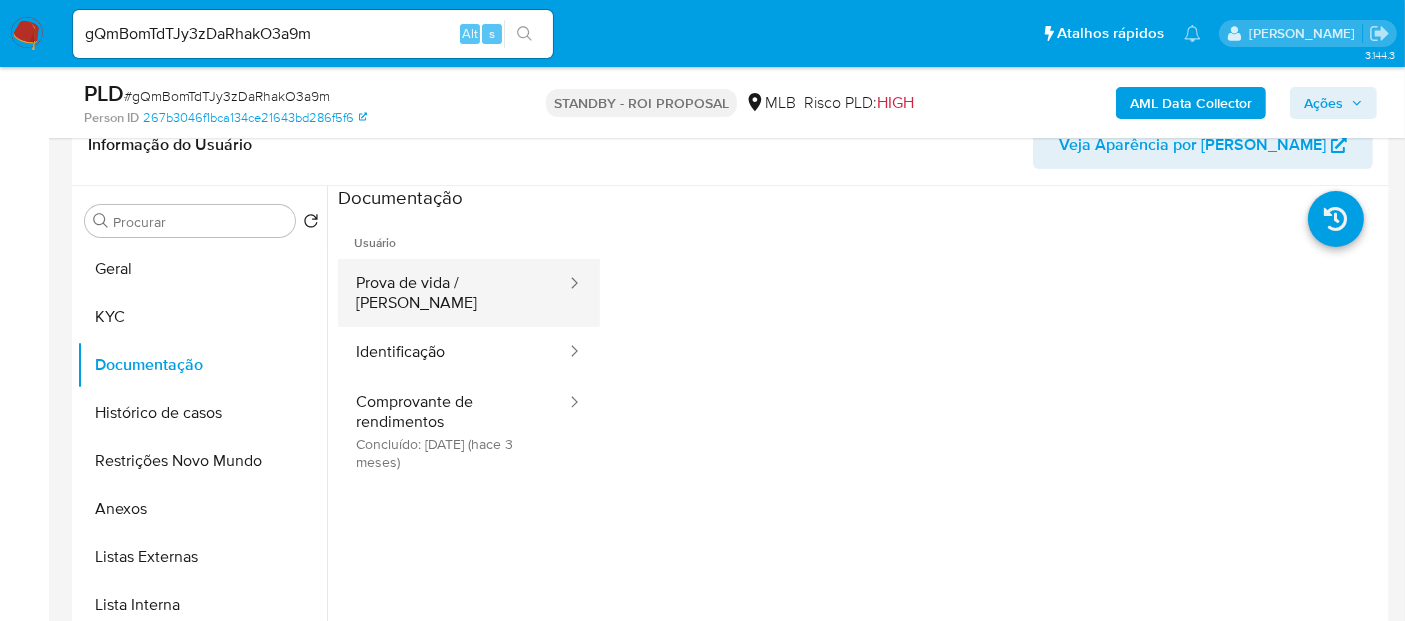 click on "Prova de vida / Selfie" at bounding box center (453, 293) 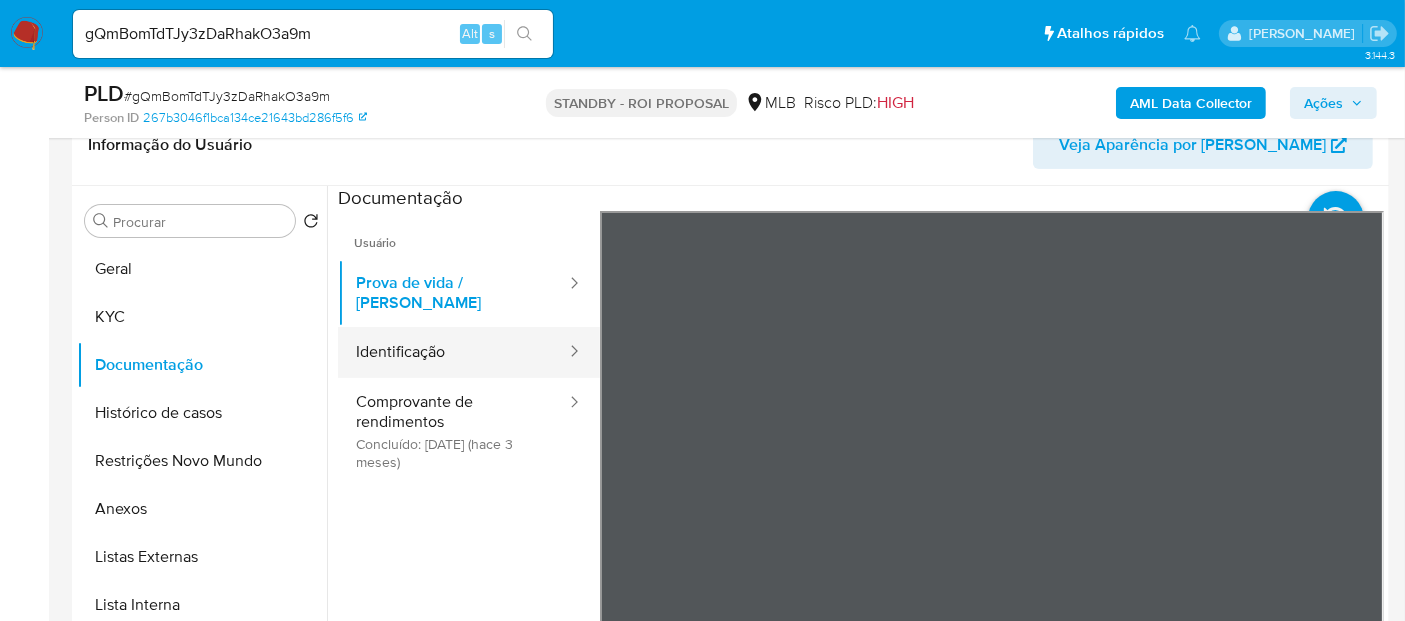 click on "Identificação" at bounding box center [453, 352] 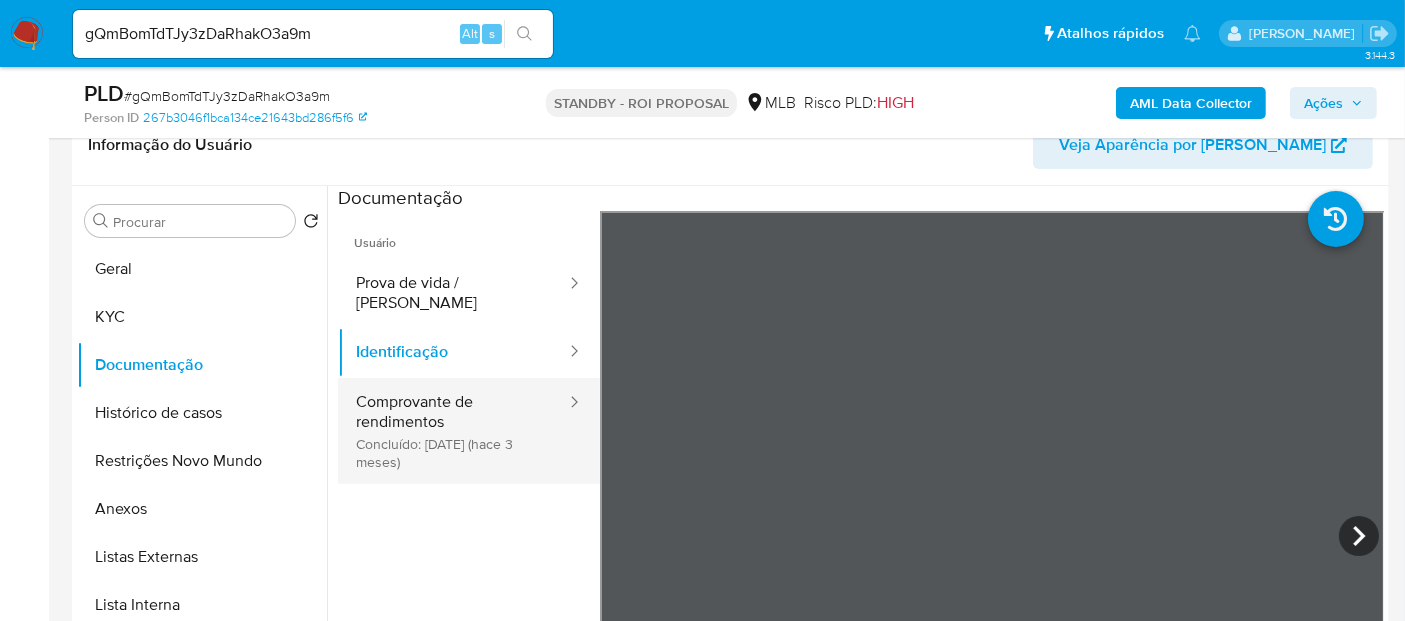 click on "Comprovante de rendimentos Concluído: 01/04/2025 (hace 3 meses)" at bounding box center (453, 431) 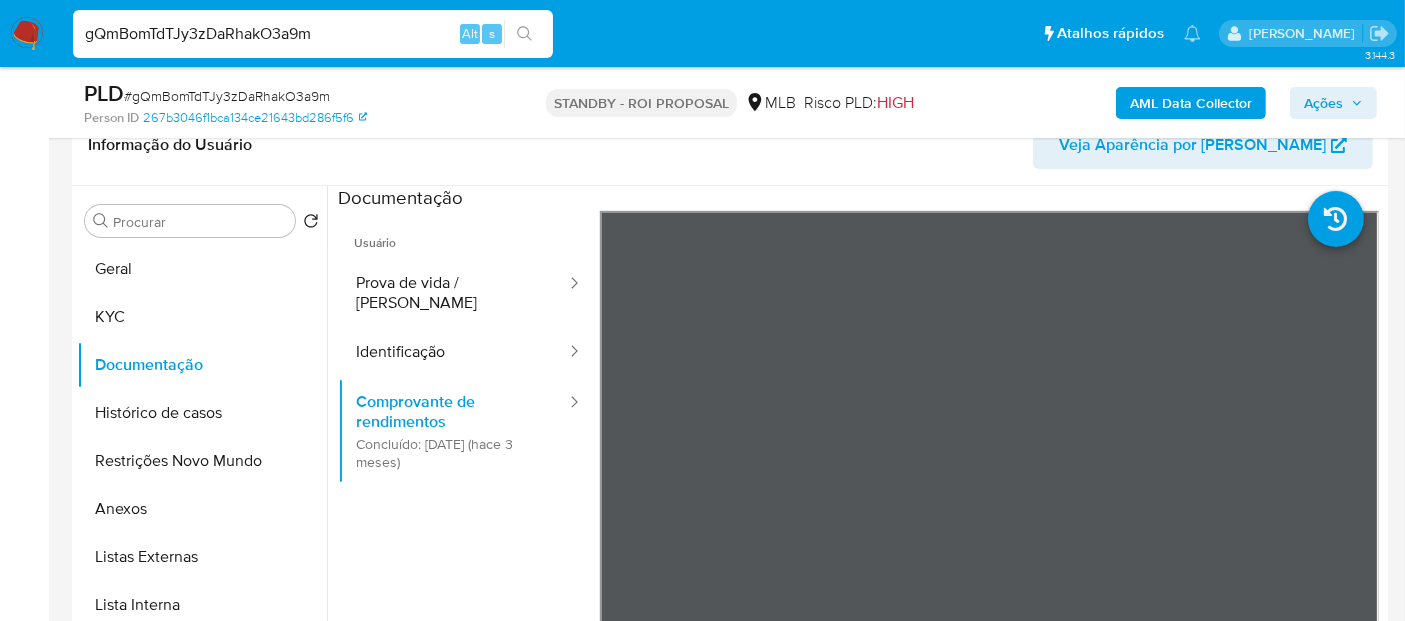 drag, startPoint x: 0, startPoint y: 69, endPoint x: 0, endPoint y: 41, distance: 28 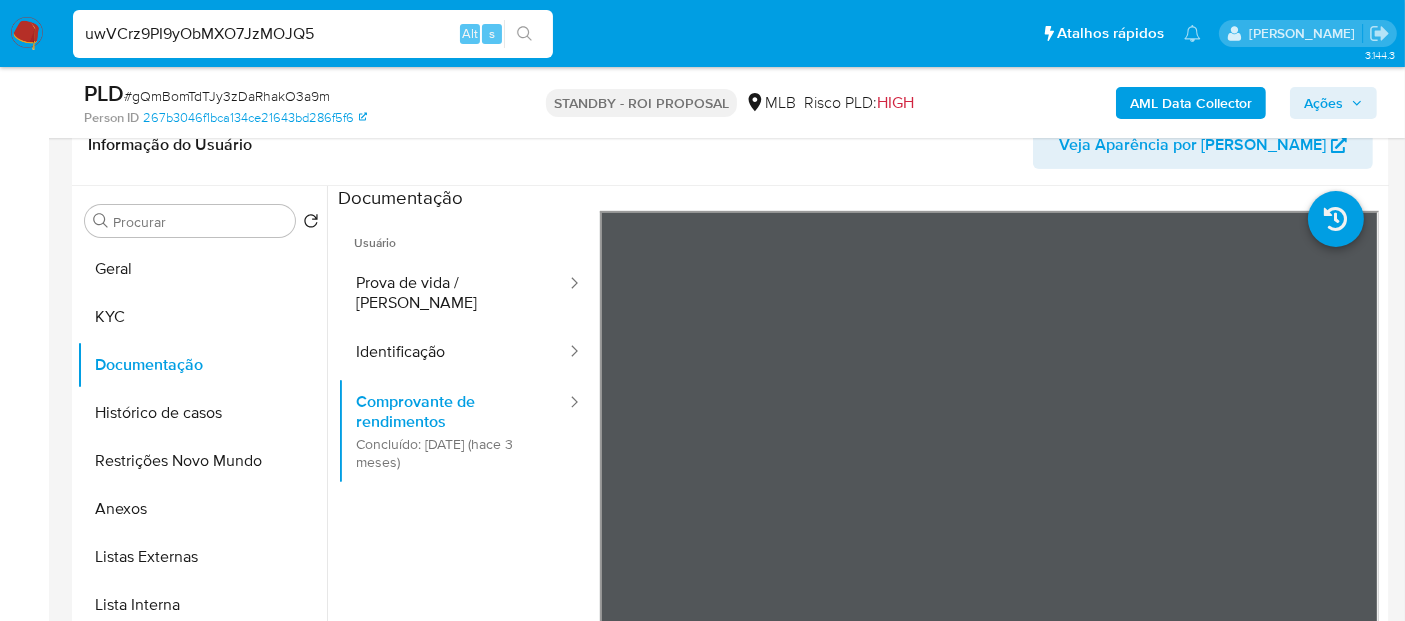 type on "uwVCrz9PI9yObMXO7JzMOJQ5" 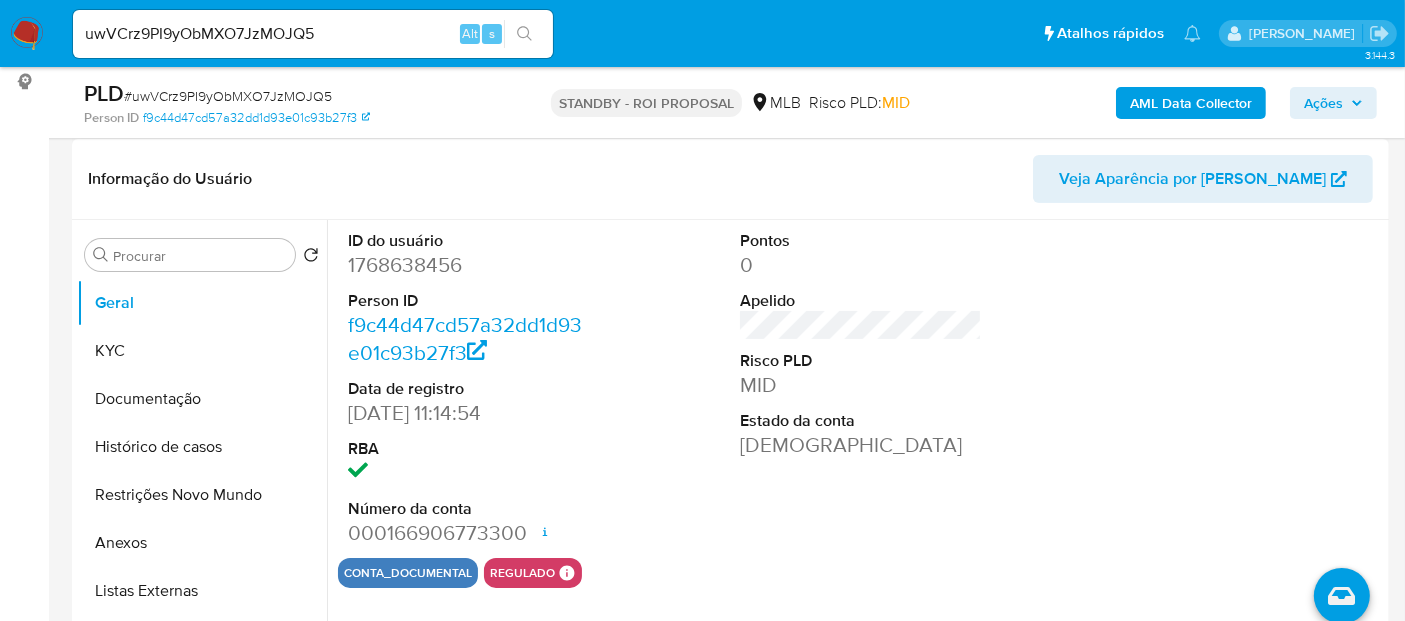 scroll, scrollTop: 333, scrollLeft: 0, axis: vertical 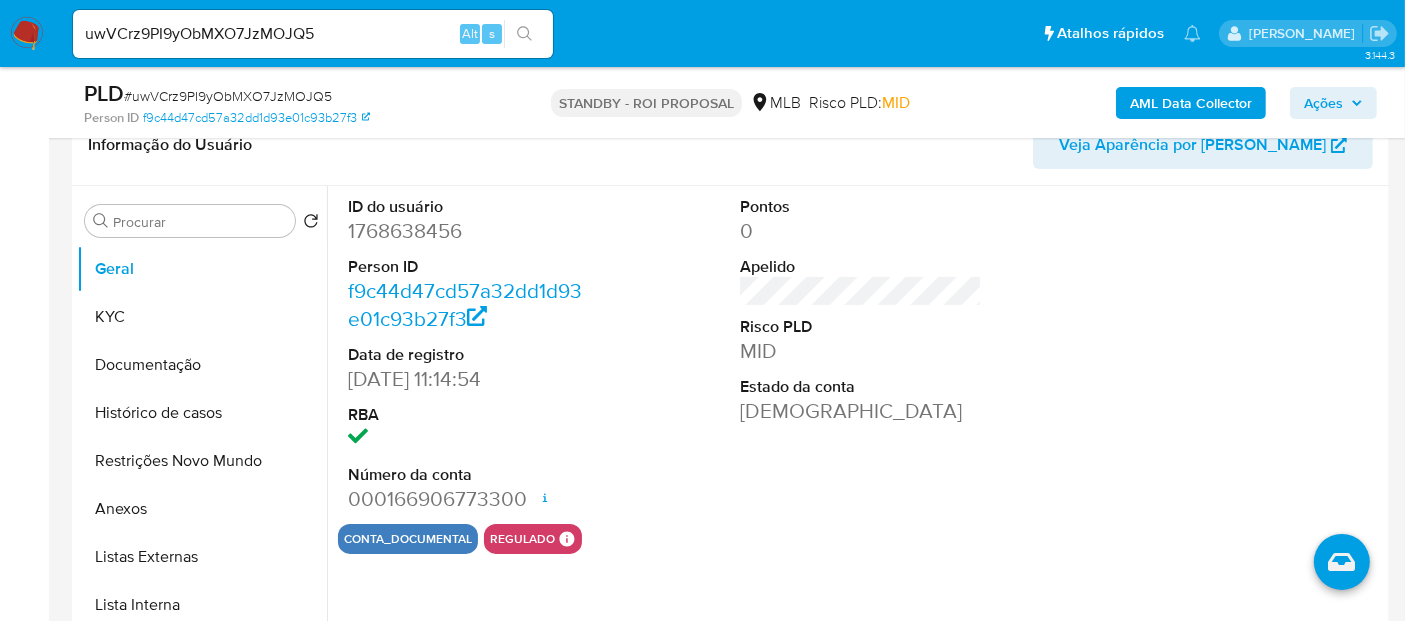 select on "10" 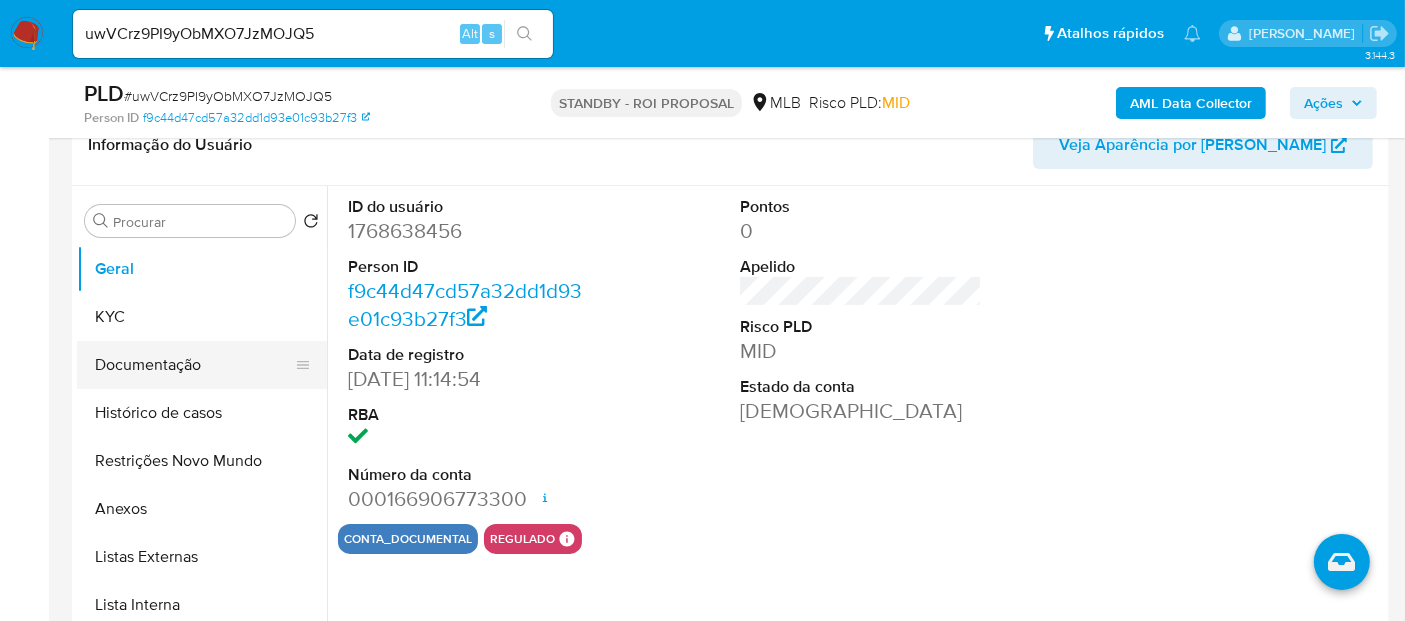 click on "Documentação" at bounding box center (194, 365) 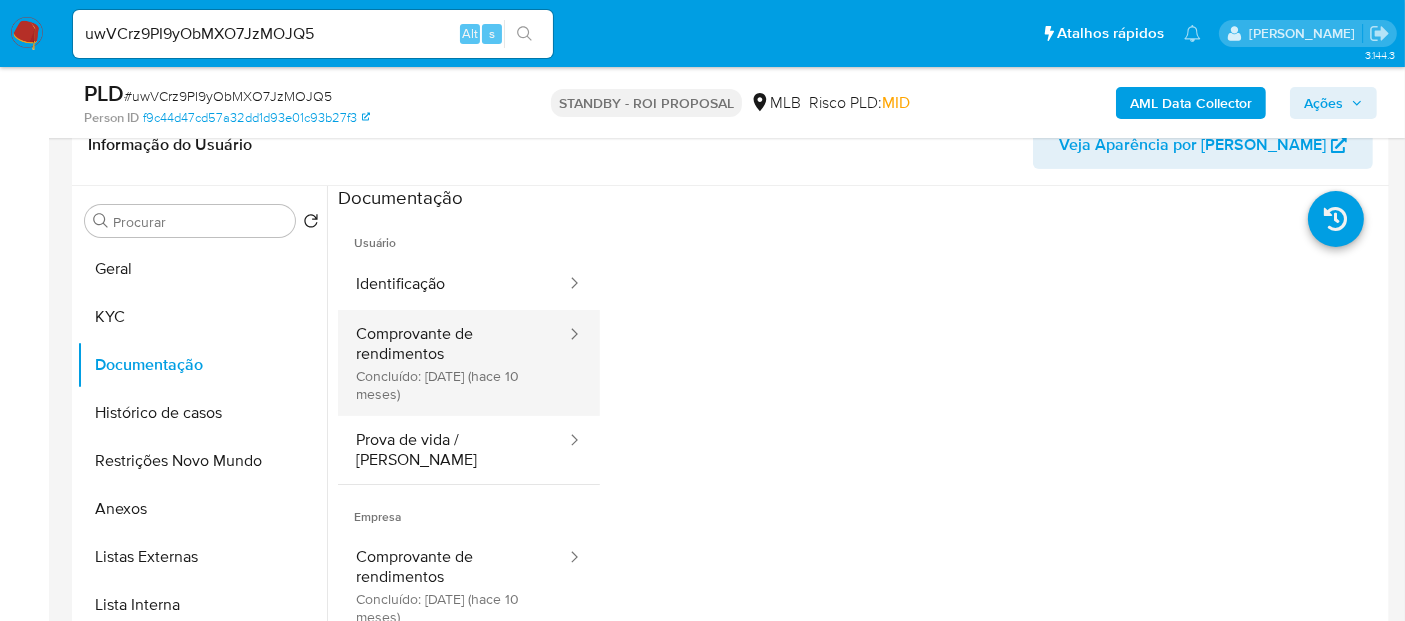 click on "Comprovante de rendimentos Concluído: 03/09/2024 (hace 10 meses)" at bounding box center [453, 363] 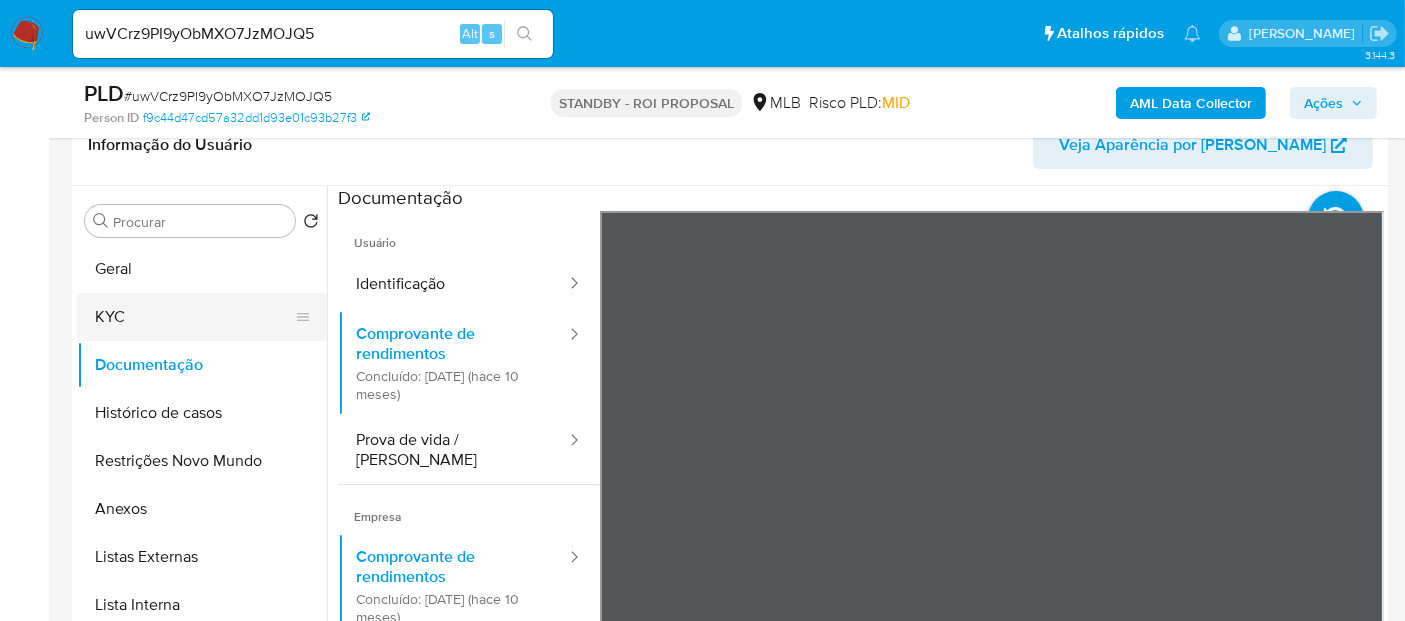 click on "KYC" at bounding box center (194, 317) 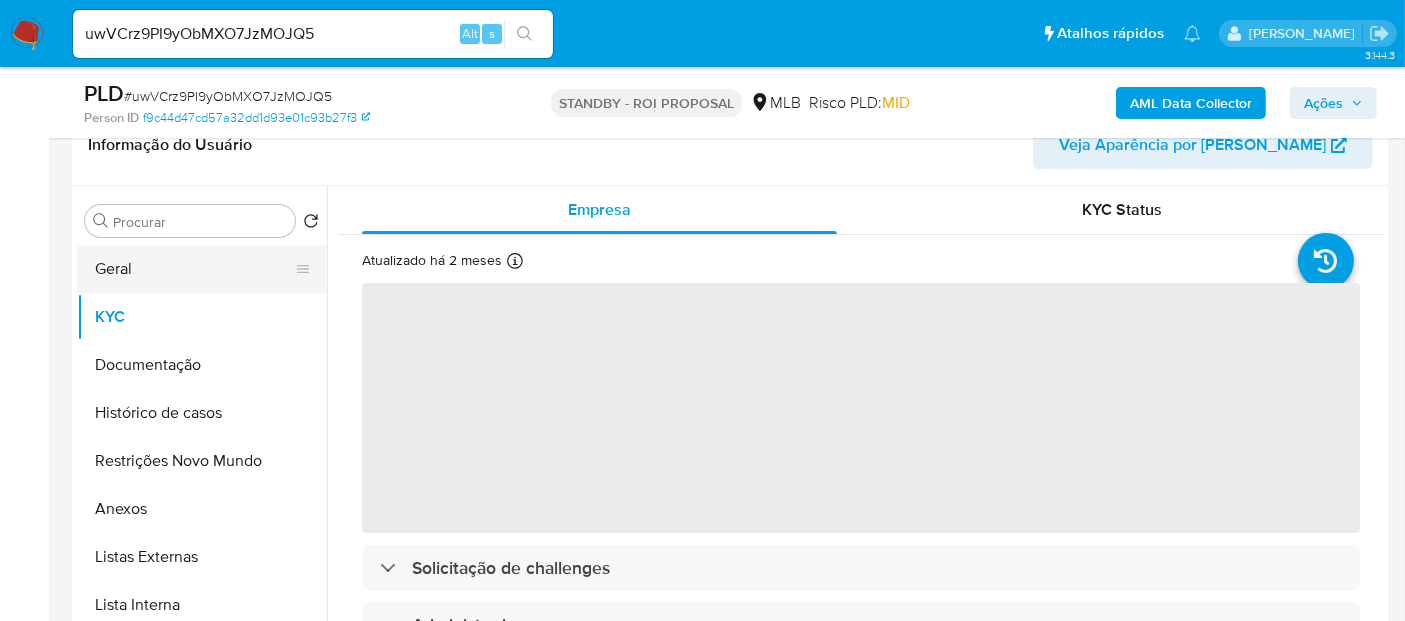 click on "Geral" at bounding box center (194, 269) 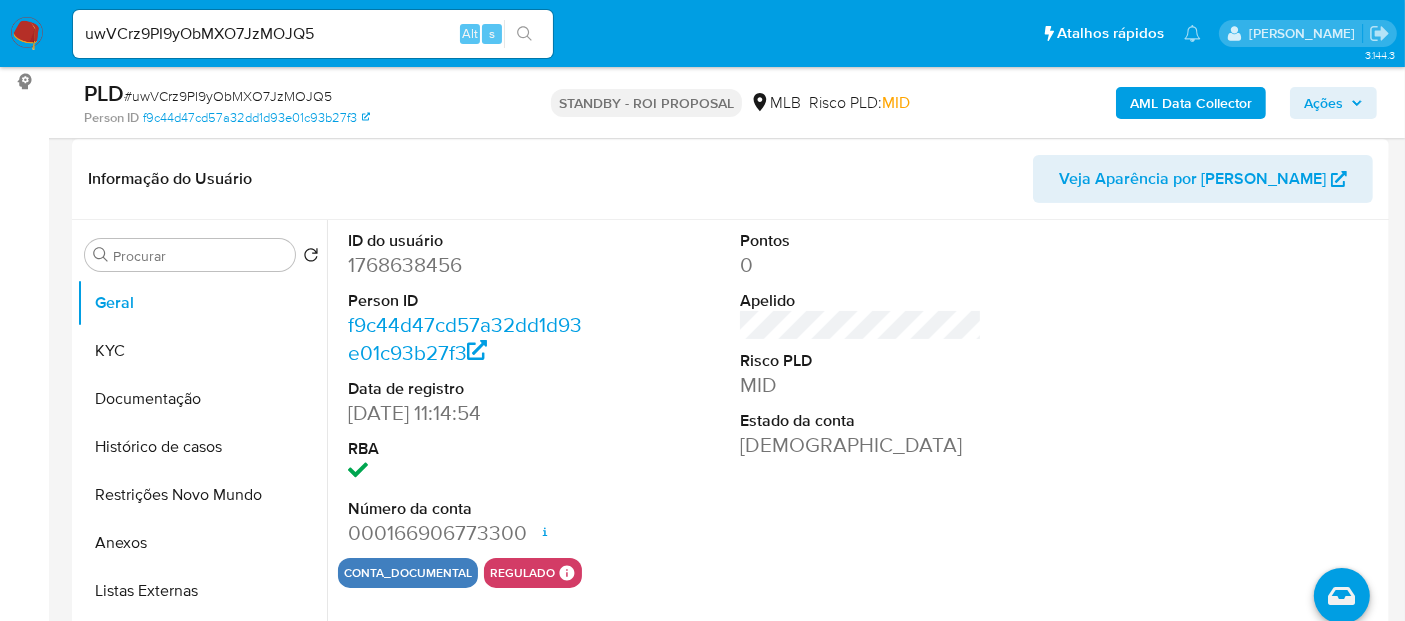 scroll, scrollTop: 333, scrollLeft: 0, axis: vertical 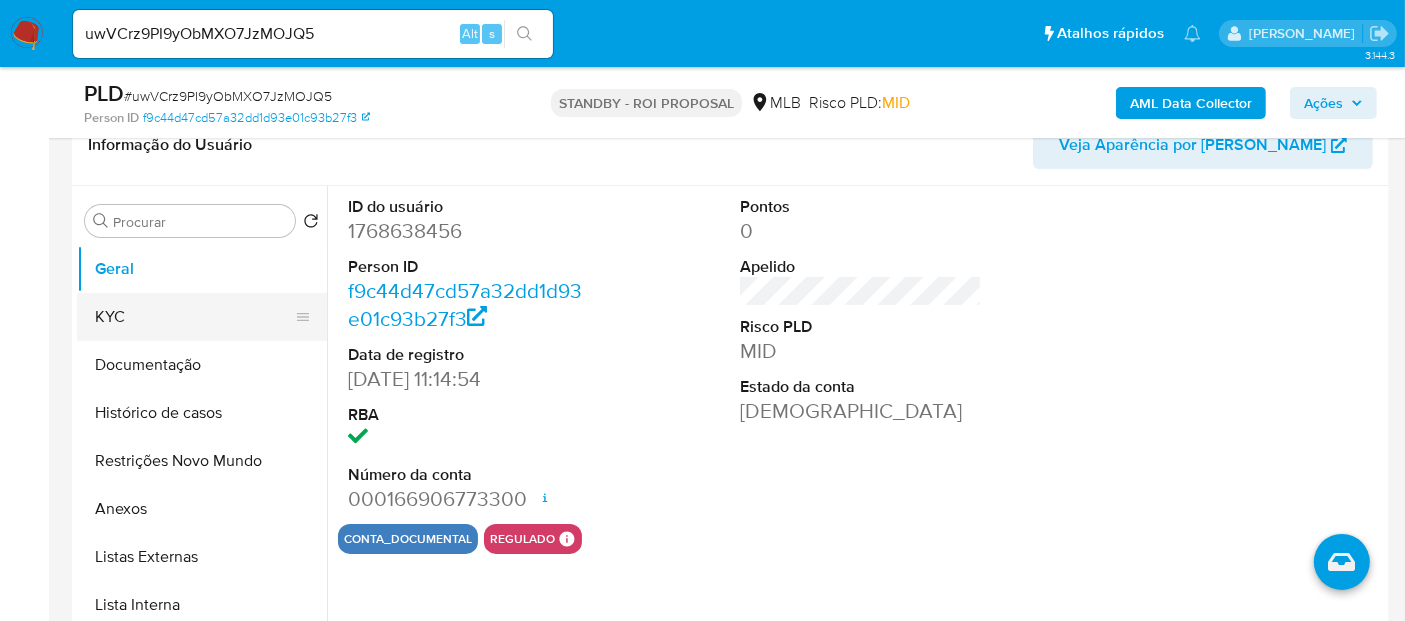 click on "KYC" at bounding box center [194, 317] 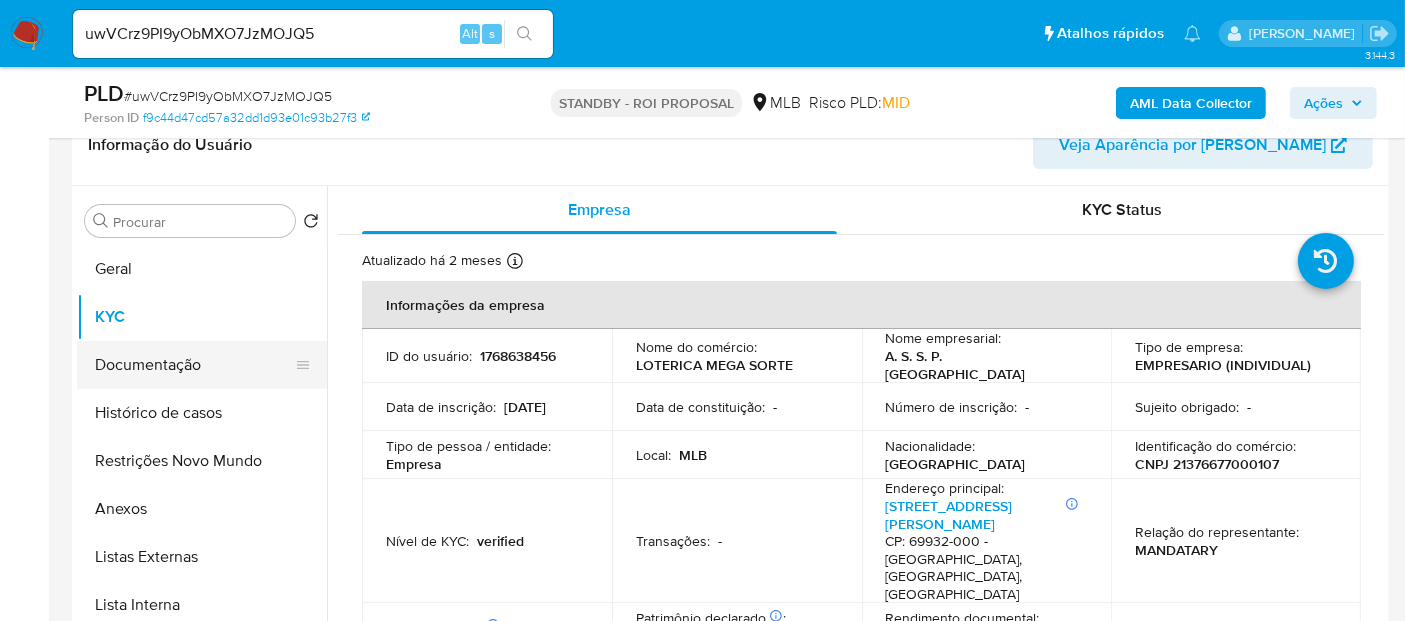 click on "Documentação" at bounding box center [194, 365] 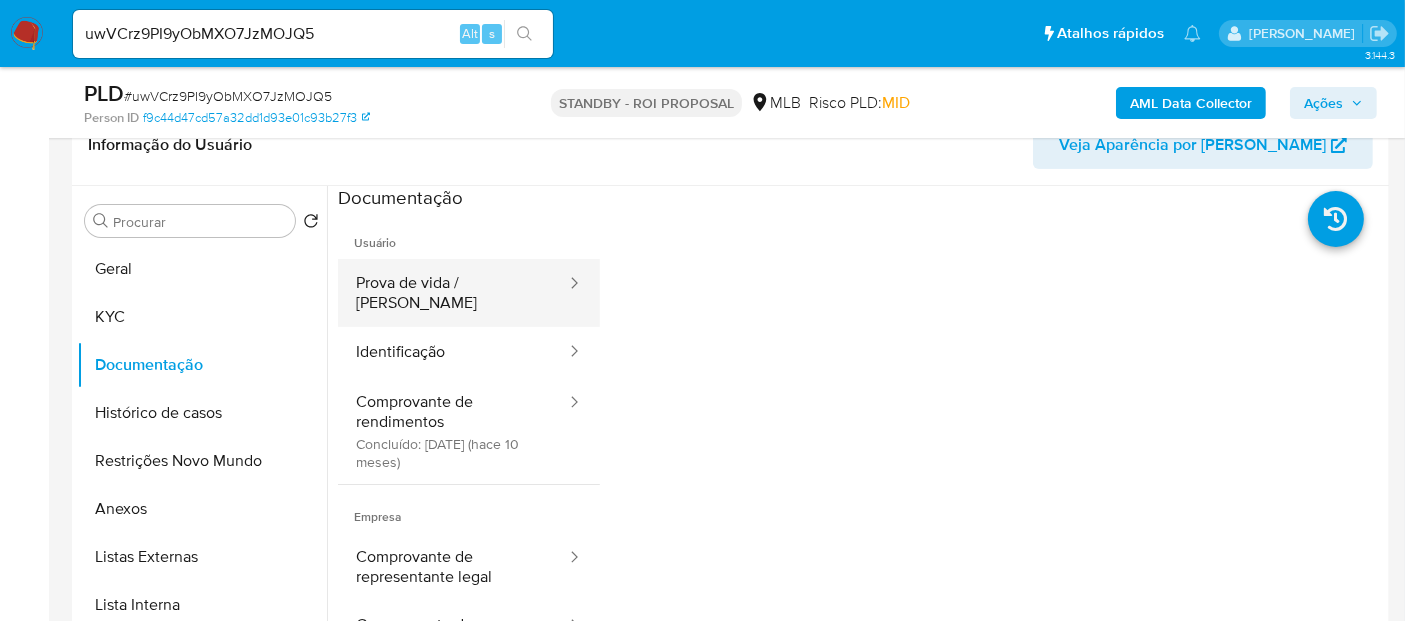 drag, startPoint x: 434, startPoint y: 275, endPoint x: 476, endPoint y: 286, distance: 43.416588 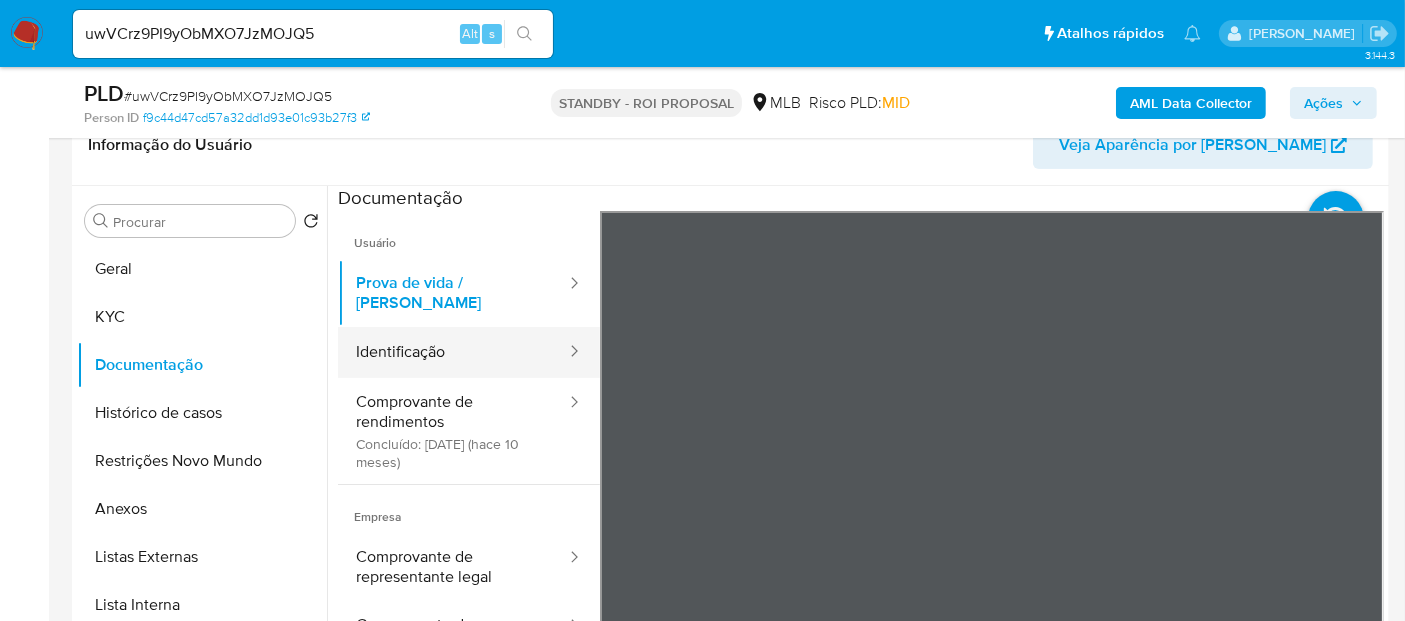 click on "Identificação" at bounding box center [453, 352] 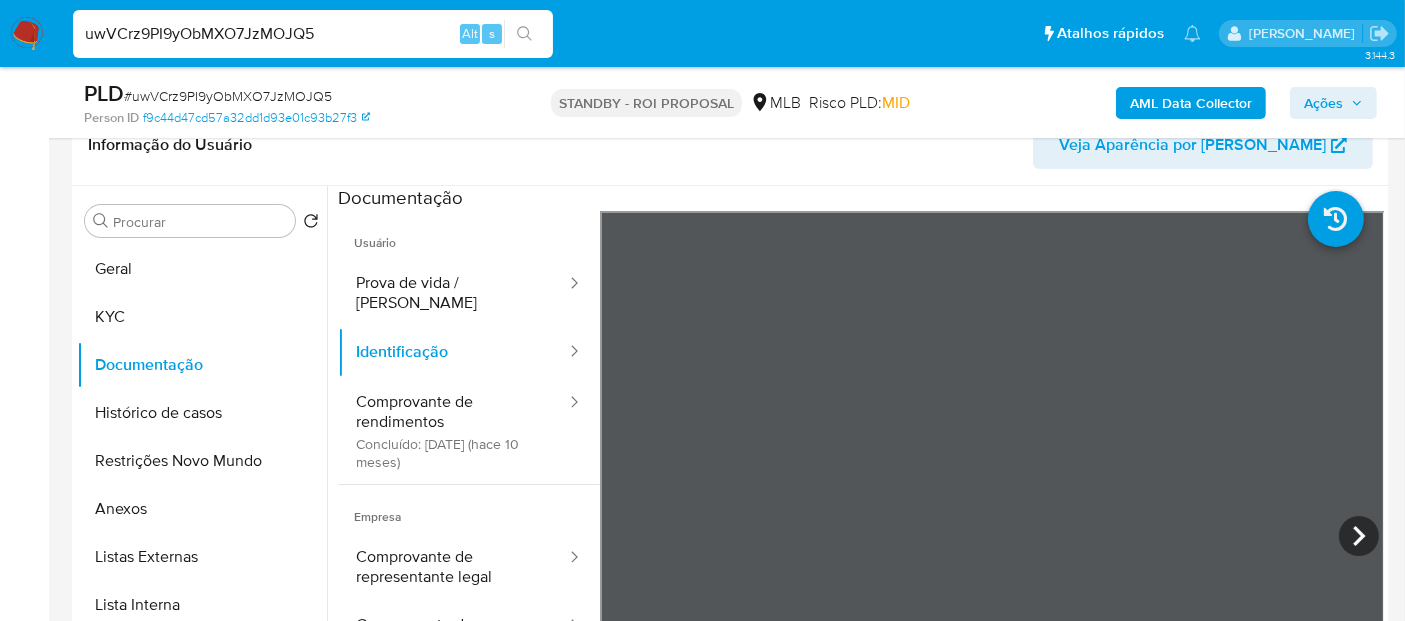 drag, startPoint x: 0, startPoint y: -7, endPoint x: 0, endPoint y: -49, distance: 42 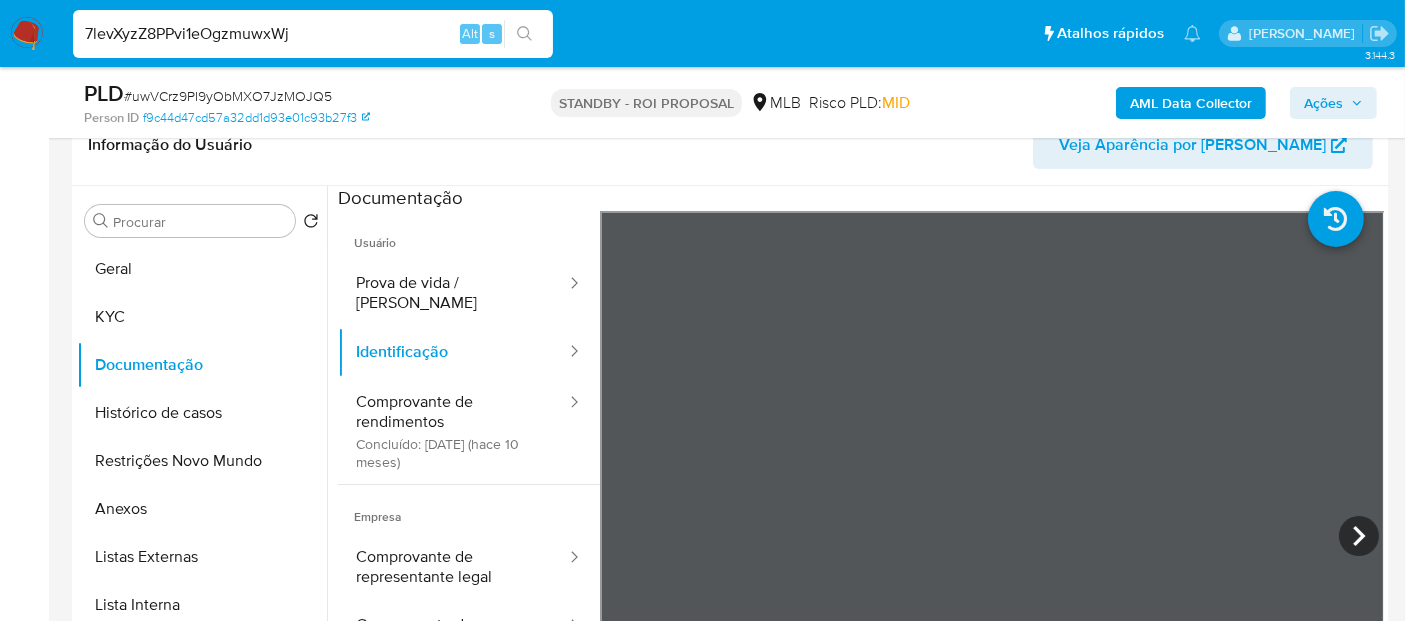 type on "7levXyzZ8PPvi1eOgzmuwxWj" 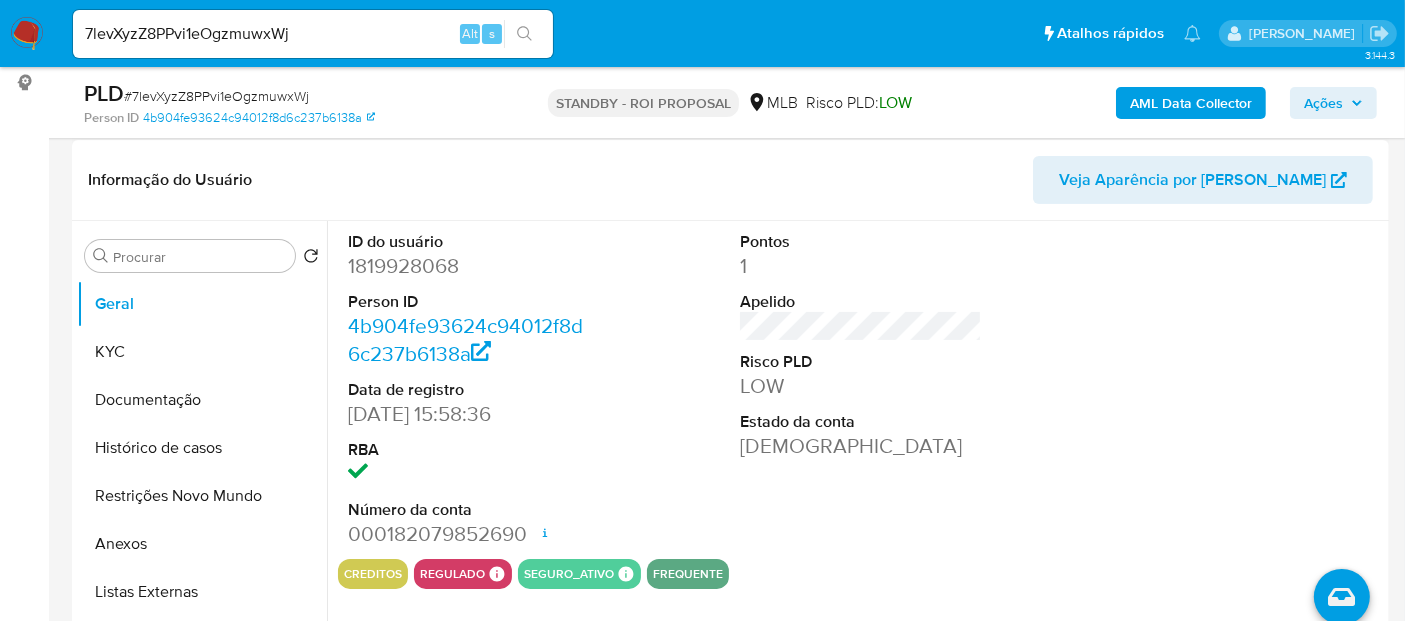 scroll, scrollTop: 333, scrollLeft: 0, axis: vertical 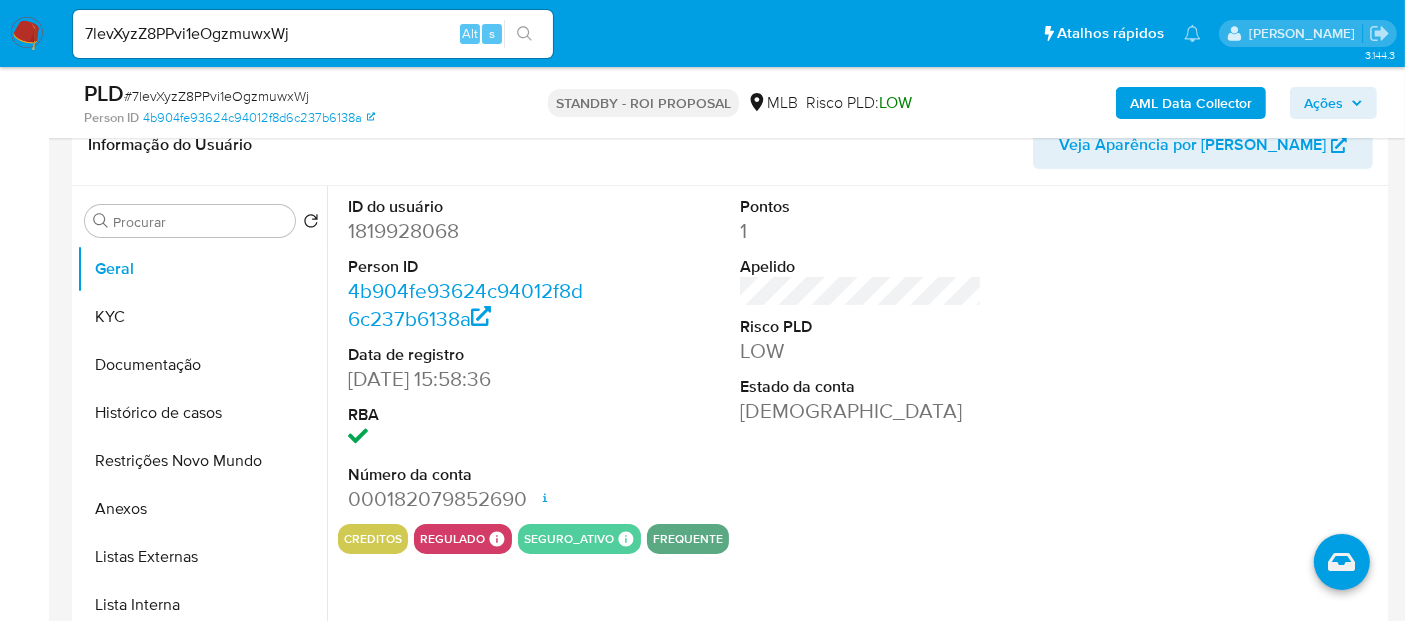 select on "10" 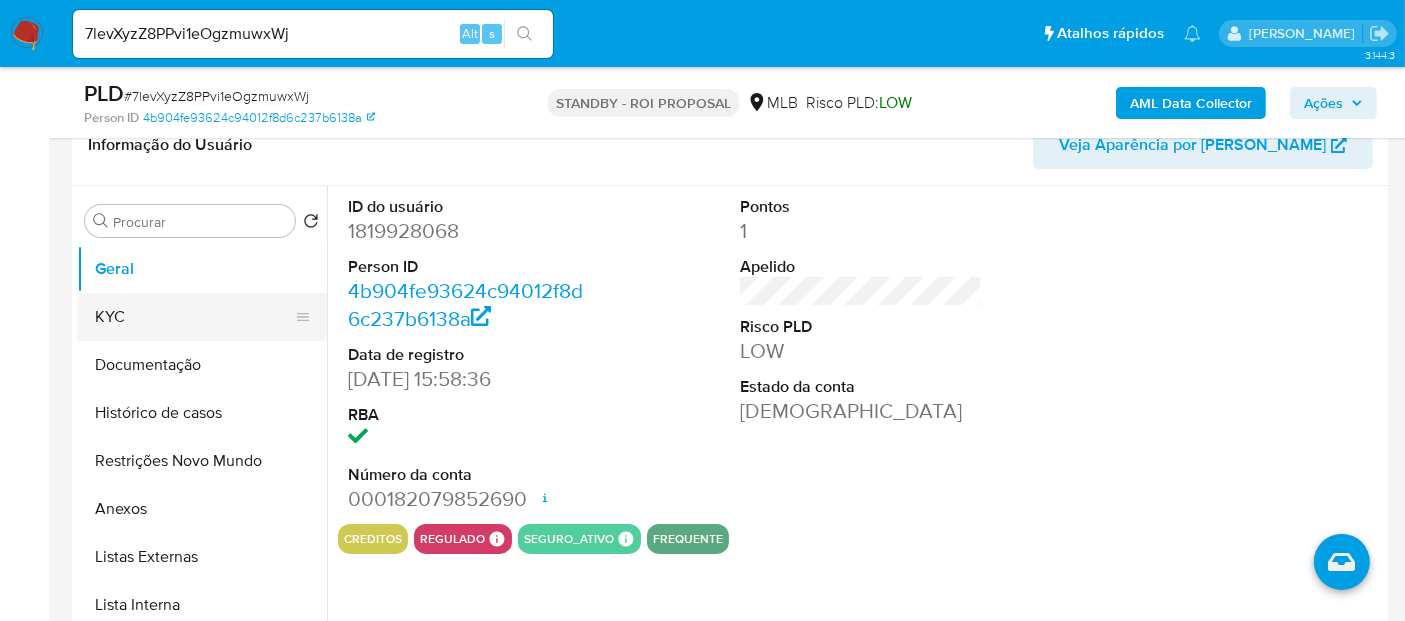 click on "KYC" at bounding box center (194, 317) 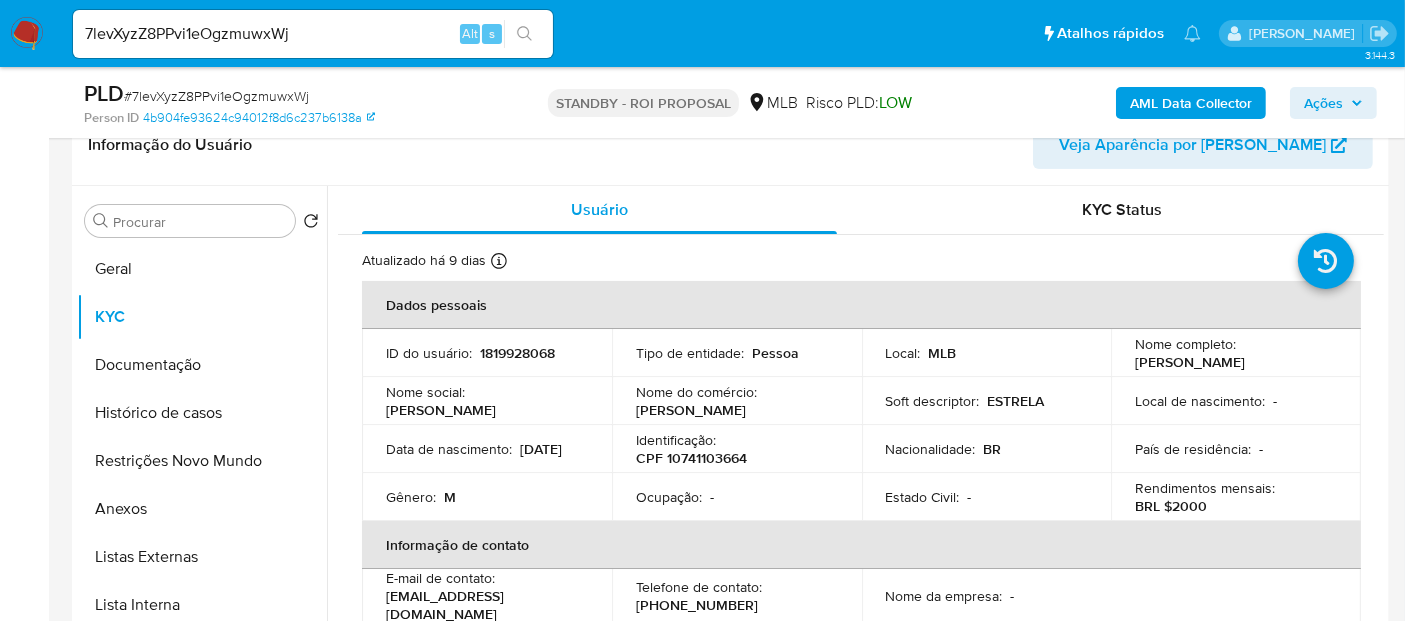 drag, startPoint x: 387, startPoint y: 470, endPoint x: 477, endPoint y: 486, distance: 91.411156 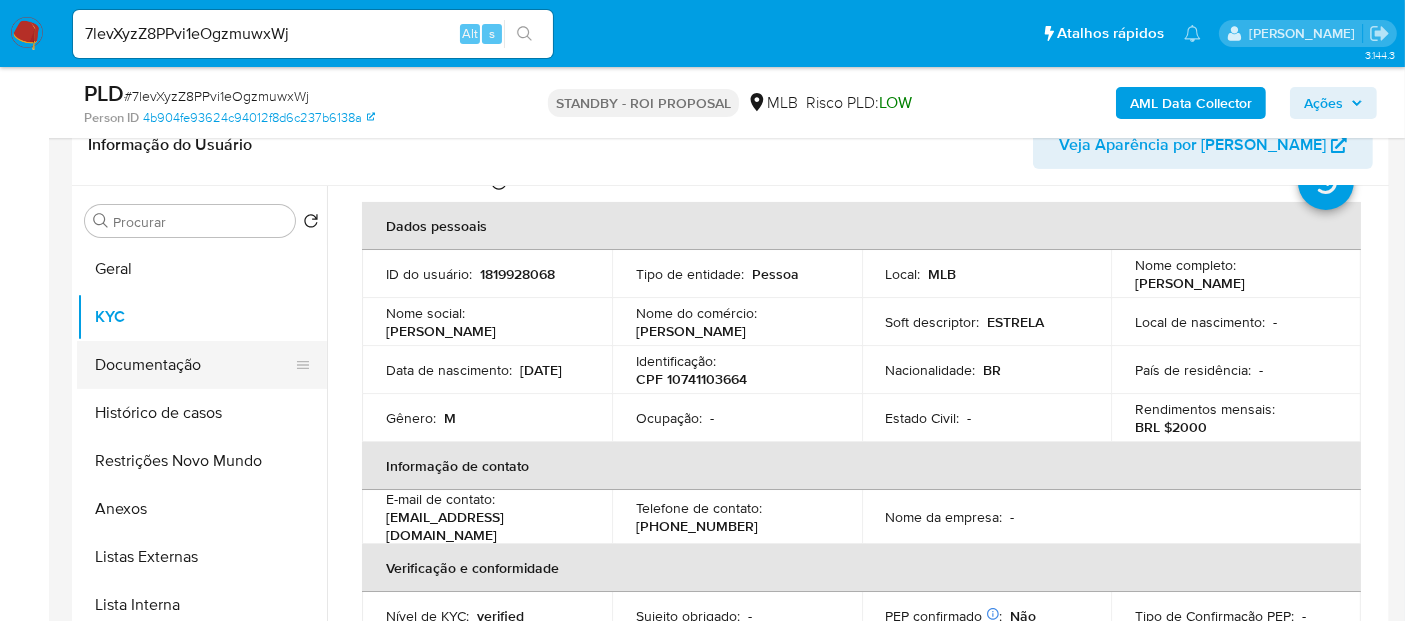 scroll, scrollTop: 111, scrollLeft: 0, axis: vertical 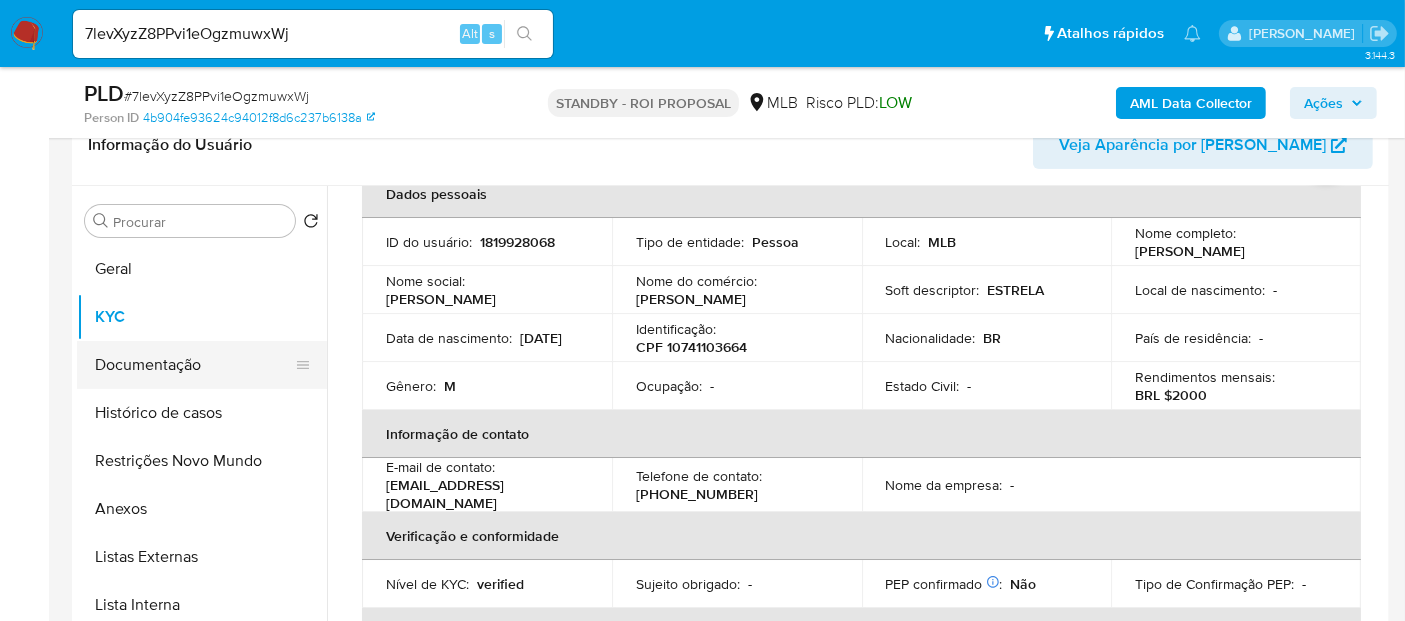 click on "Documentação" at bounding box center [194, 365] 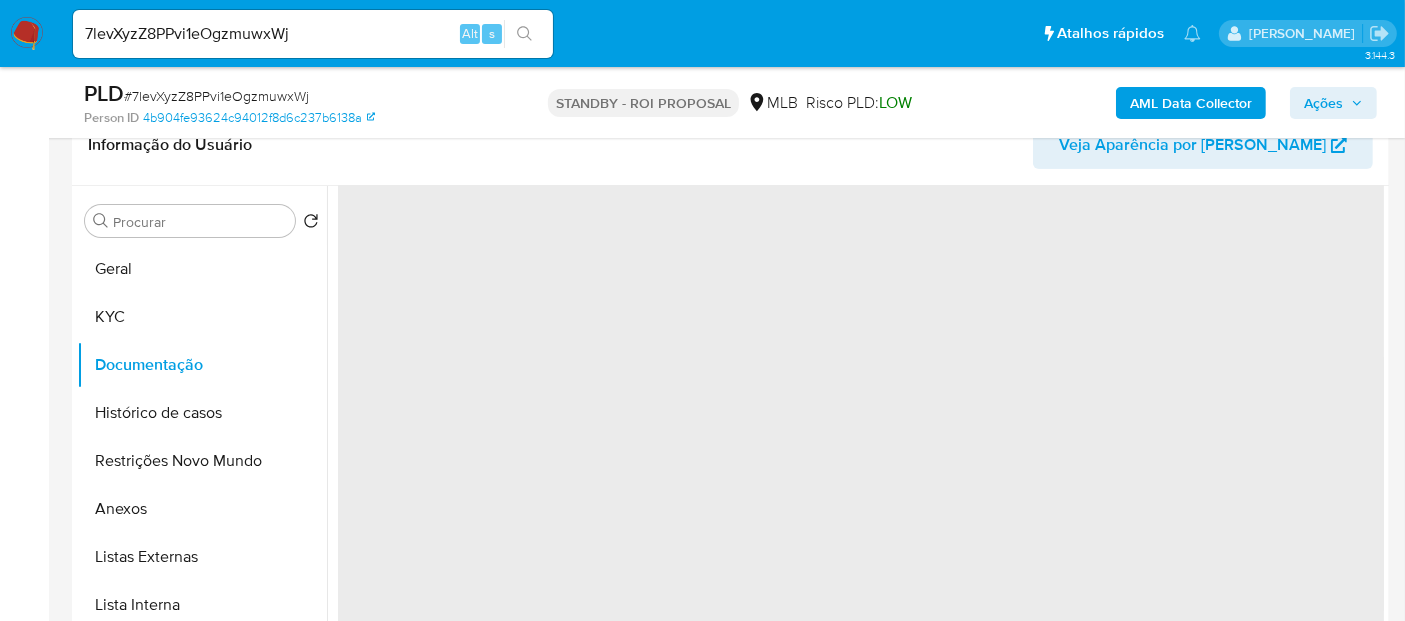 scroll, scrollTop: 0, scrollLeft: 0, axis: both 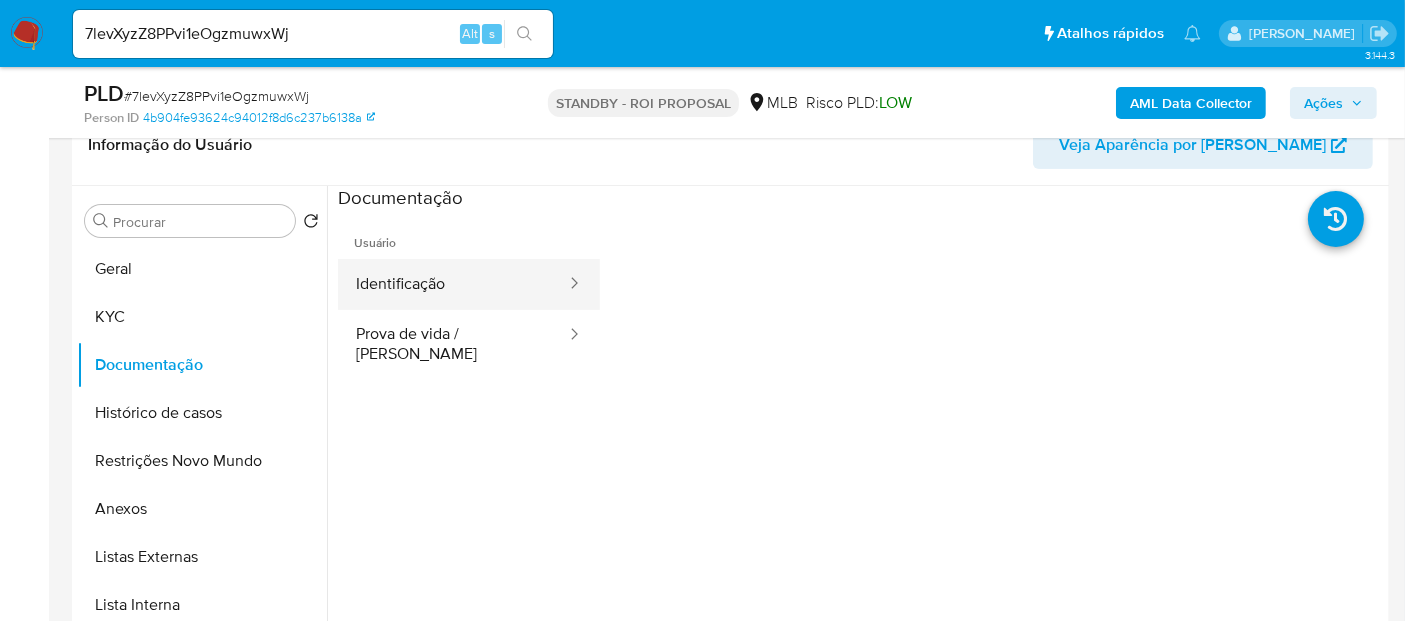 click on "Identificação" at bounding box center (453, 284) 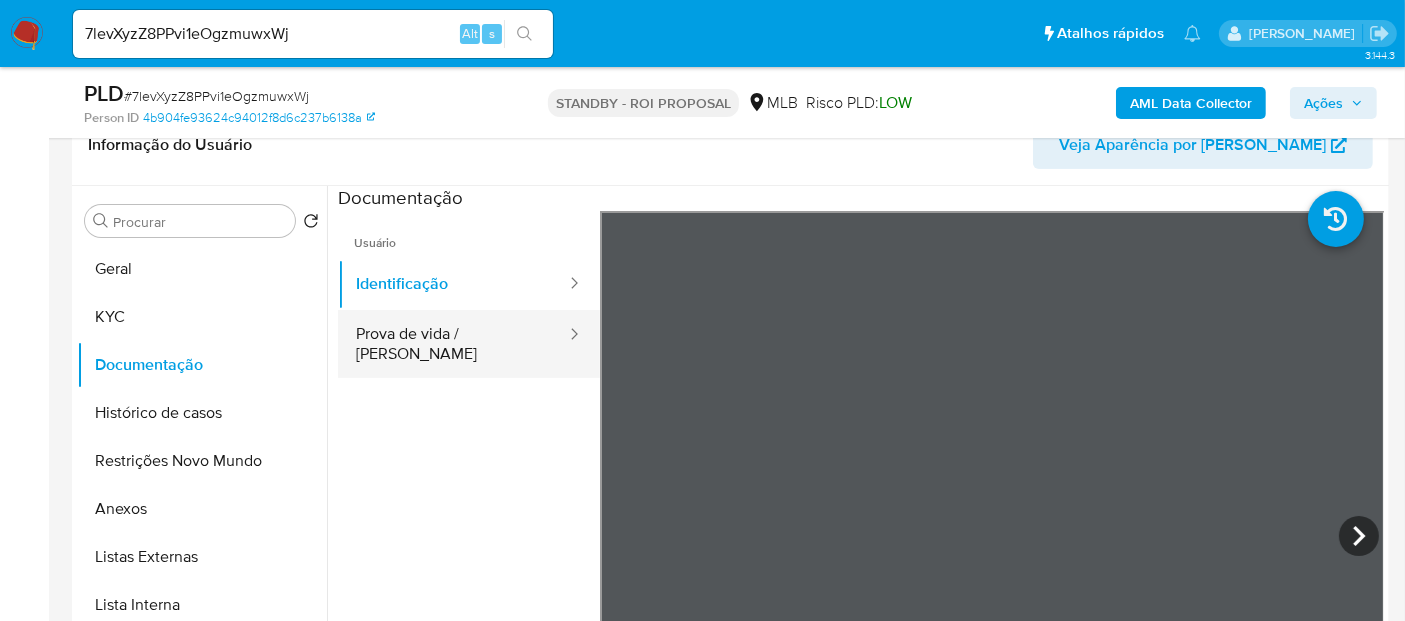 drag, startPoint x: 394, startPoint y: 326, endPoint x: 453, endPoint y: 351, distance: 64.07808 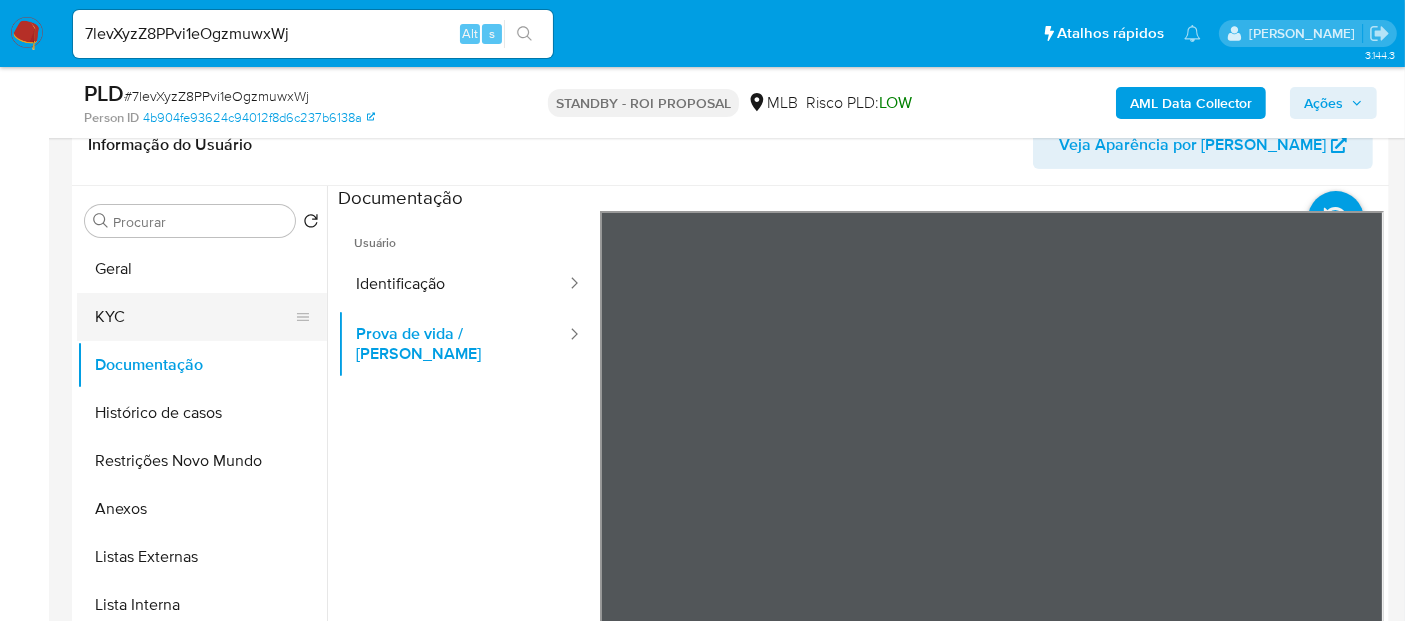 click on "KYC" at bounding box center (194, 317) 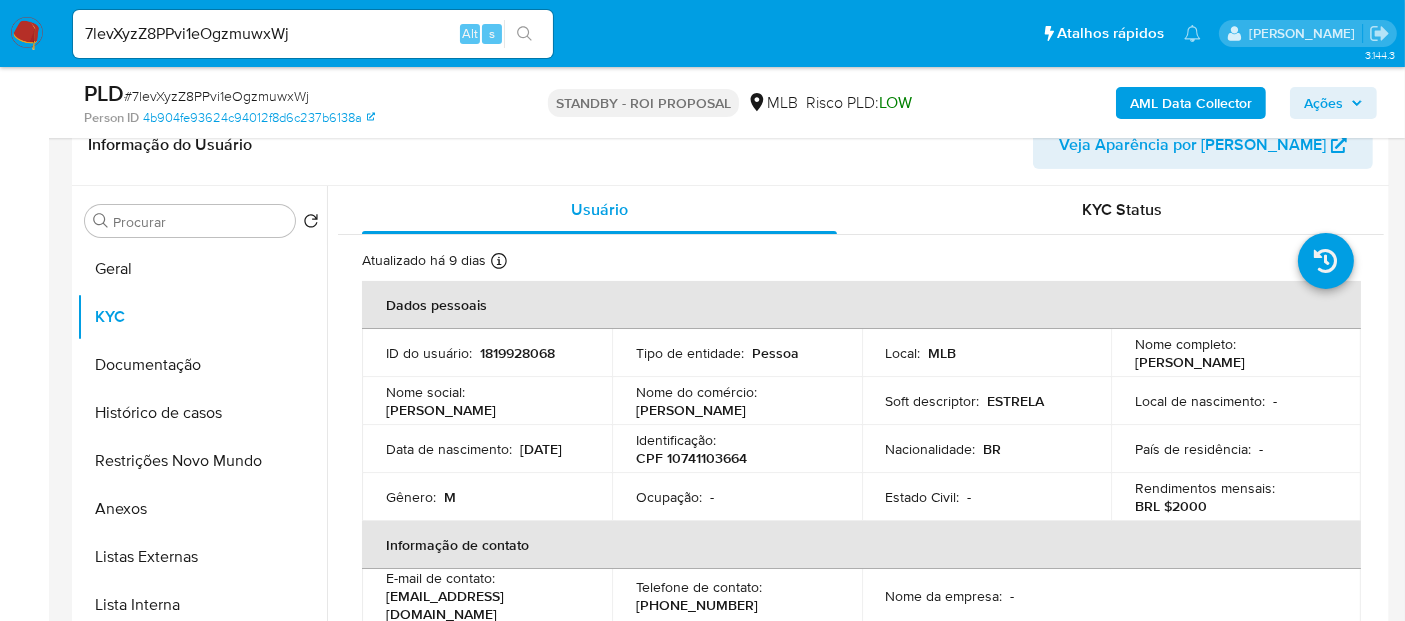 drag, startPoint x: 385, startPoint y: 470, endPoint x: 478, endPoint y: 470, distance: 93 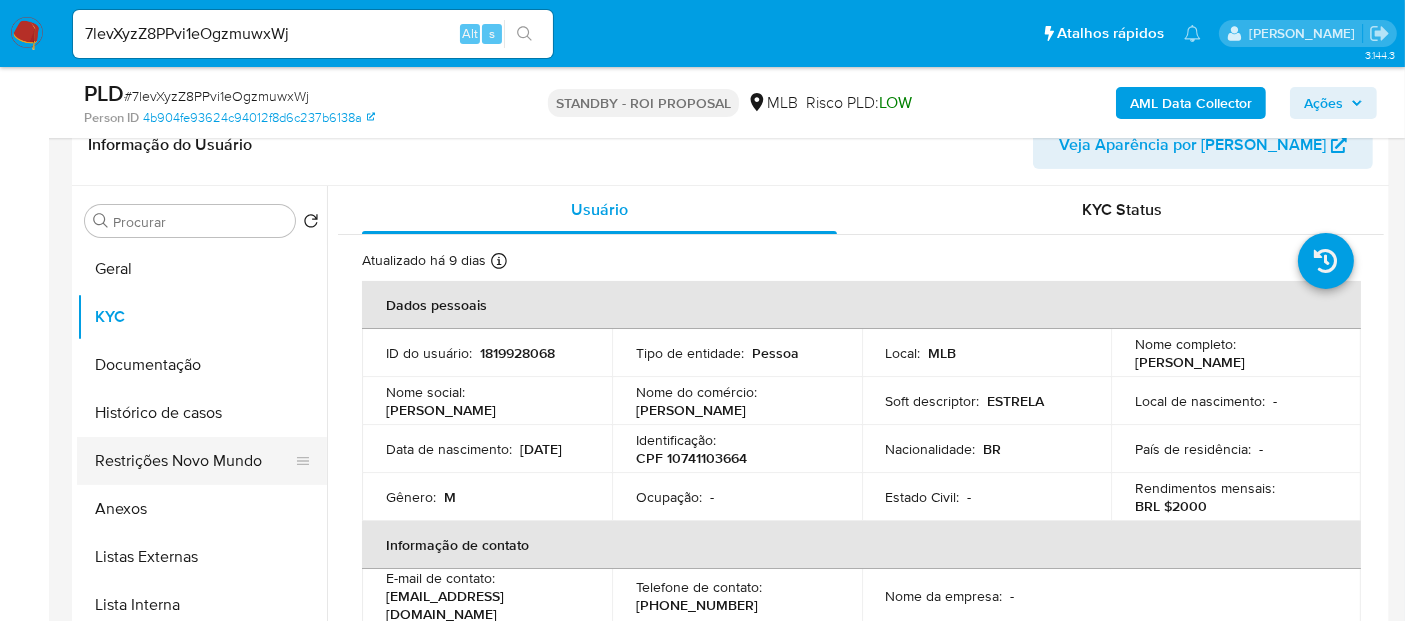 click on "Restrições Novo Mundo" at bounding box center (194, 461) 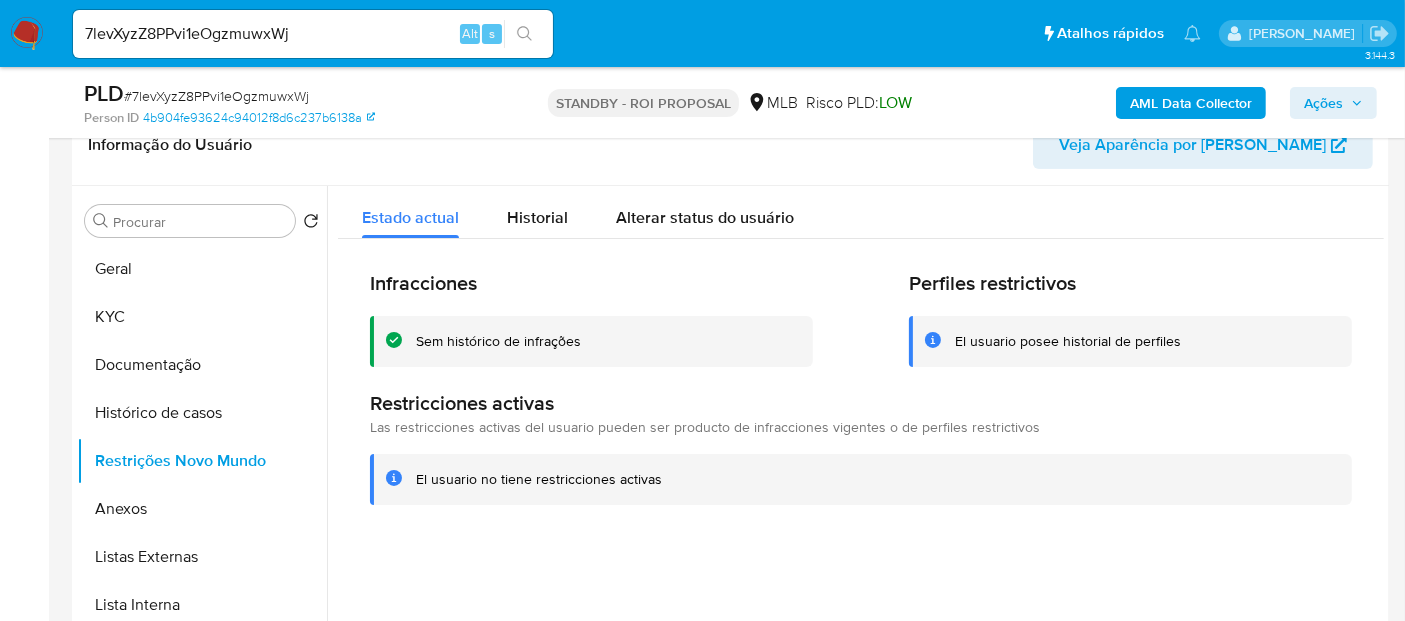click at bounding box center [27, 34] 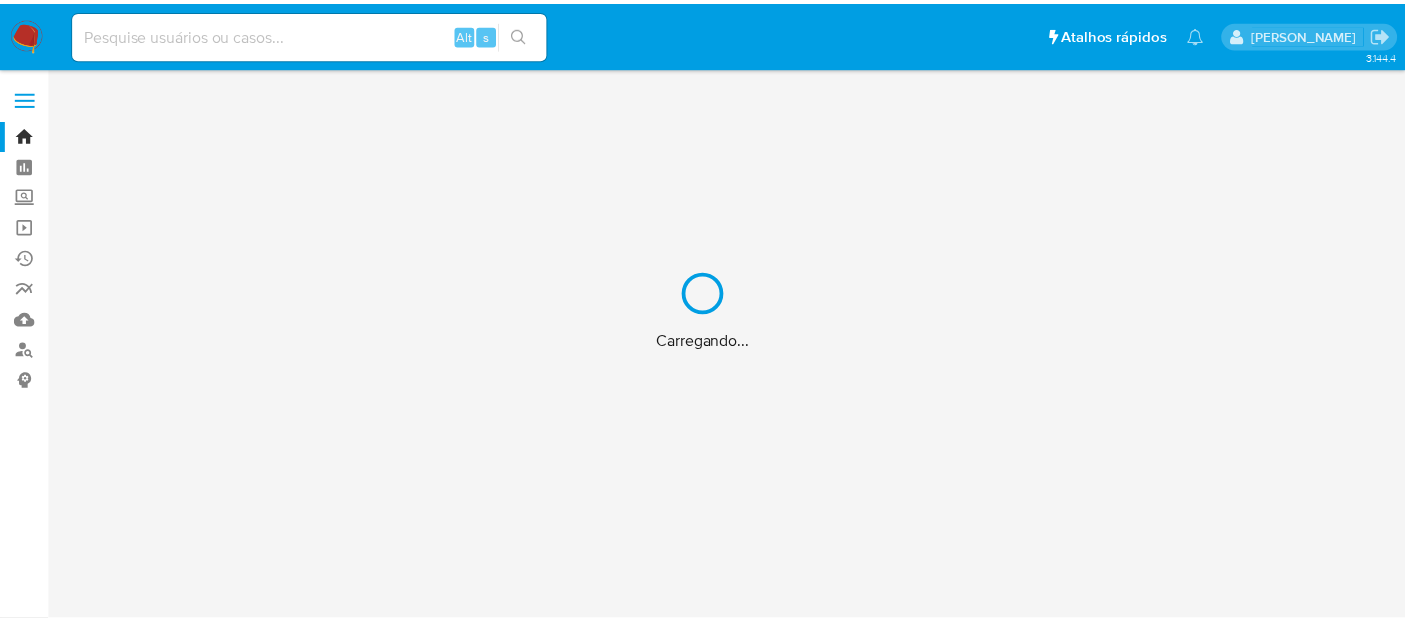 scroll, scrollTop: 0, scrollLeft: 0, axis: both 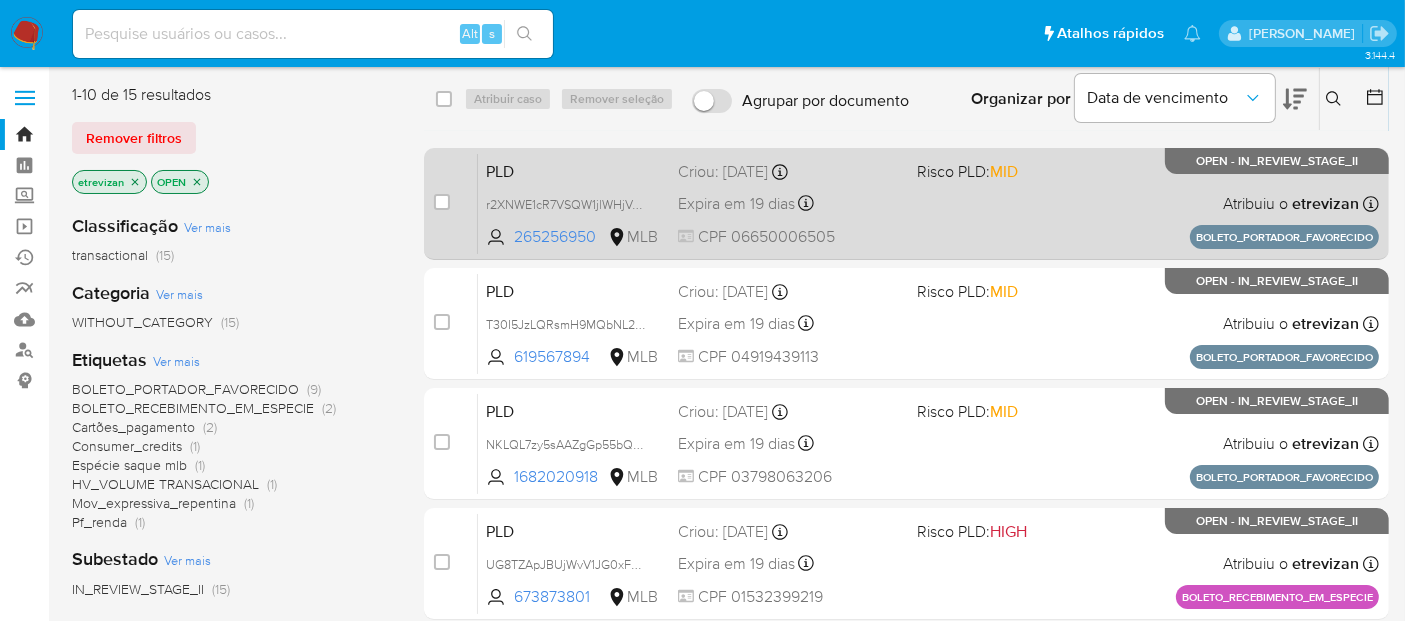 click on "PLD r2XNWE1cR7VSQW1jlWHjVJgN 265256950 MLB Risco PLD:  MID Criou: 13/06/2025   Criou: 13/06/2025 18:37:29 Expira em 19 dias   Expira em 28/07/2025 18:37:30 CPF   06650006505 Atribuiu o   etrevizan   Asignado el: 13/06/2025 18:37:29 BOLETO_PORTADOR_FAVORECIDO OPEN - IN_REVIEW_STAGE_II" at bounding box center (928, 203) 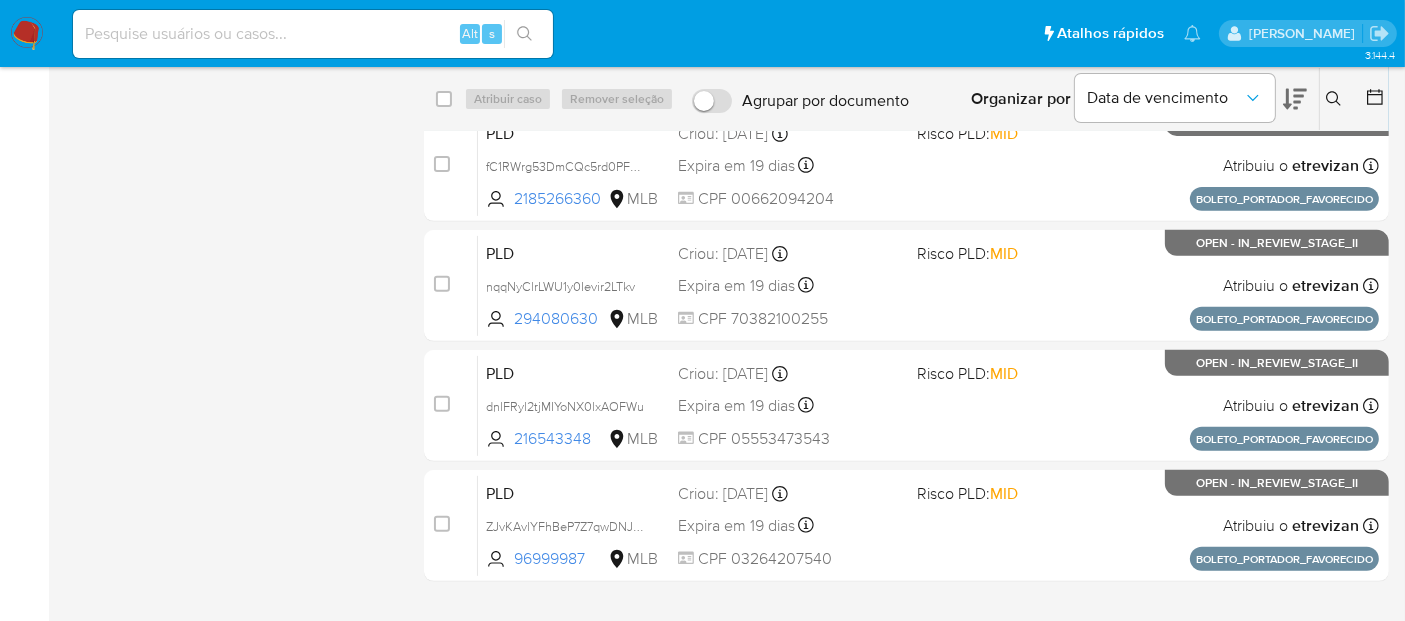 scroll, scrollTop: 802, scrollLeft: 0, axis: vertical 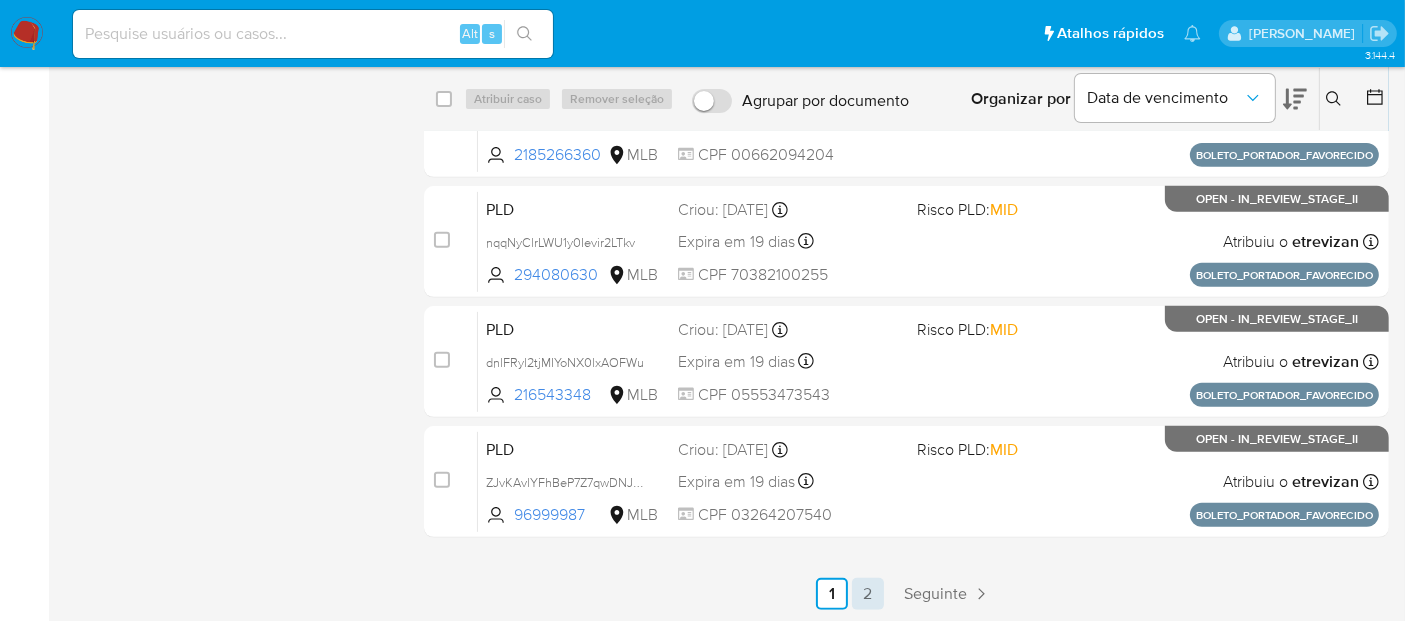 click on "2" at bounding box center (868, 594) 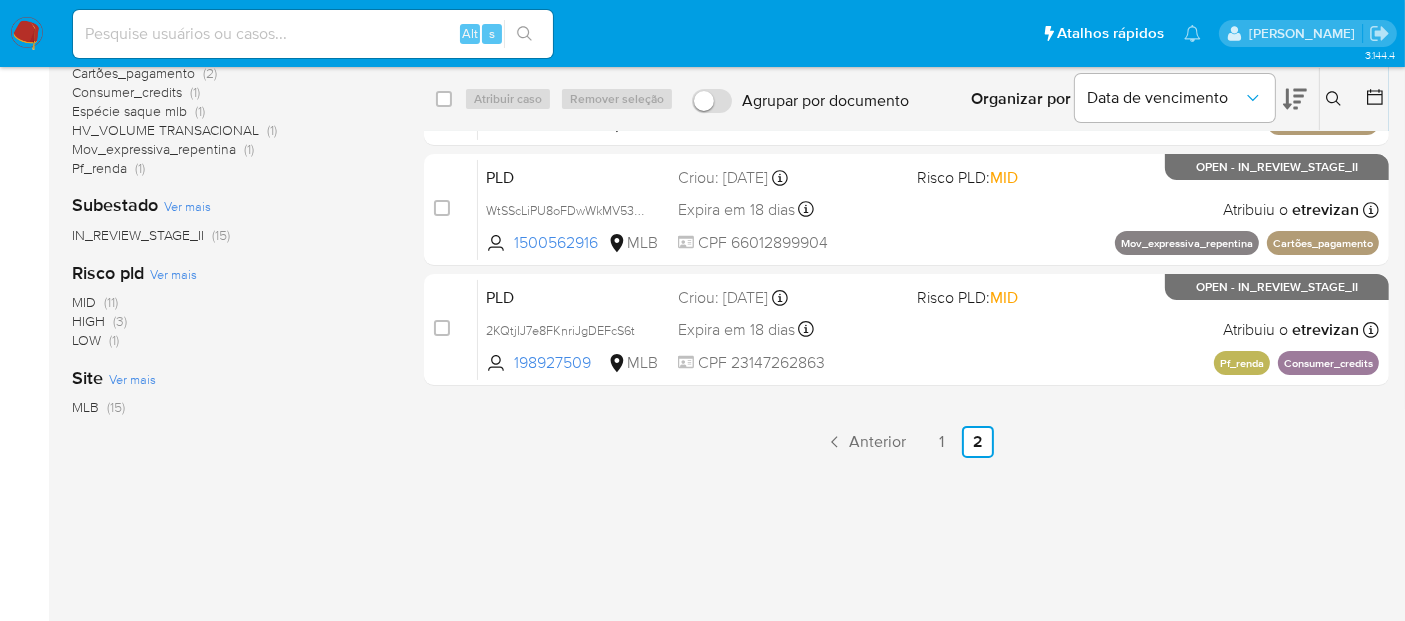 scroll, scrollTop: 365, scrollLeft: 0, axis: vertical 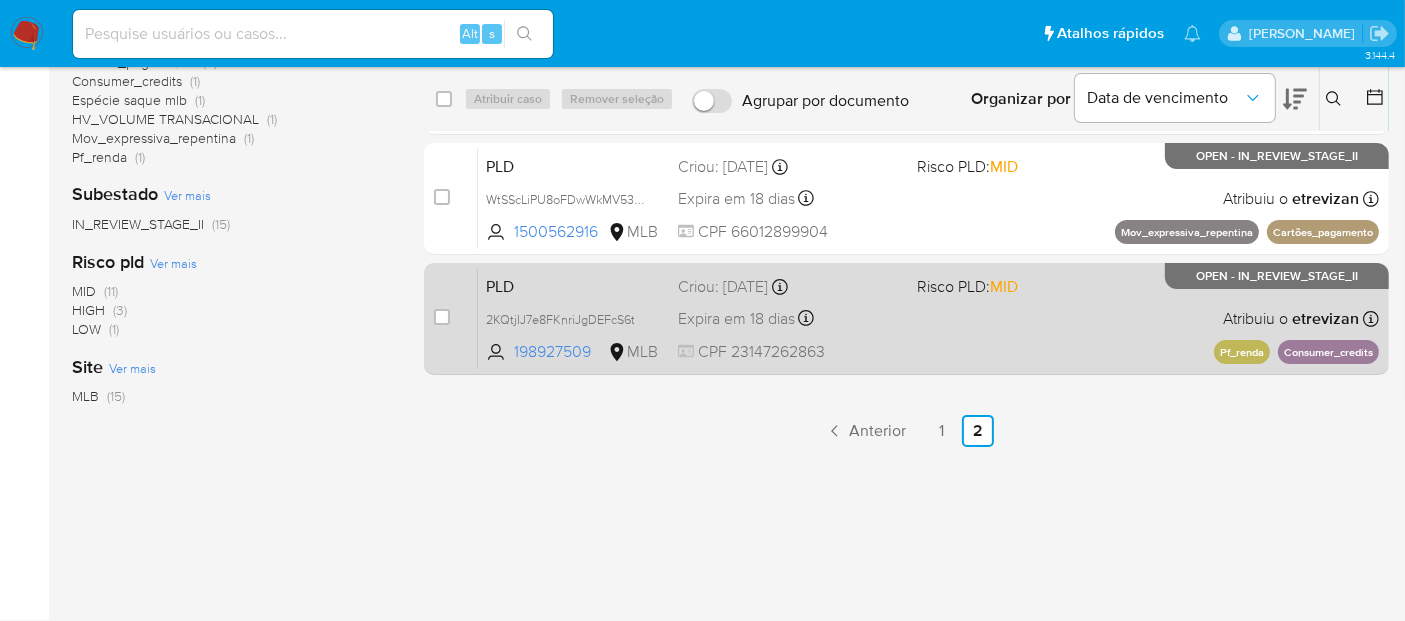 click on "PLD 2KQtjIJ7e8FKnriJgDEFcS6t 198927509 MLB Risco PLD:  MID Criou: 12/06/2025   Criou: 12/06/2025 00:07:52 Expira em 18 dias   Expira em 27/07/2025 00:07:53 CPF   23147262863 Atribuiu o   etrevizan   Asignado el: 18/06/2025 14:25:18 Pf_renda Consumer_credits OPEN - IN_REVIEW_STAGE_II" at bounding box center [928, 318] 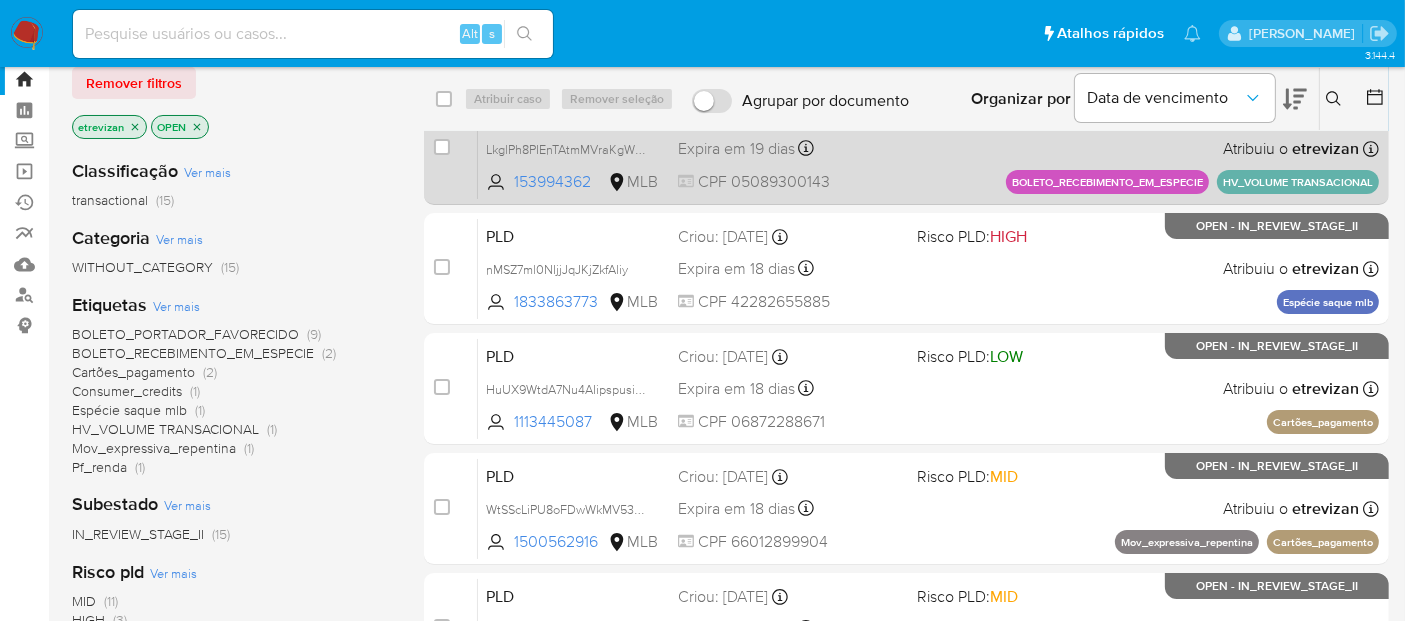 scroll, scrollTop: 42, scrollLeft: 0, axis: vertical 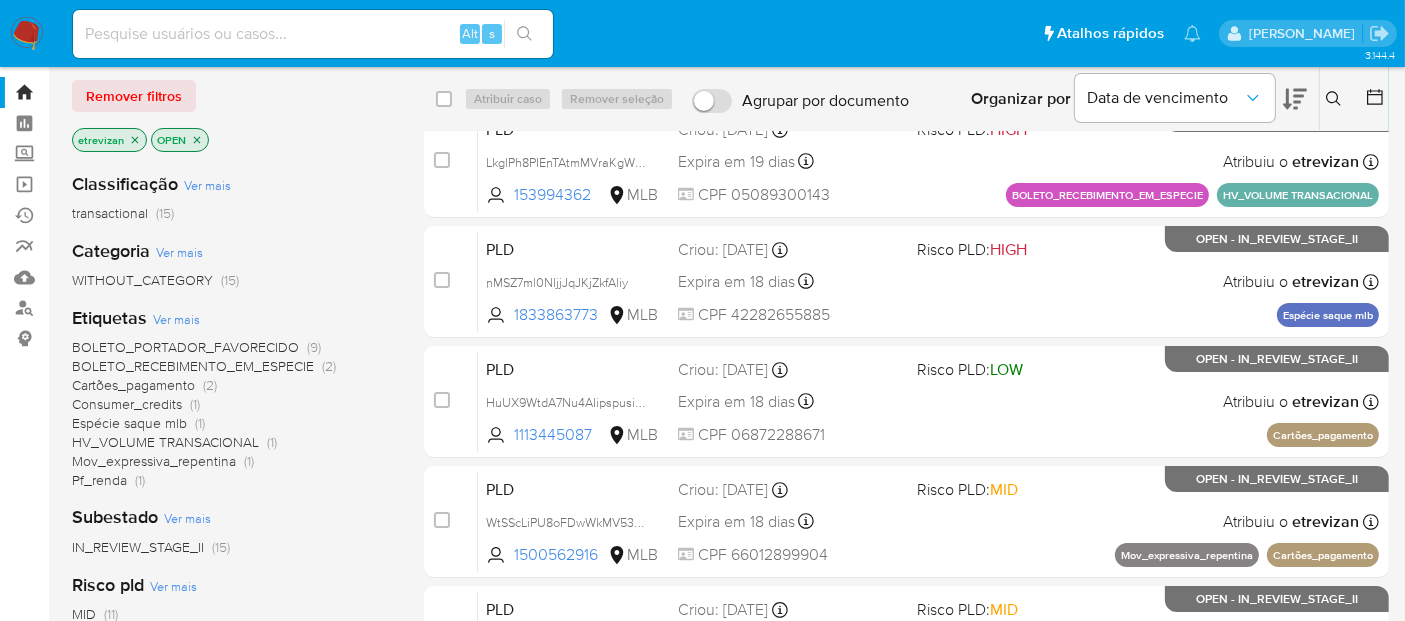 click at bounding box center [27, 34] 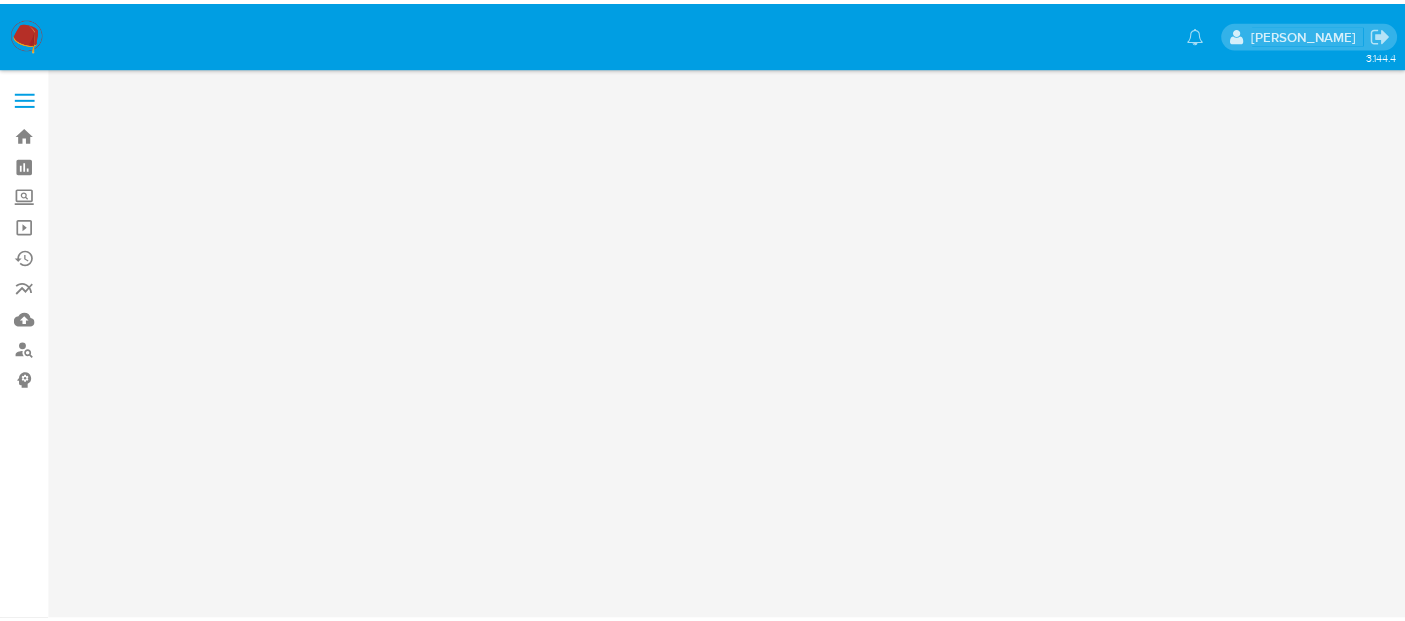 scroll, scrollTop: 0, scrollLeft: 0, axis: both 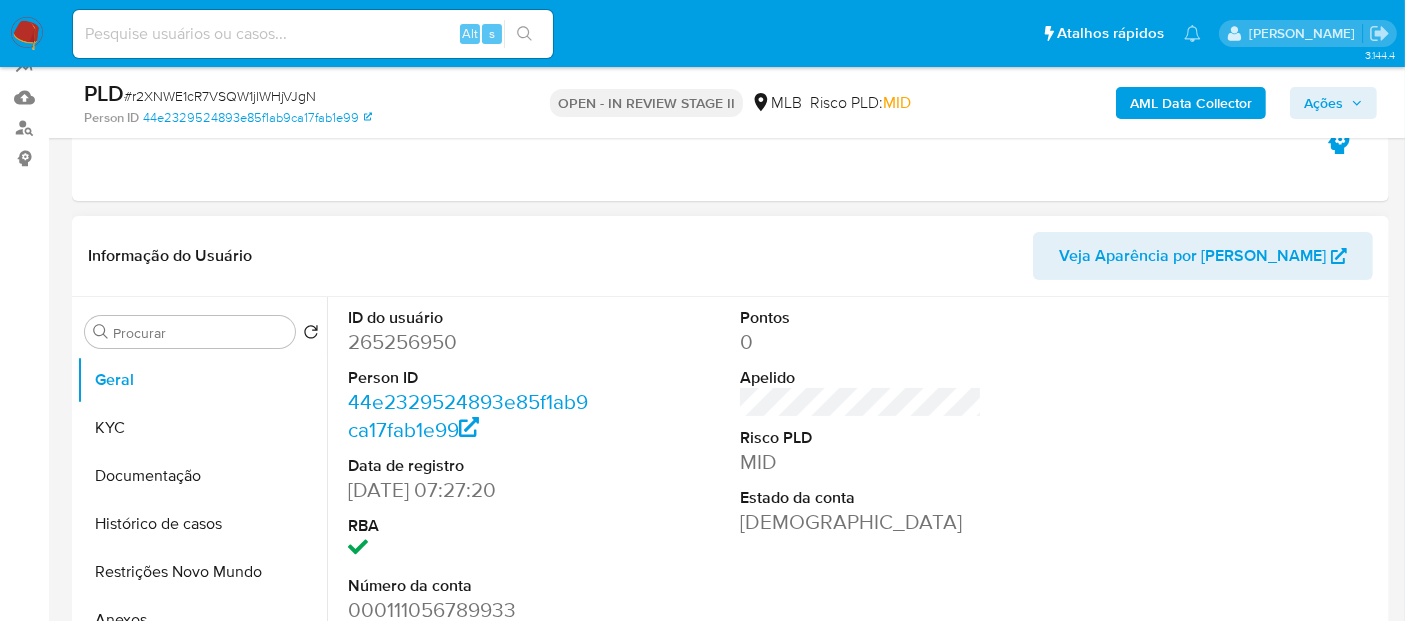select on "10" 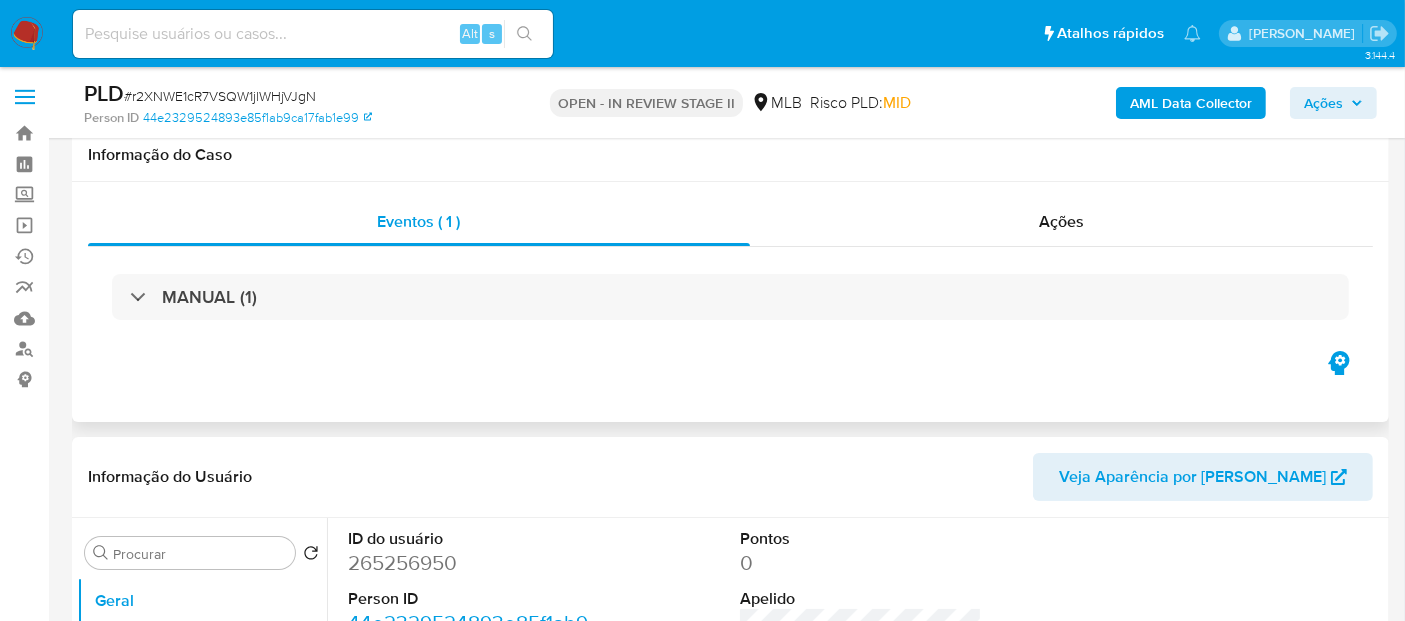 scroll, scrollTop: 0, scrollLeft: 0, axis: both 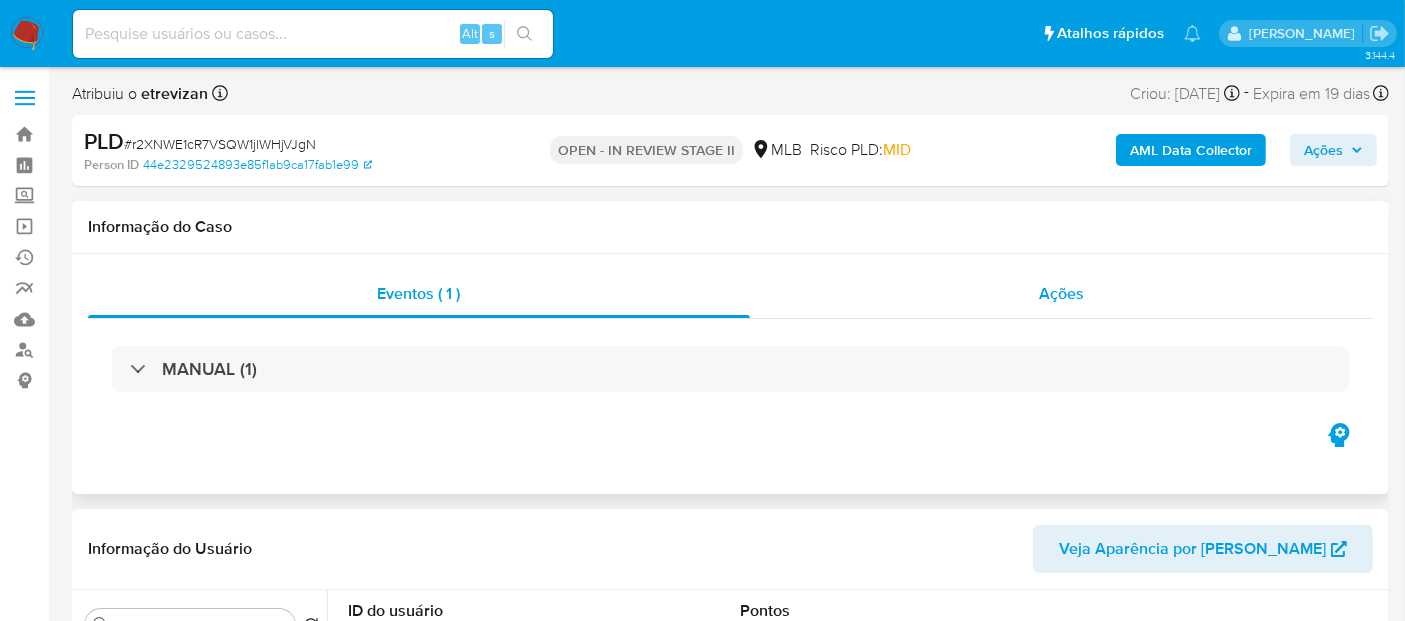 click on "Ações" at bounding box center (1061, 293) 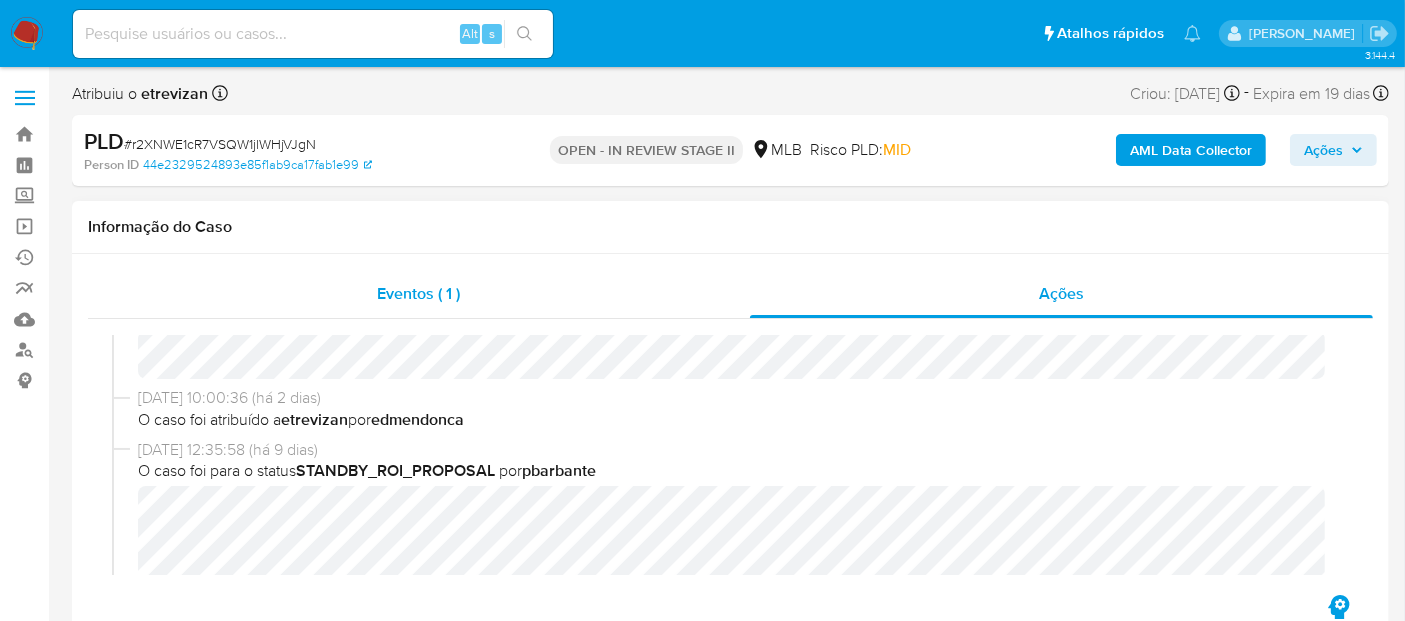 scroll, scrollTop: 0, scrollLeft: 0, axis: both 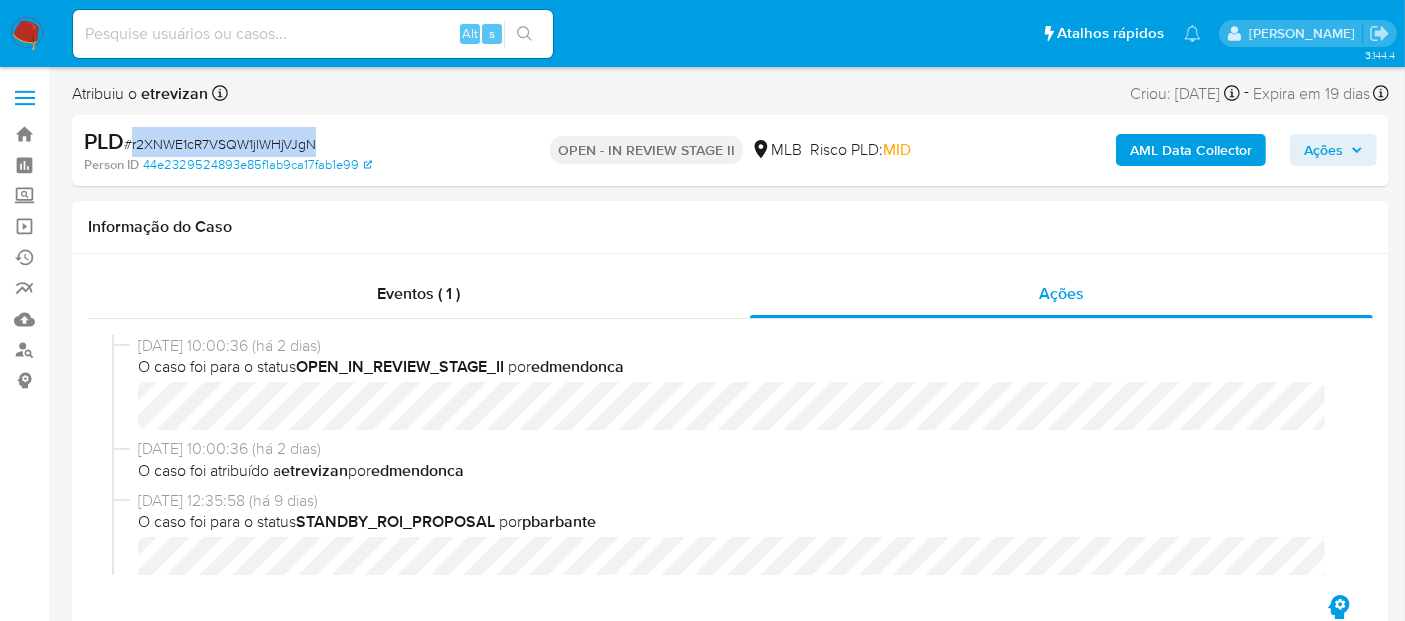 drag, startPoint x: 131, startPoint y: 147, endPoint x: 313, endPoint y: 136, distance: 182.3321 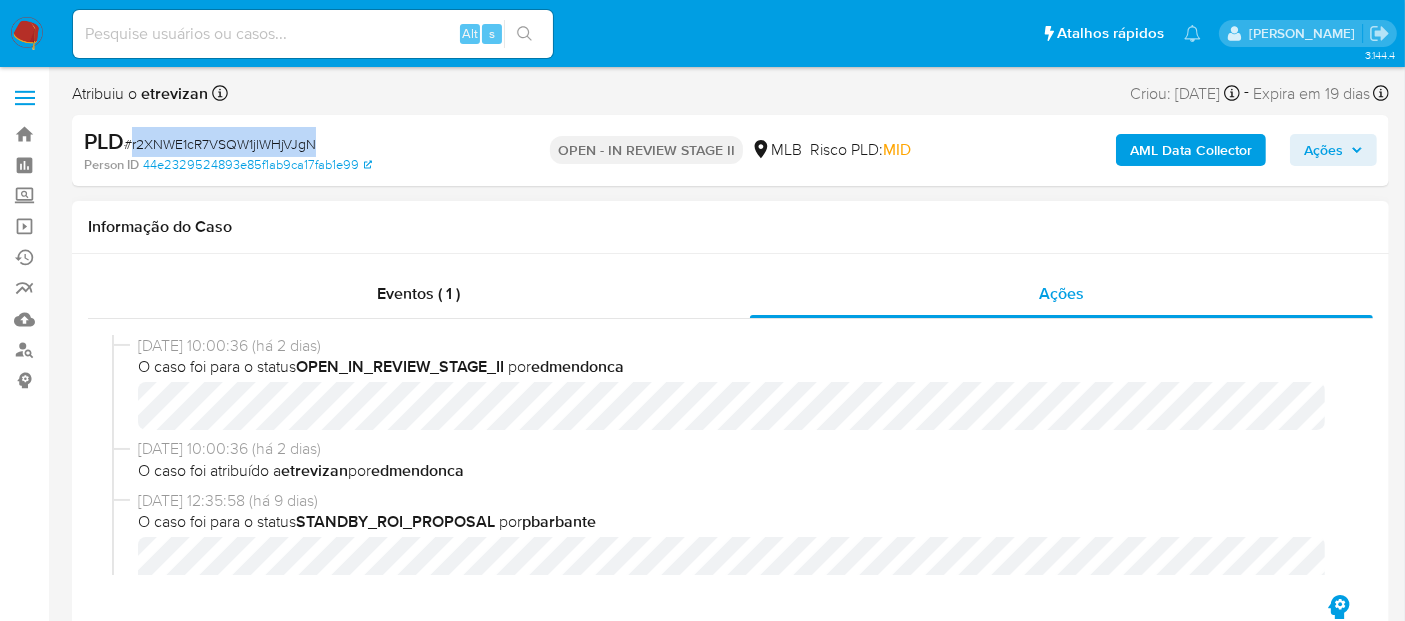 copy on "r2XNWE1cR7VSQW1jlWHjVJgN" 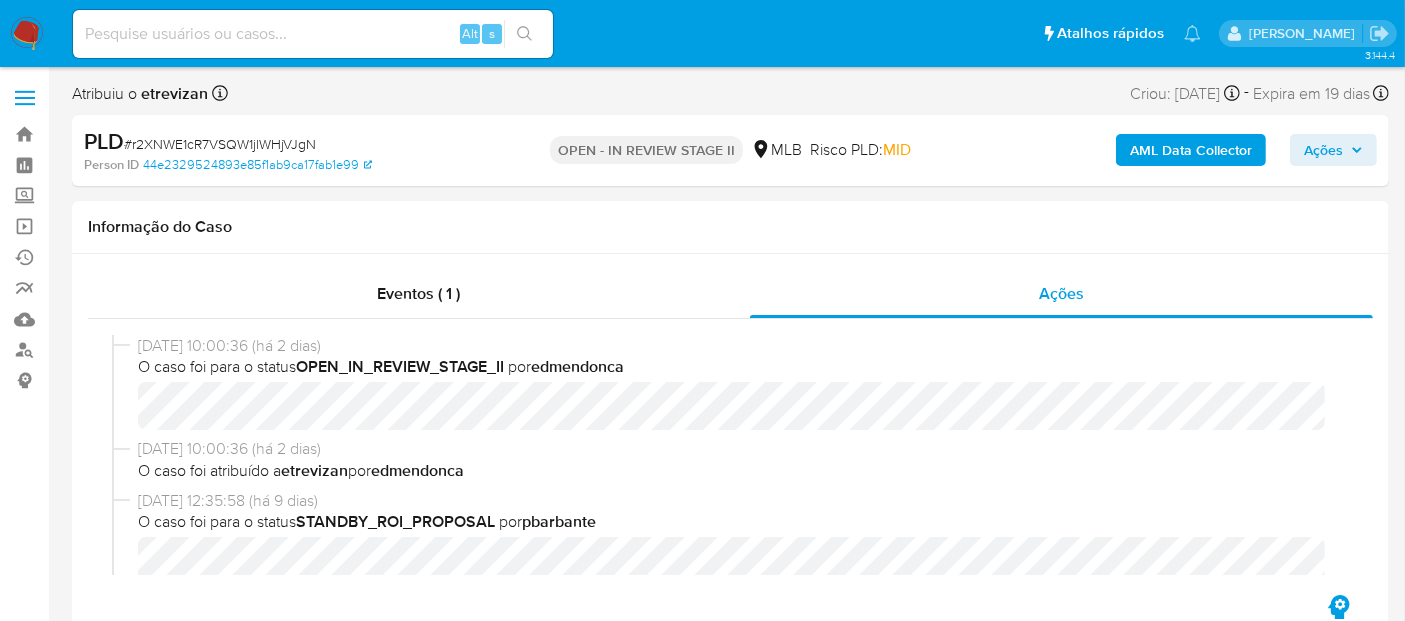 click at bounding box center [313, 34] 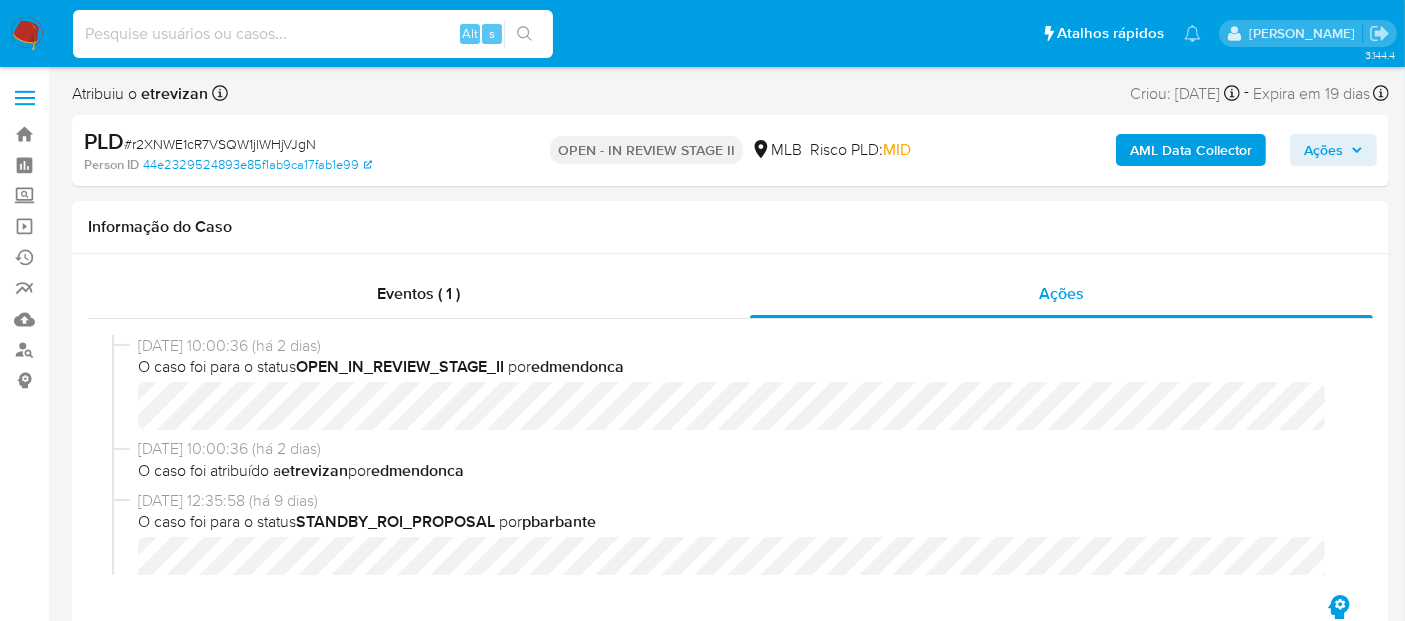 paste on "r2XNWE1cR7VSQW1jlWHjVJgN" 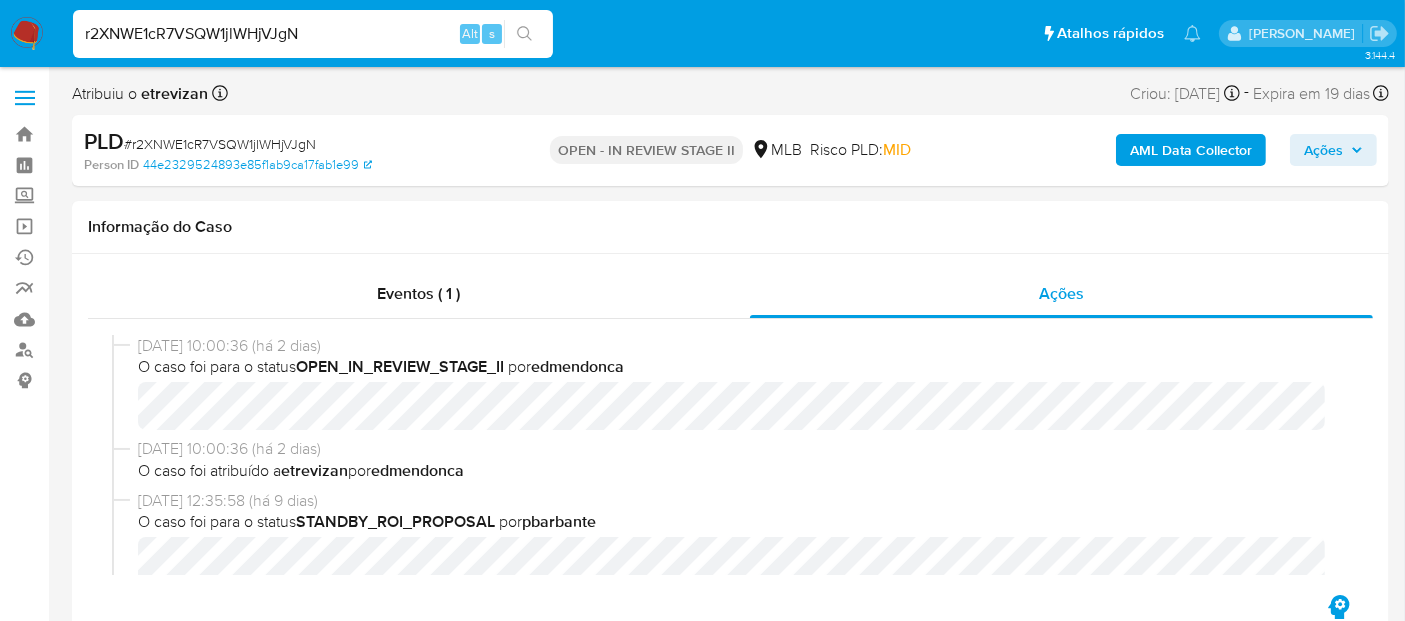 type on "r2XNWE1cR7VSQW1jlWHjVJgN" 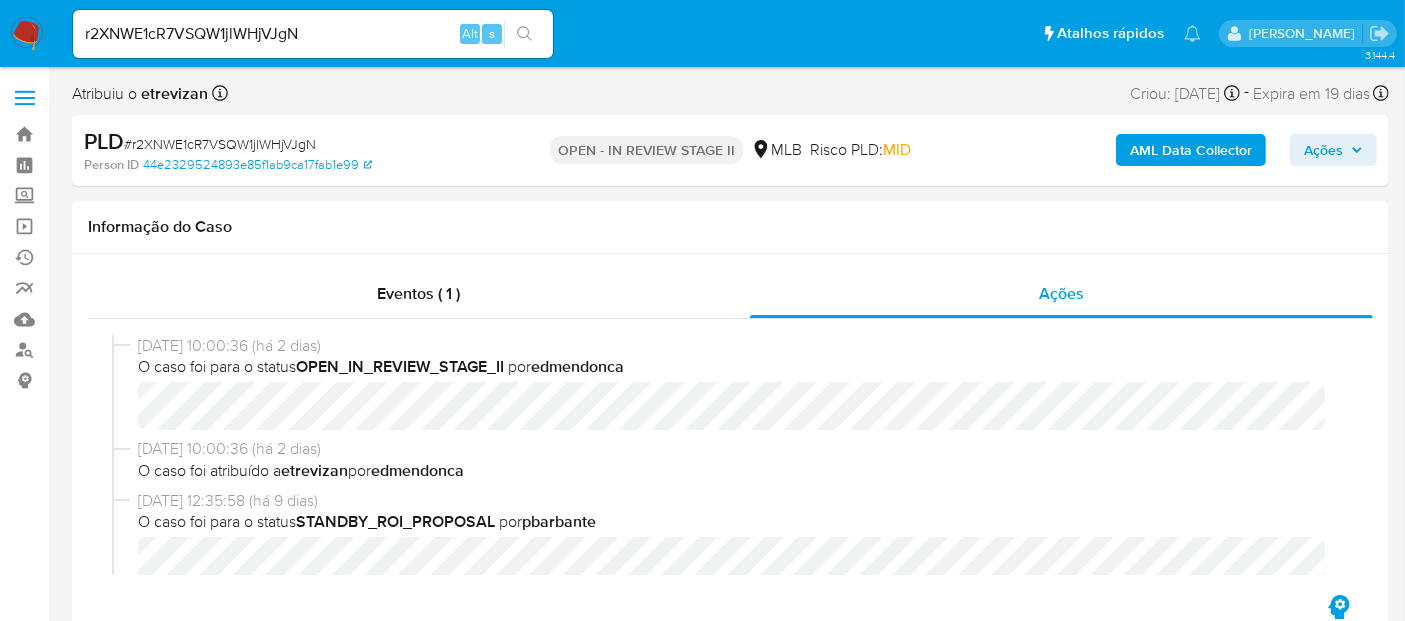 click 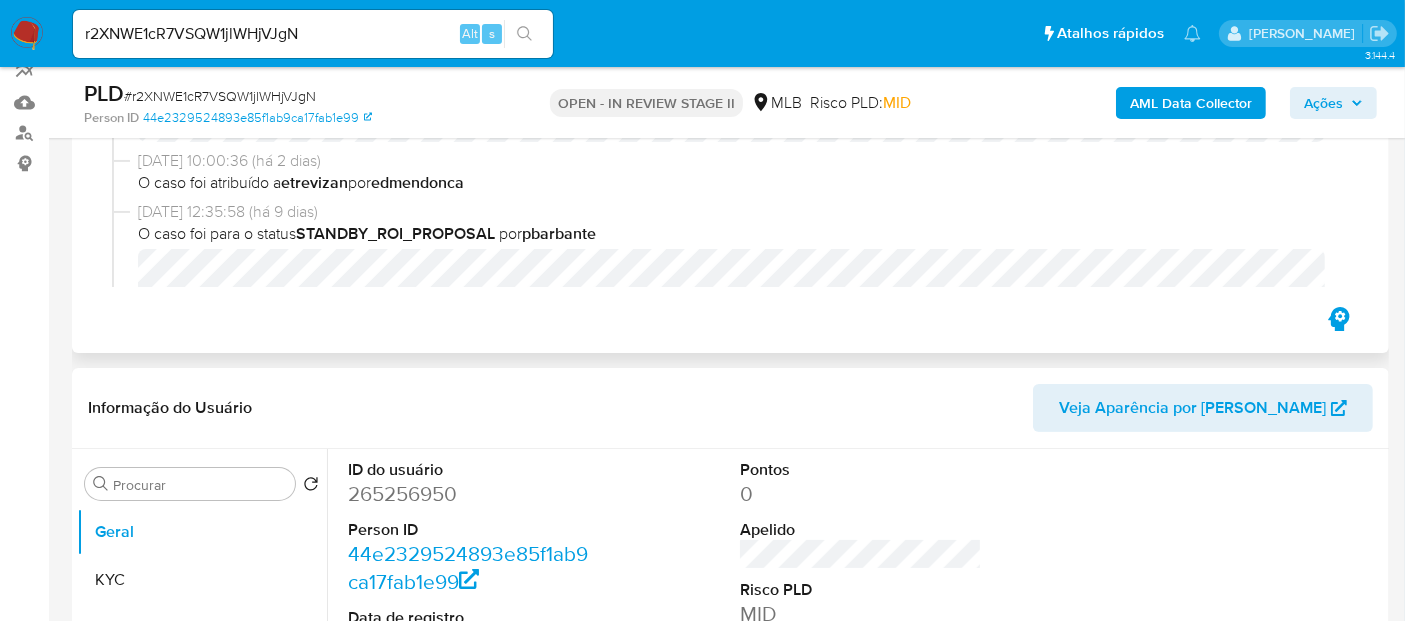 scroll, scrollTop: 222, scrollLeft: 0, axis: vertical 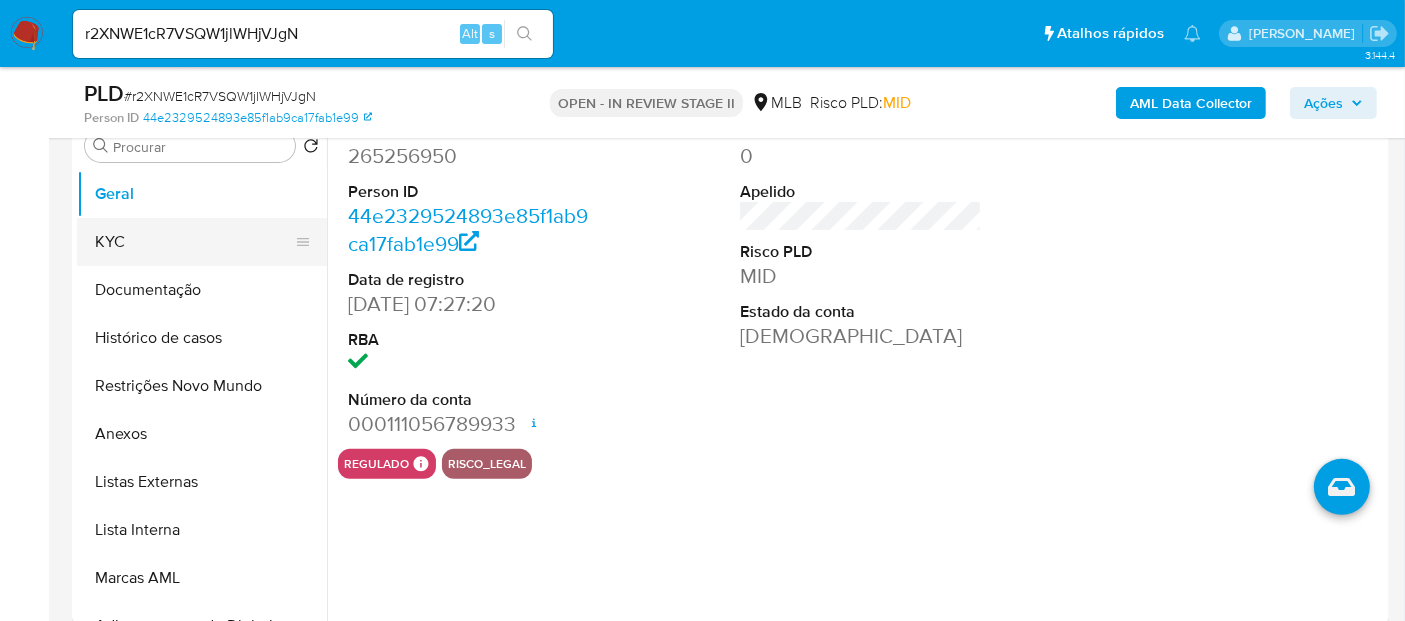 click on "KYC" at bounding box center [194, 242] 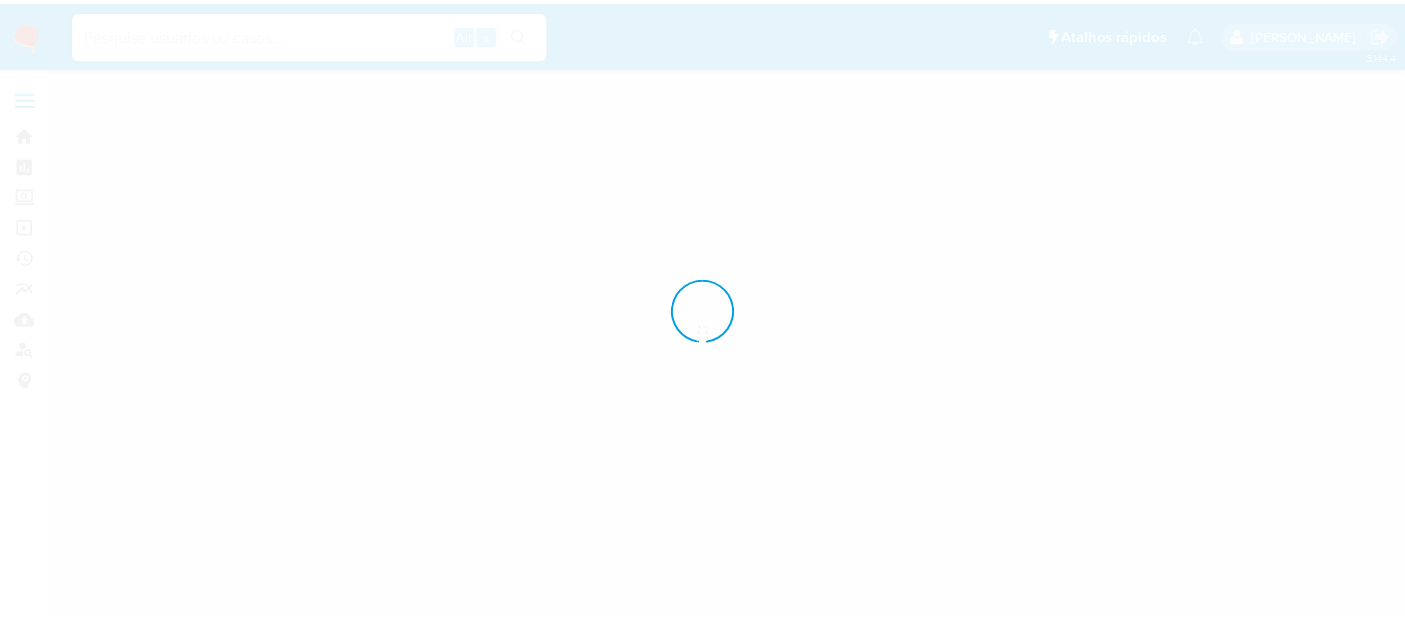 scroll, scrollTop: 0, scrollLeft: 0, axis: both 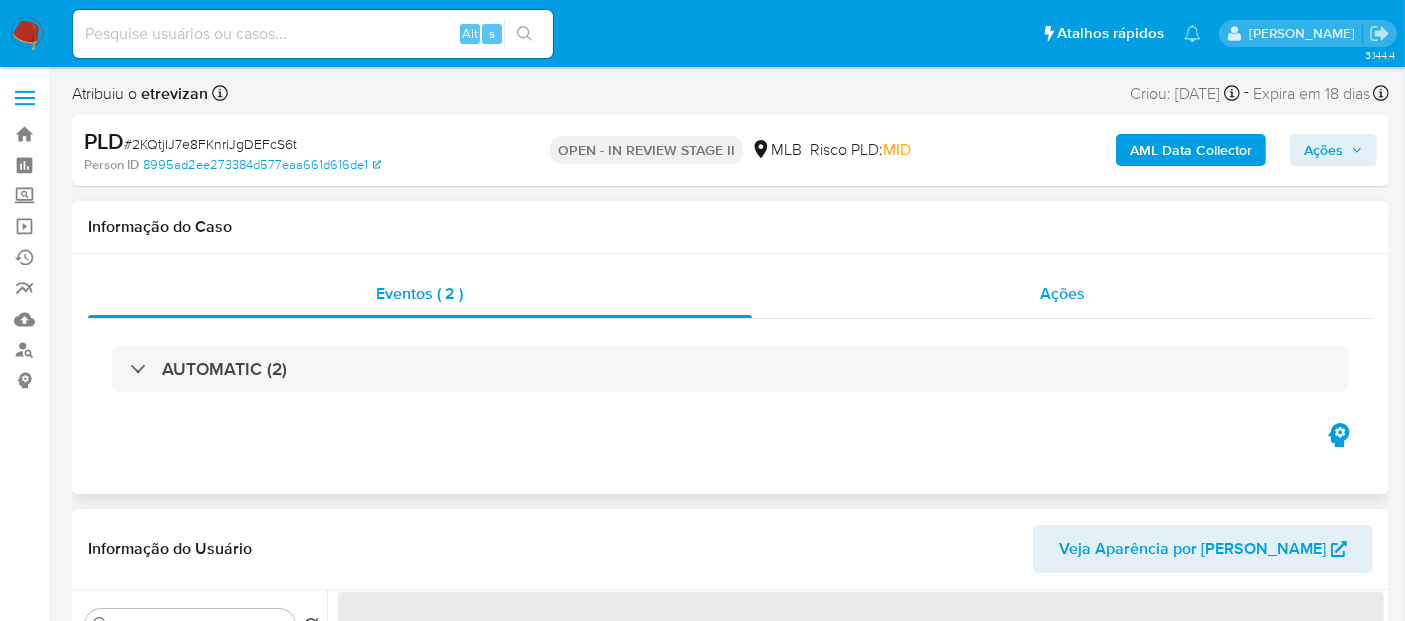 click on "Ações" at bounding box center [1062, 293] 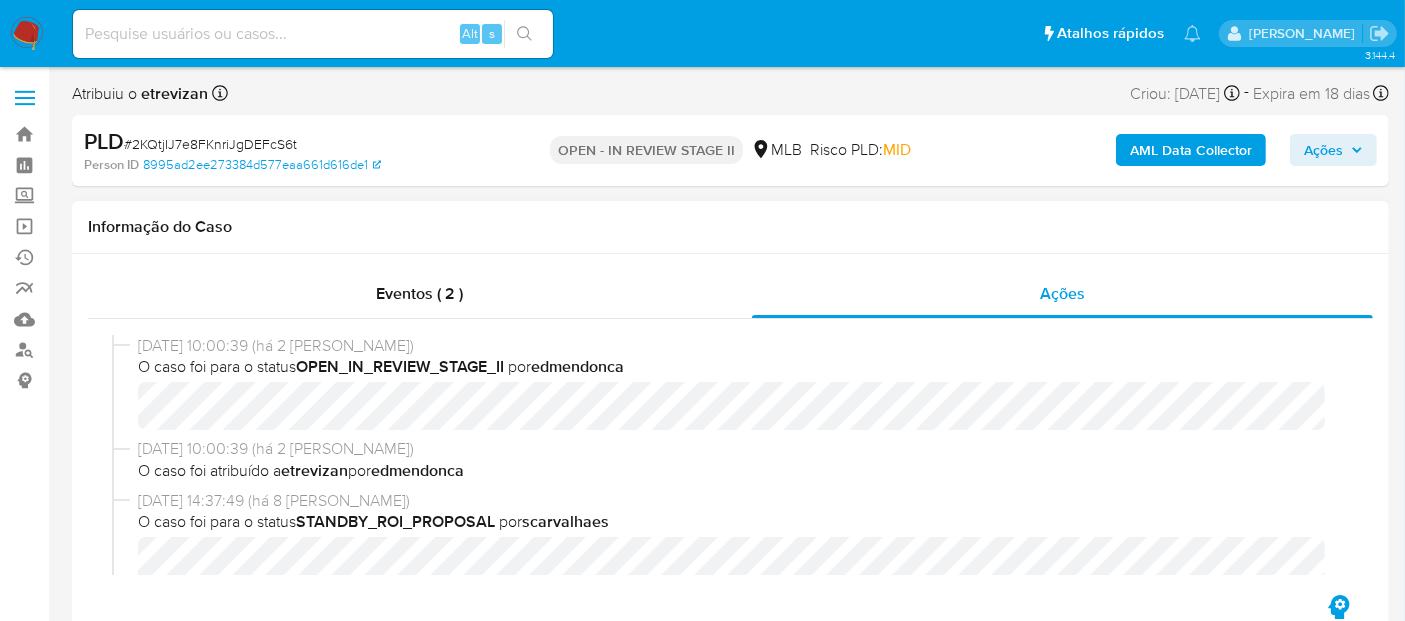 select on "10" 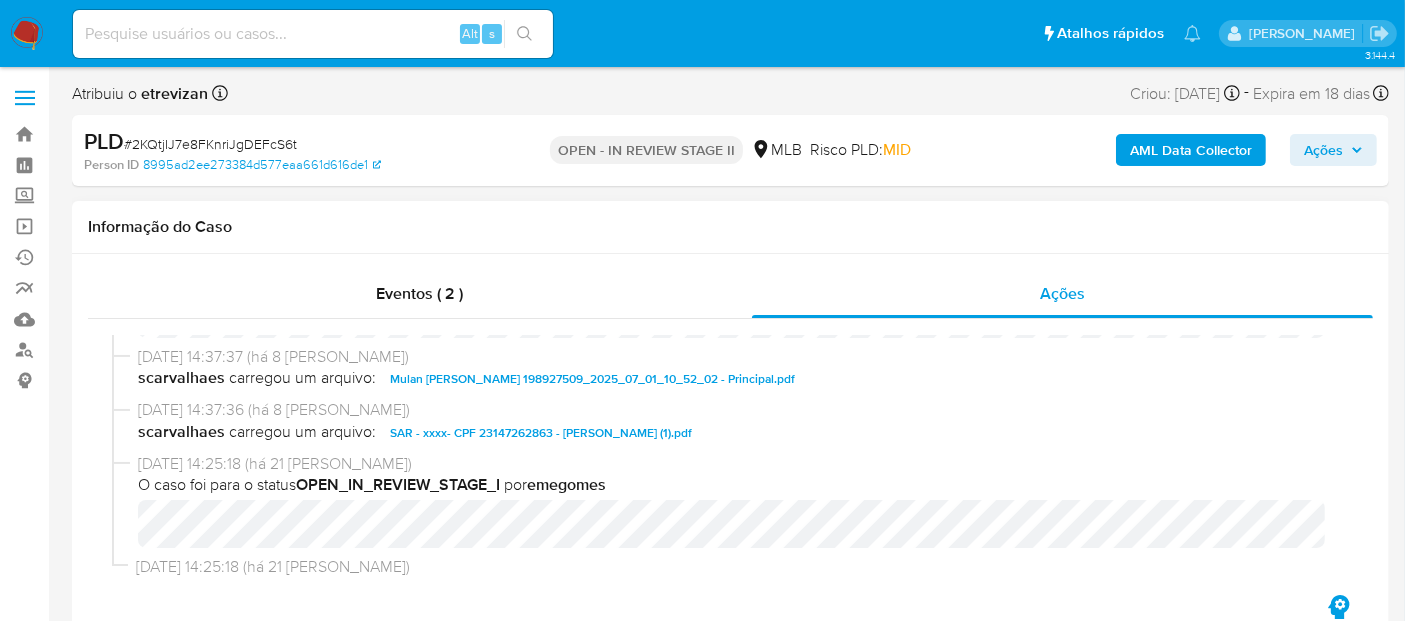scroll, scrollTop: 311, scrollLeft: 0, axis: vertical 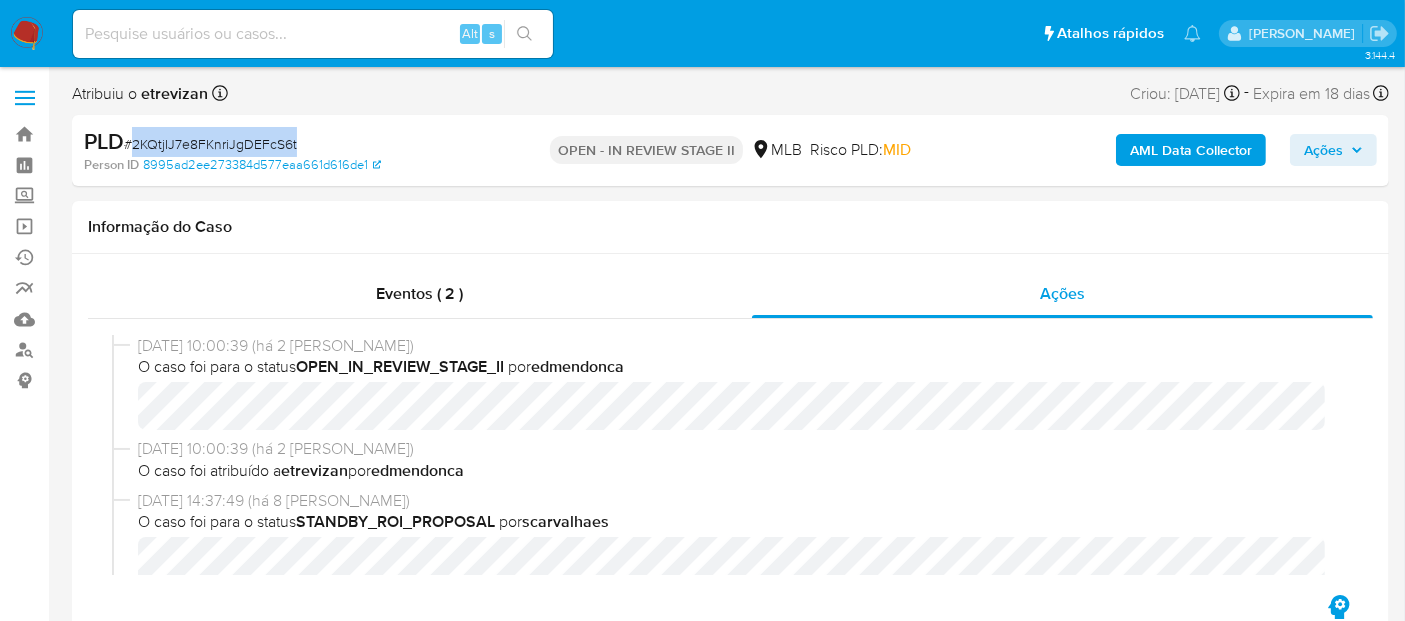 drag, startPoint x: 132, startPoint y: 144, endPoint x: 337, endPoint y: 152, distance: 205.15604 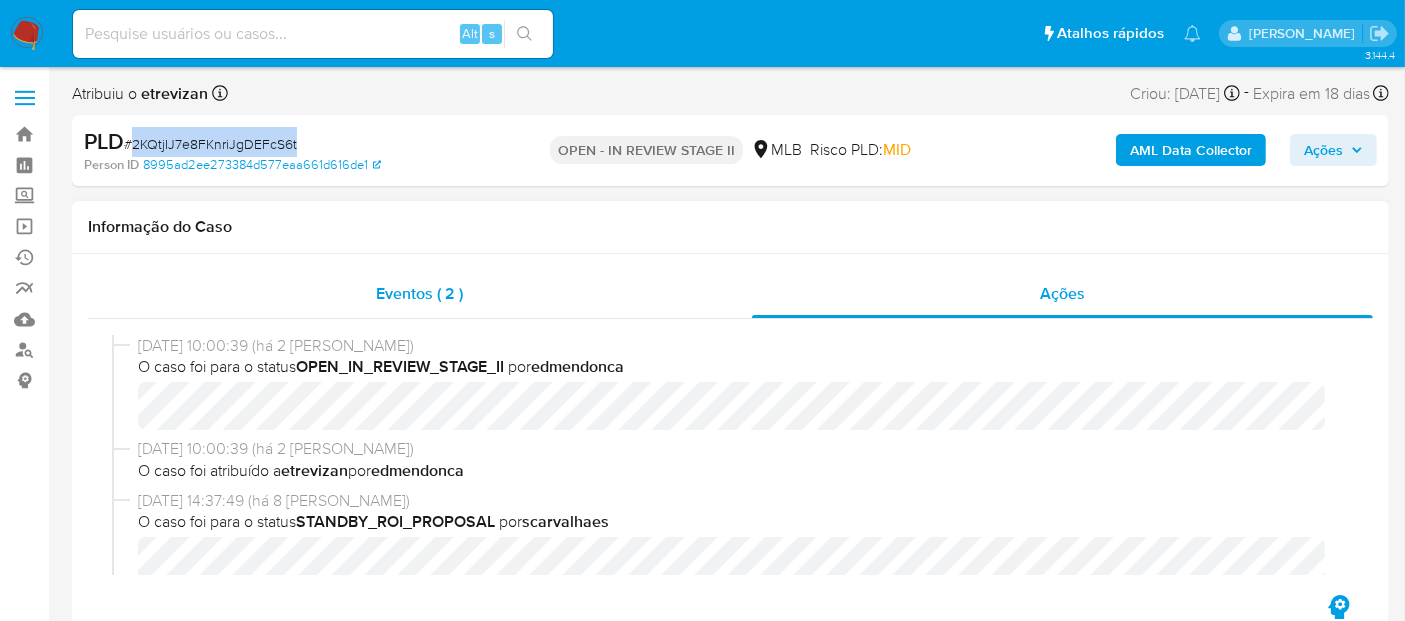 copy on "2KQtjIJ7e8FKnriJgDEFcS6t" 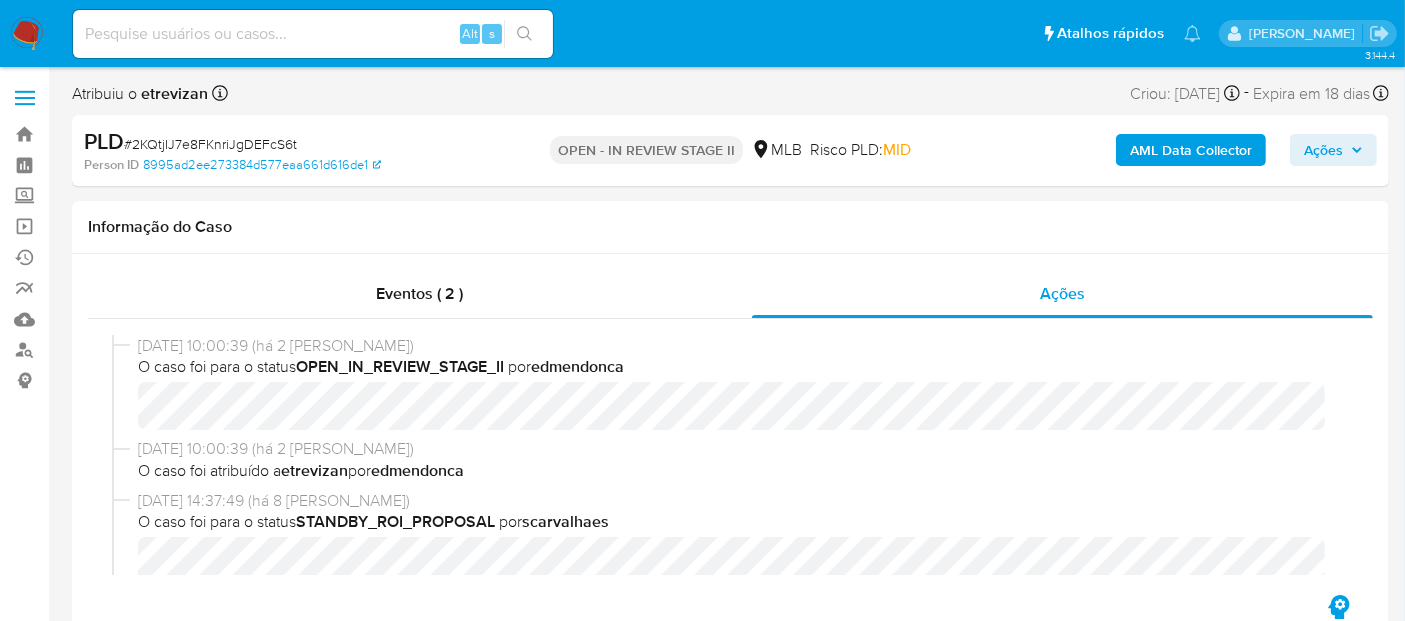click at bounding box center (313, 34) 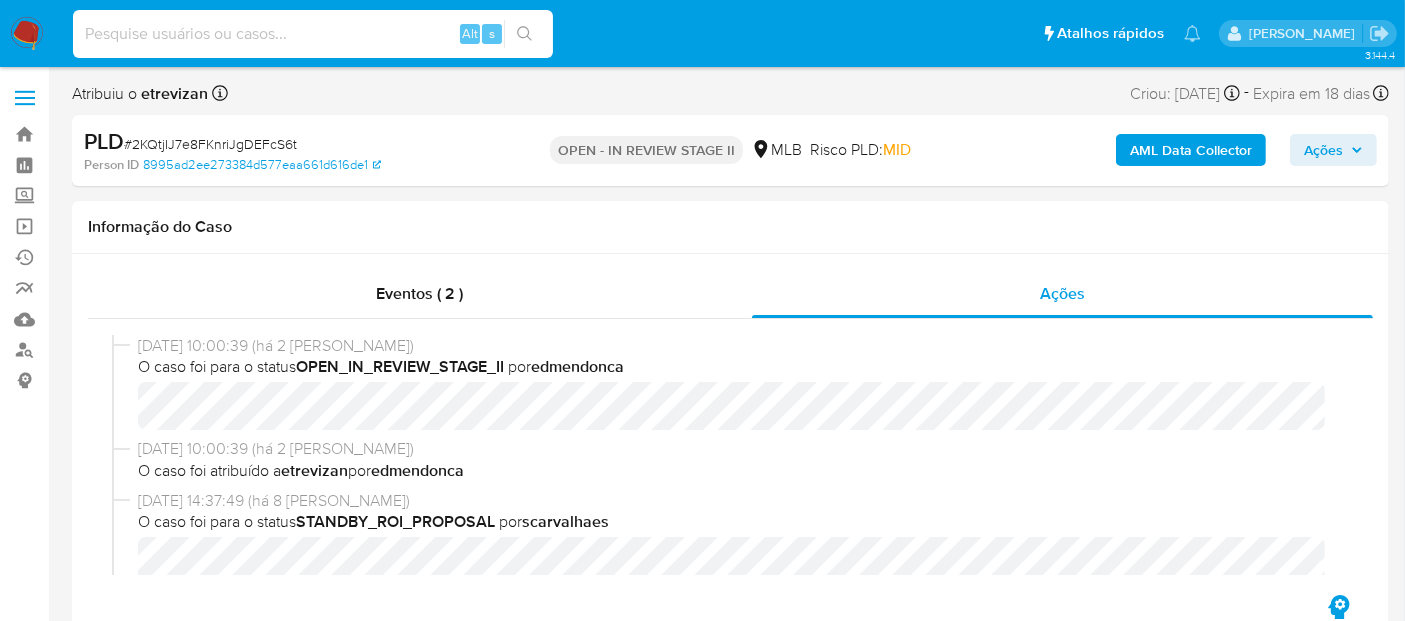 paste on "2KQtjIJ7e8FKnriJgDEFcS6t" 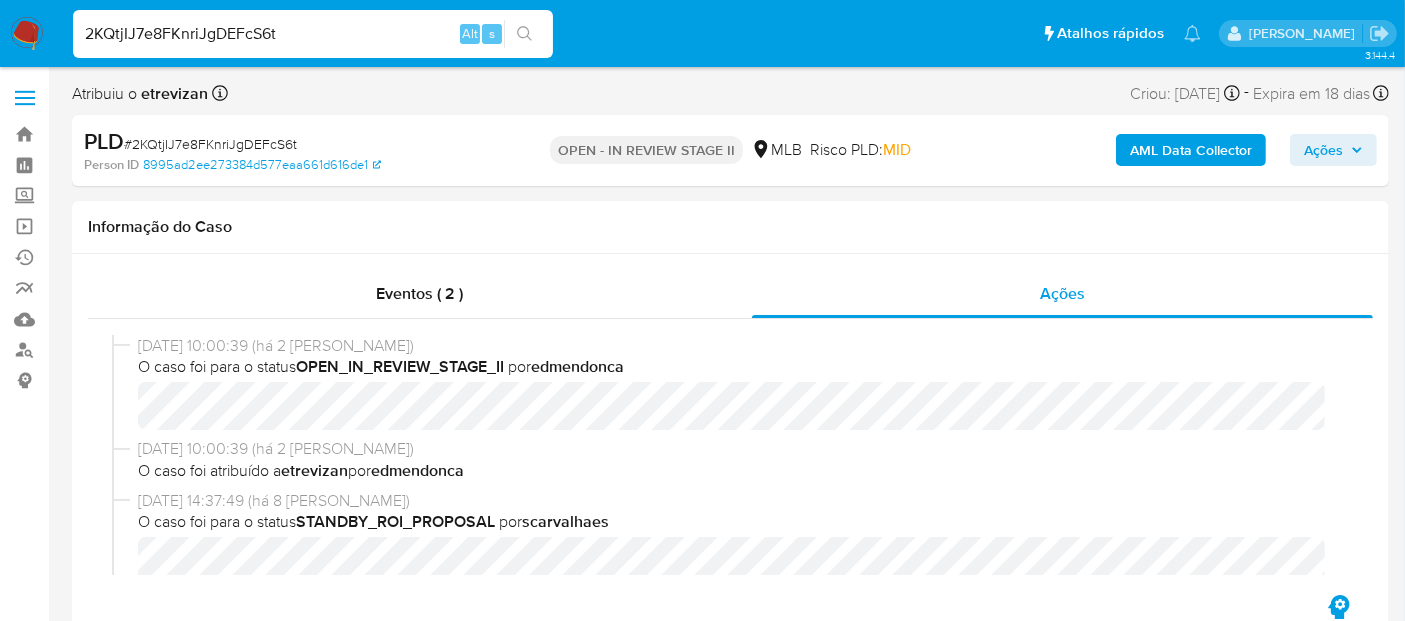type on "2KQtjIJ7e8FKnriJgDEFcS6t" 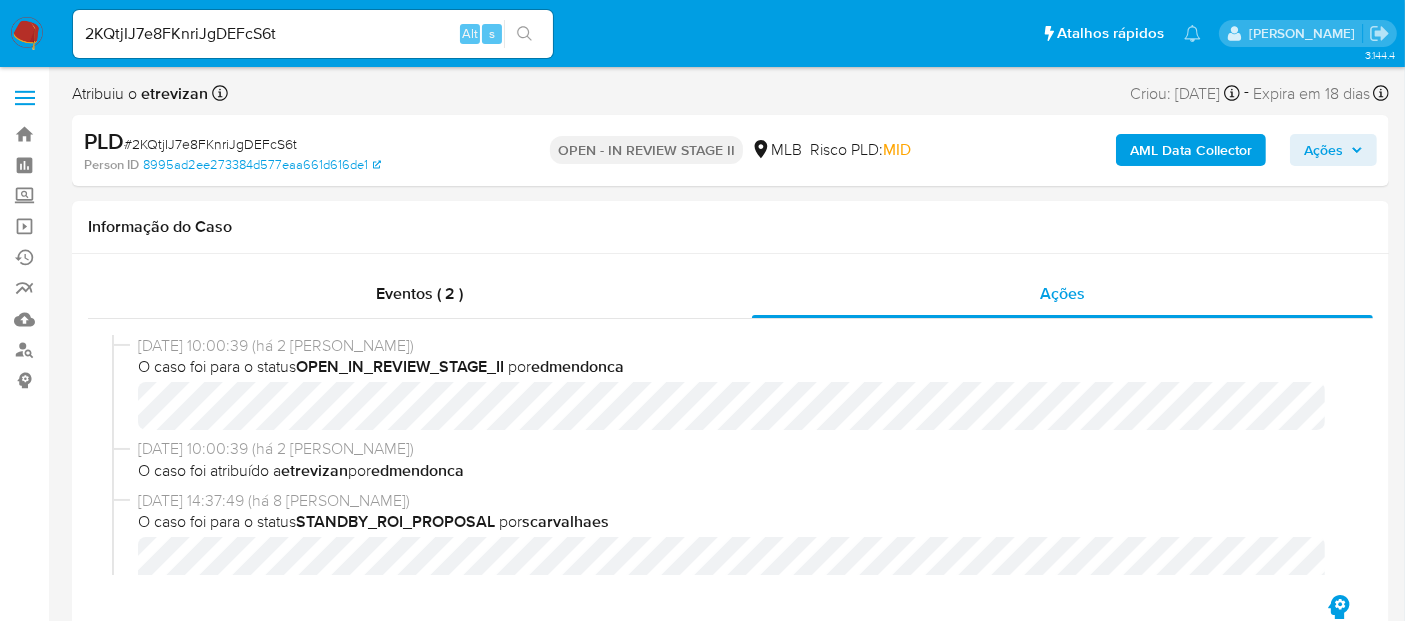 click 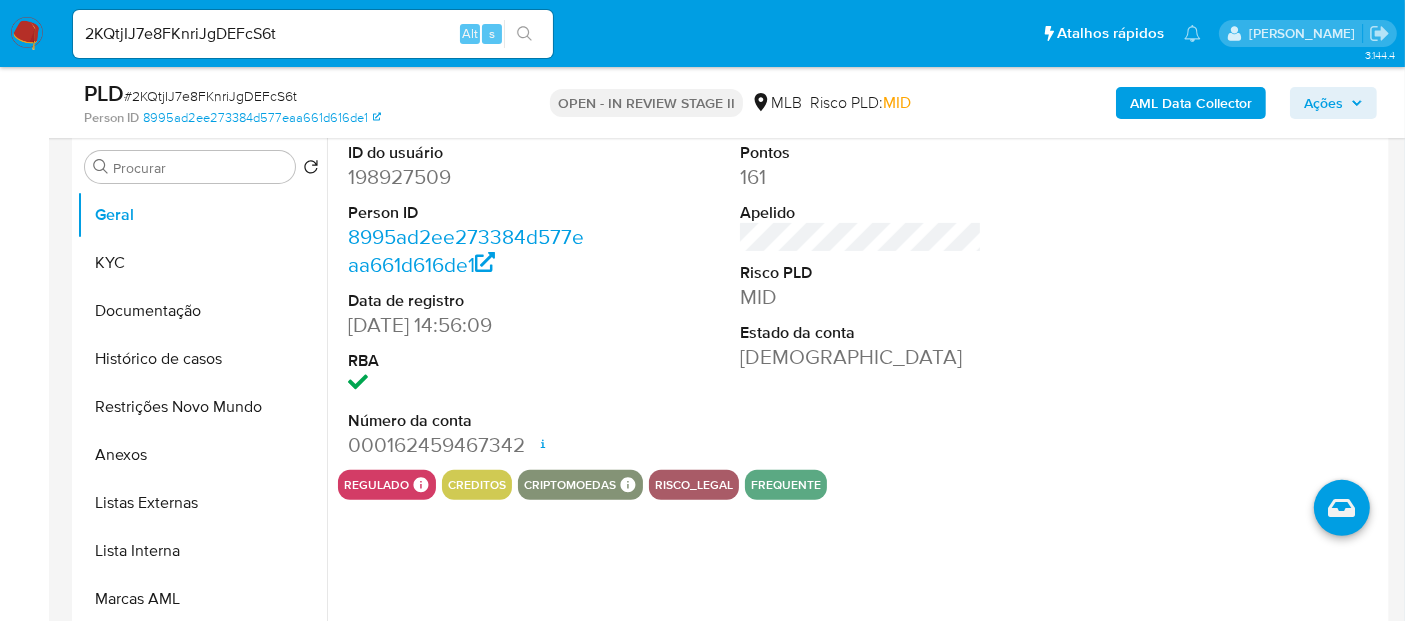 scroll, scrollTop: 555, scrollLeft: 0, axis: vertical 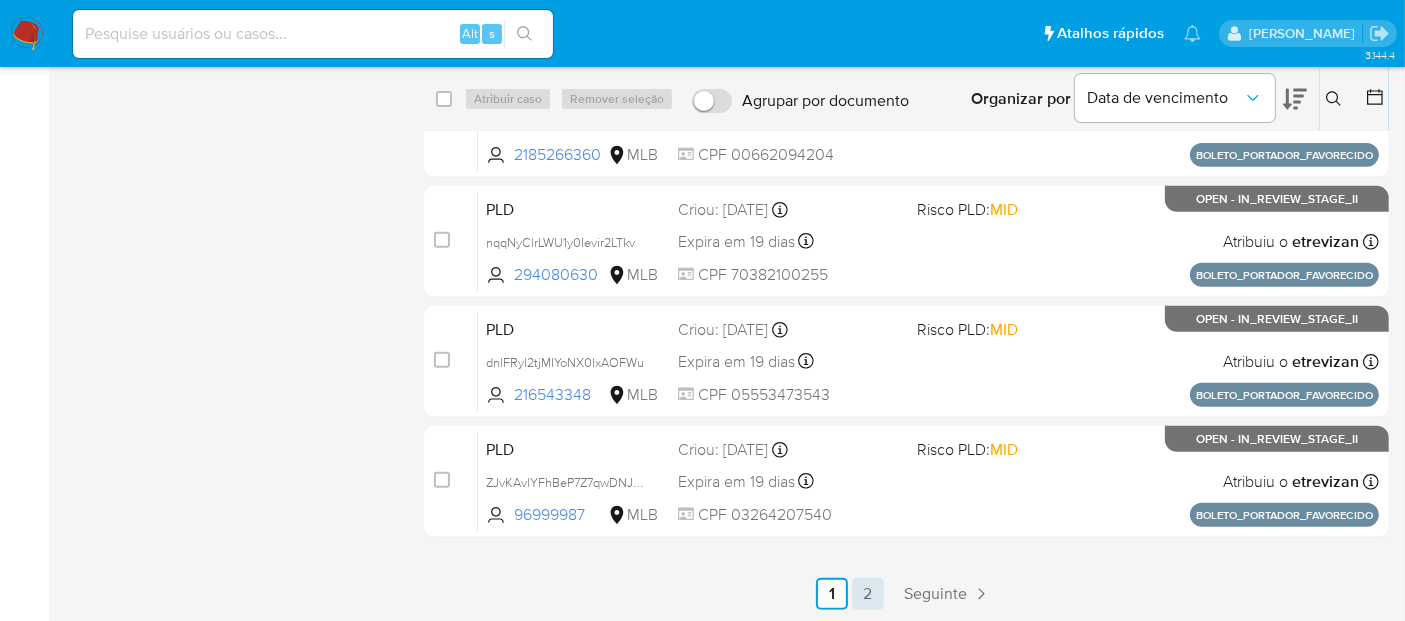click on "2" at bounding box center (868, 594) 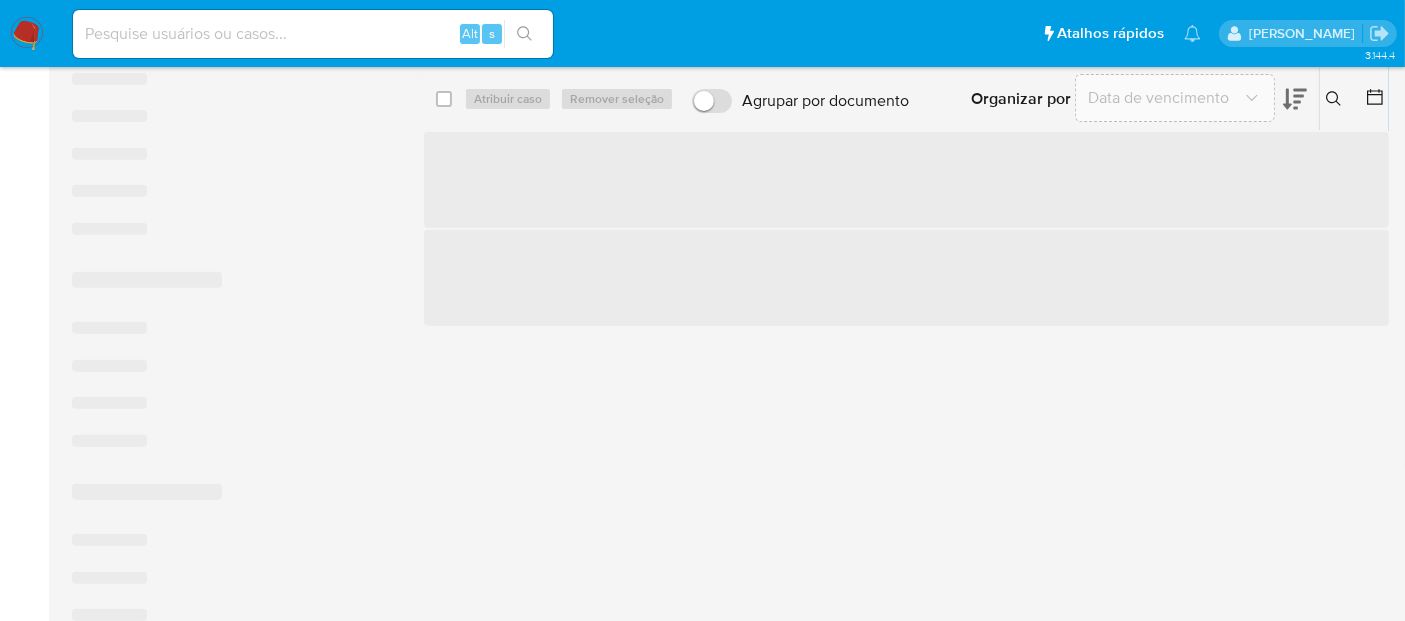 scroll, scrollTop: 0, scrollLeft: 0, axis: both 